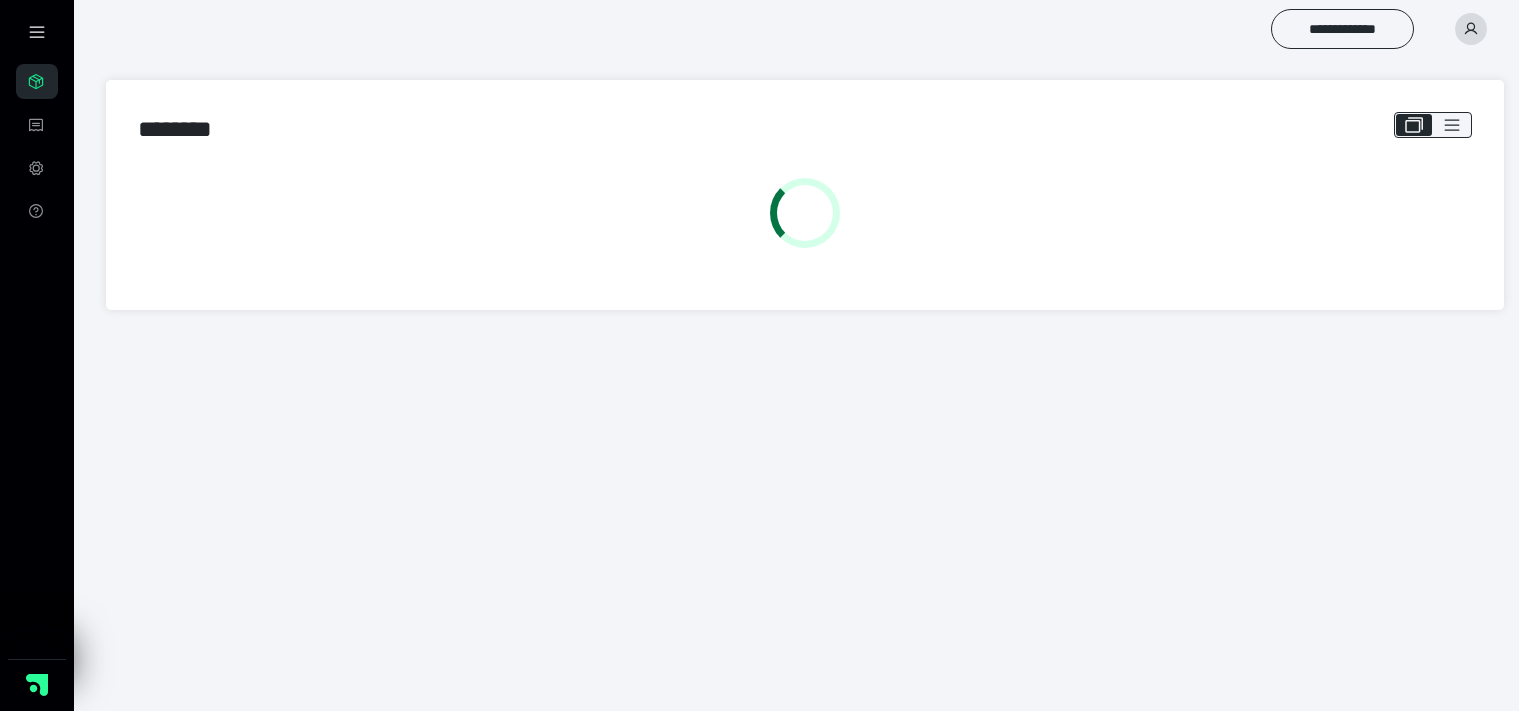 scroll, scrollTop: 0, scrollLeft: 0, axis: both 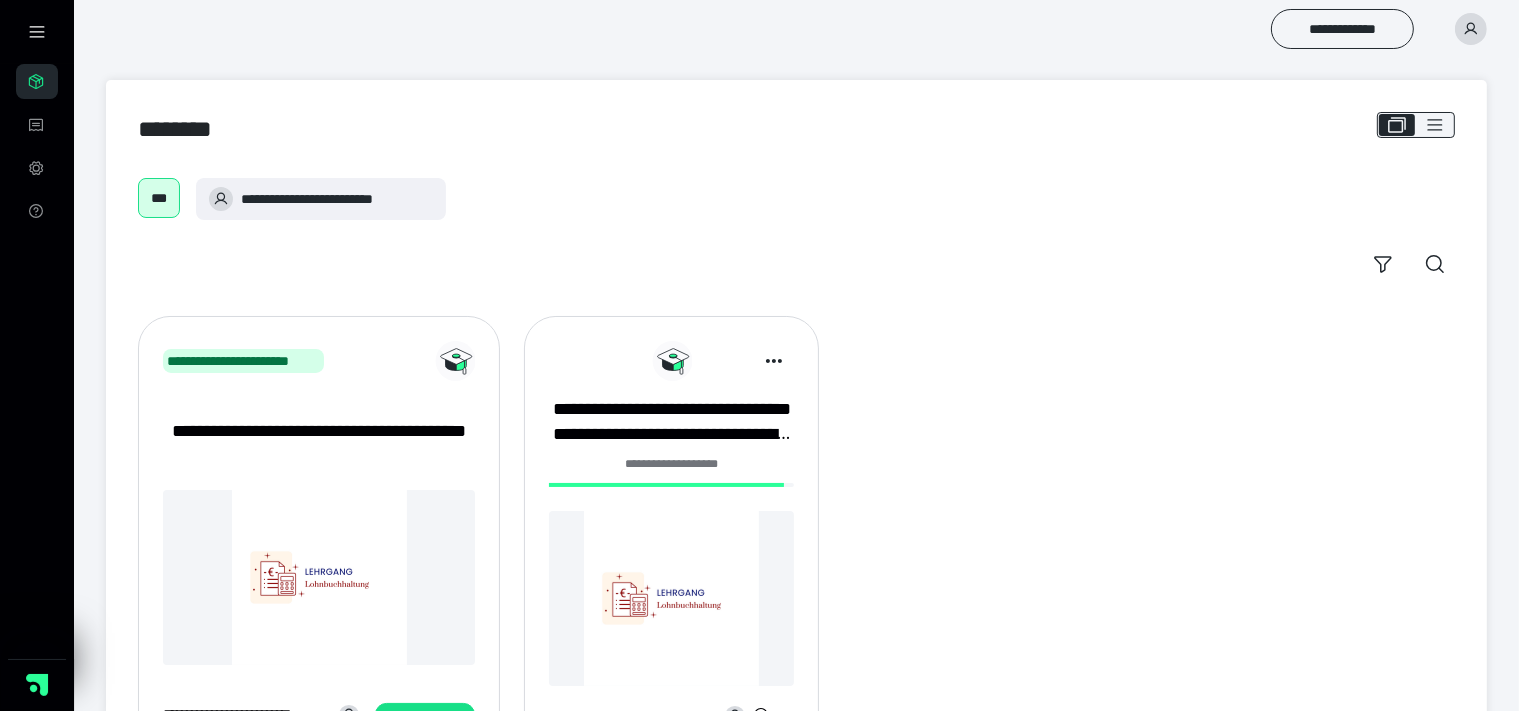 click at bounding box center (671, 598) 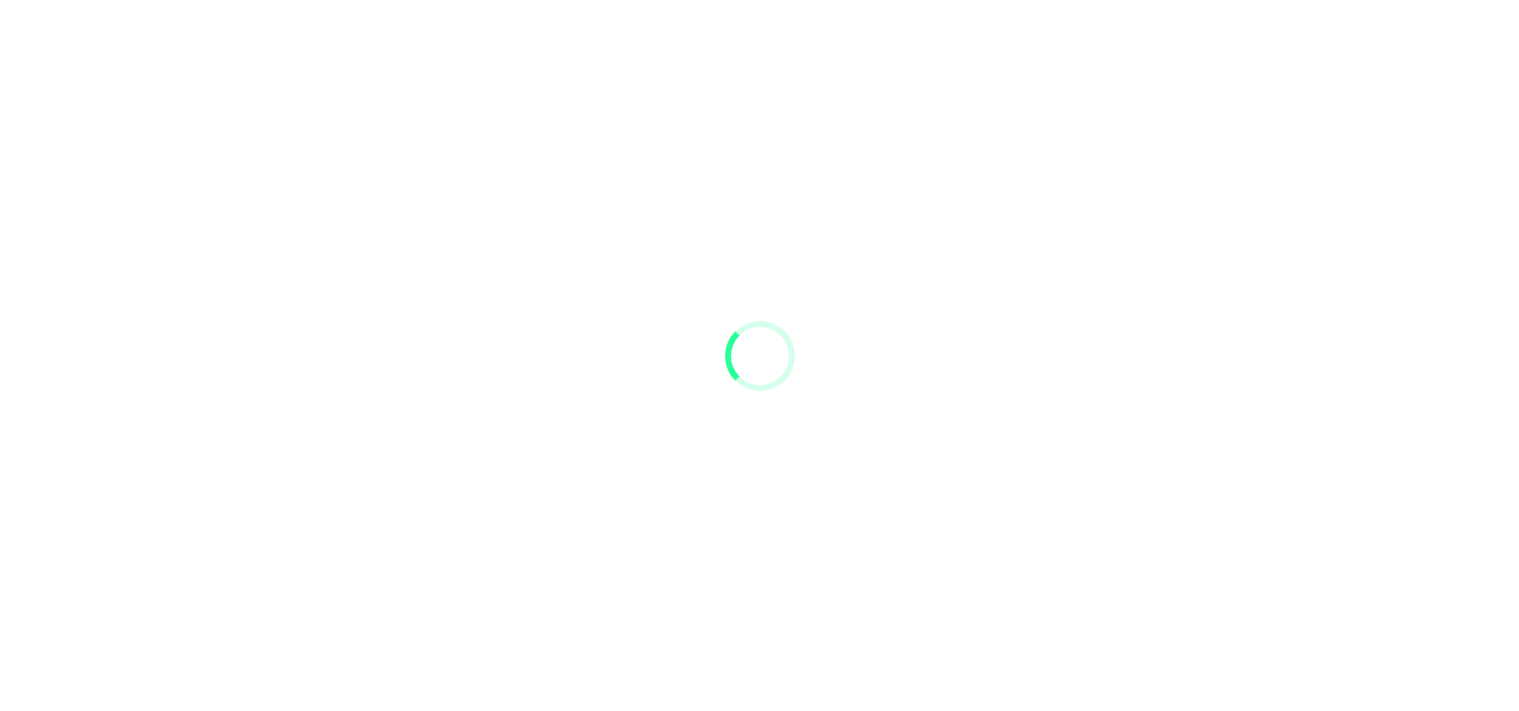 scroll, scrollTop: 0, scrollLeft: 0, axis: both 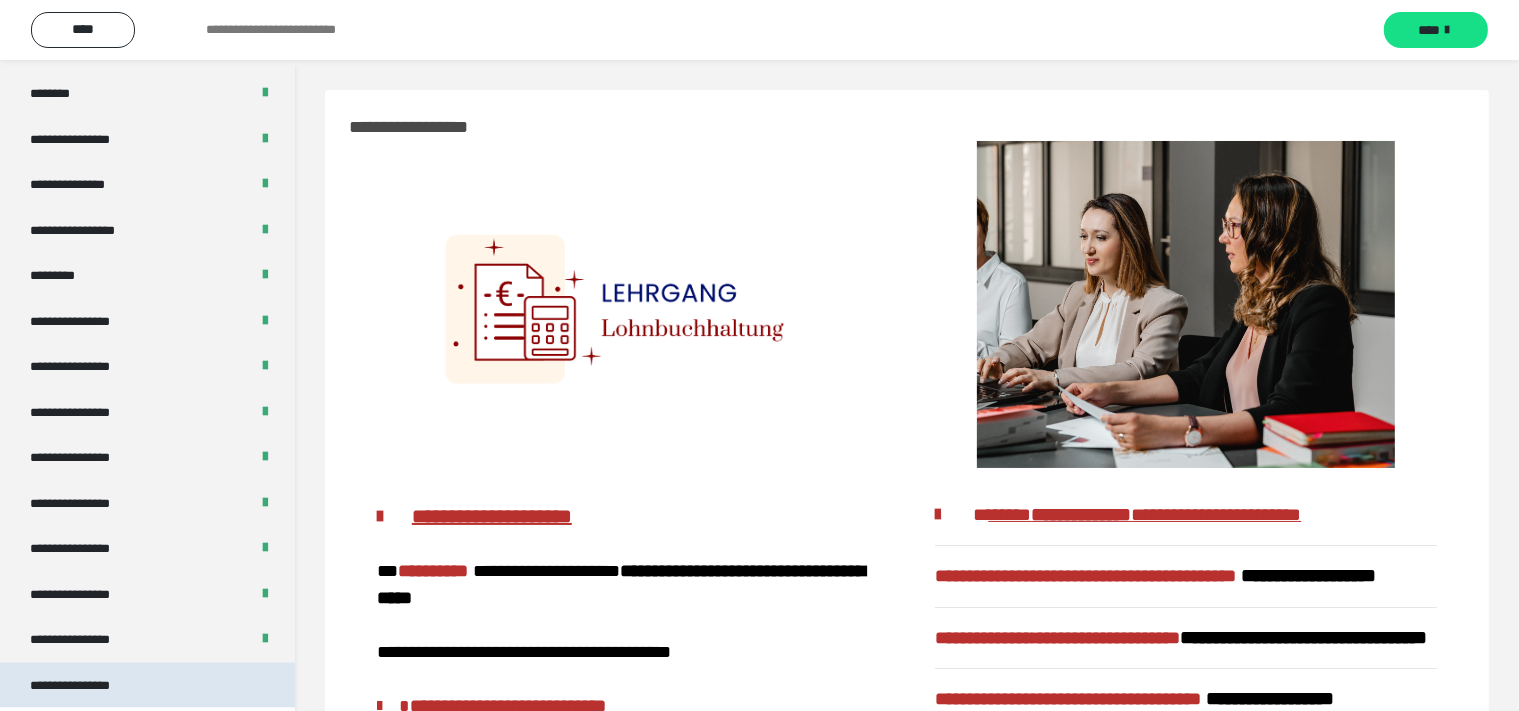 click on "**********" at bounding box center (87, 686) 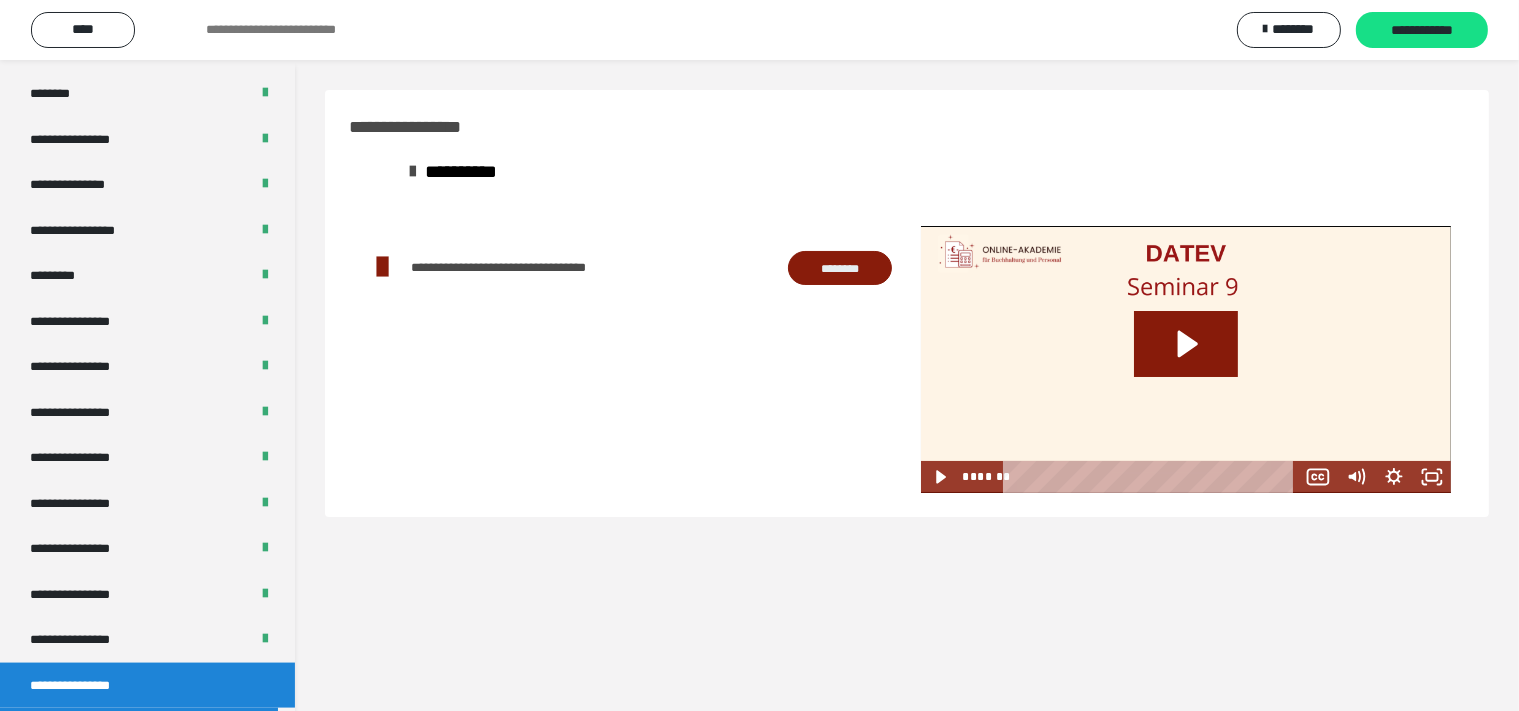 click on "********" at bounding box center (840, 268) 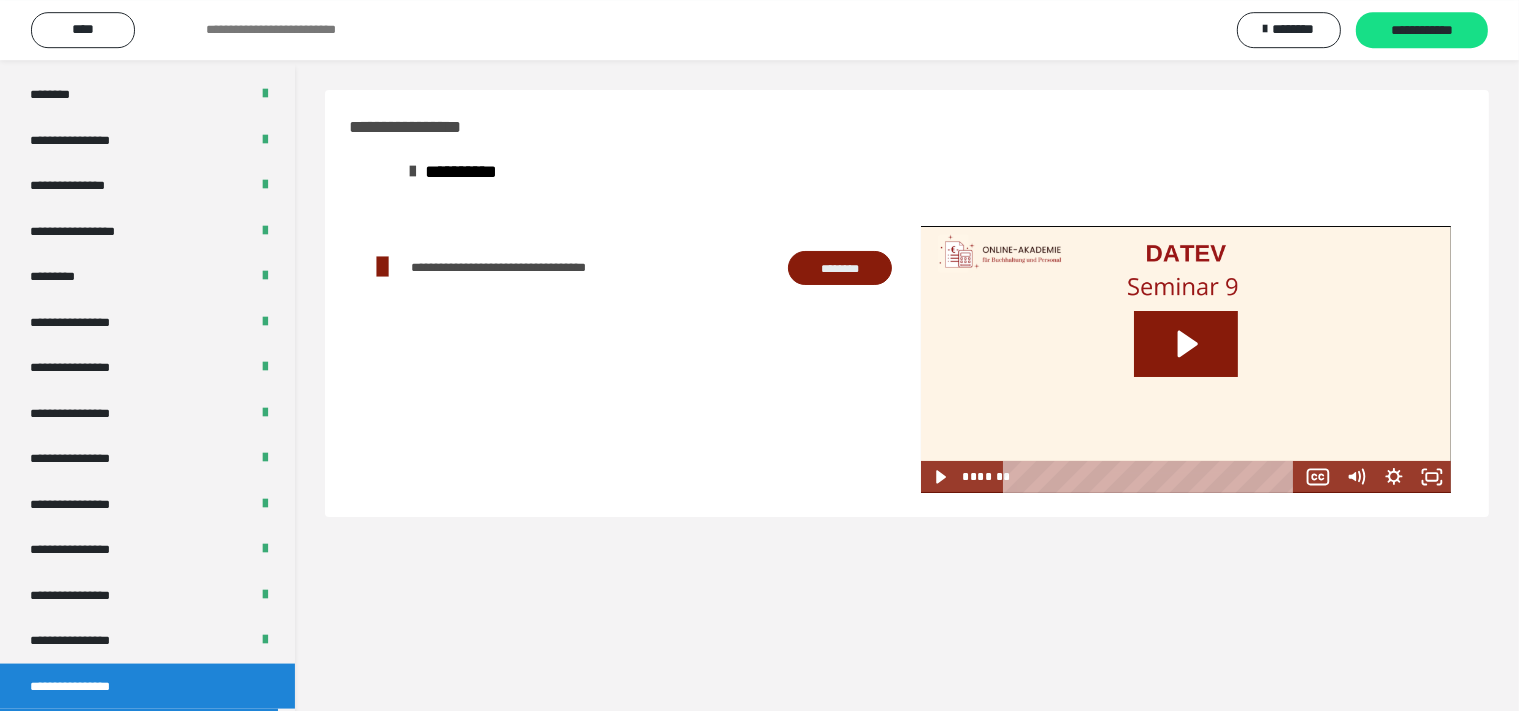 scroll, scrollTop: 60, scrollLeft: 0, axis: vertical 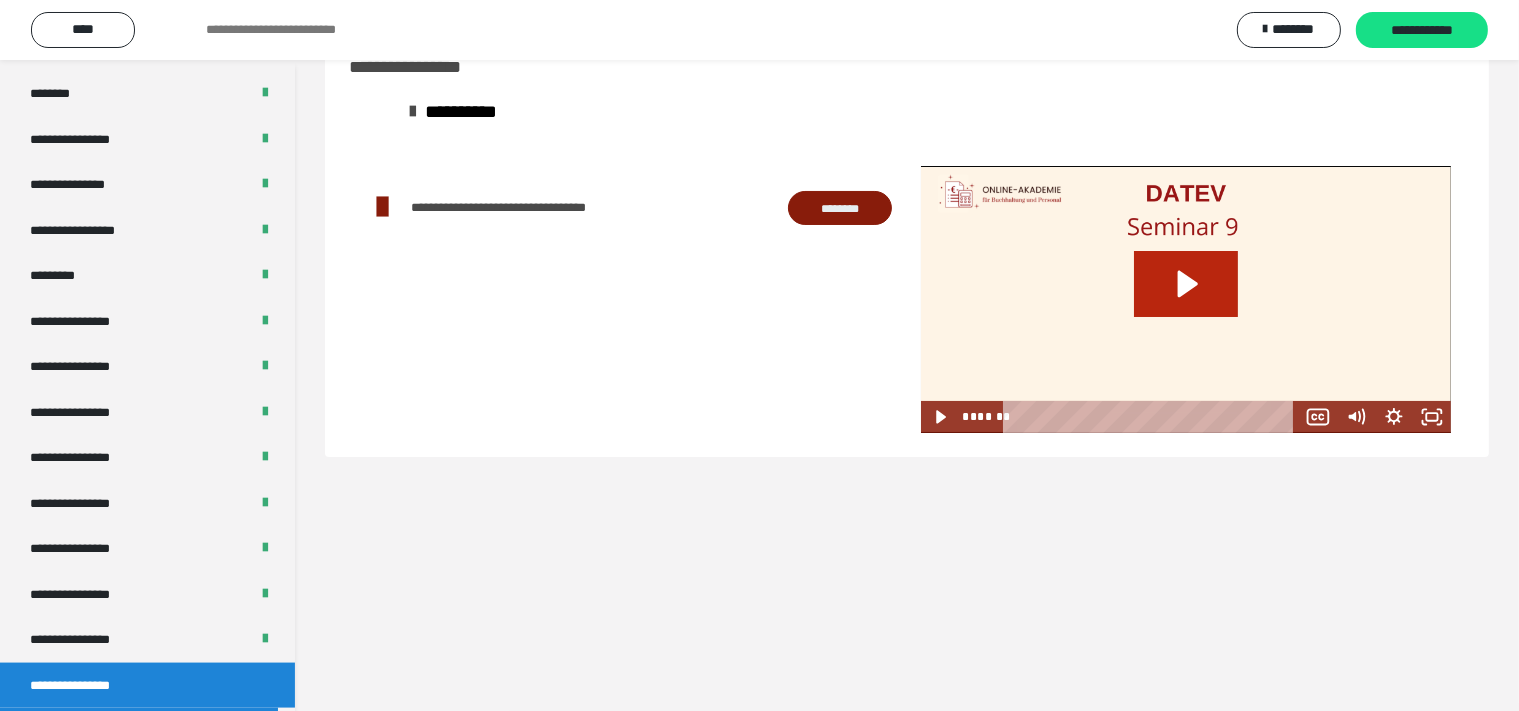 click 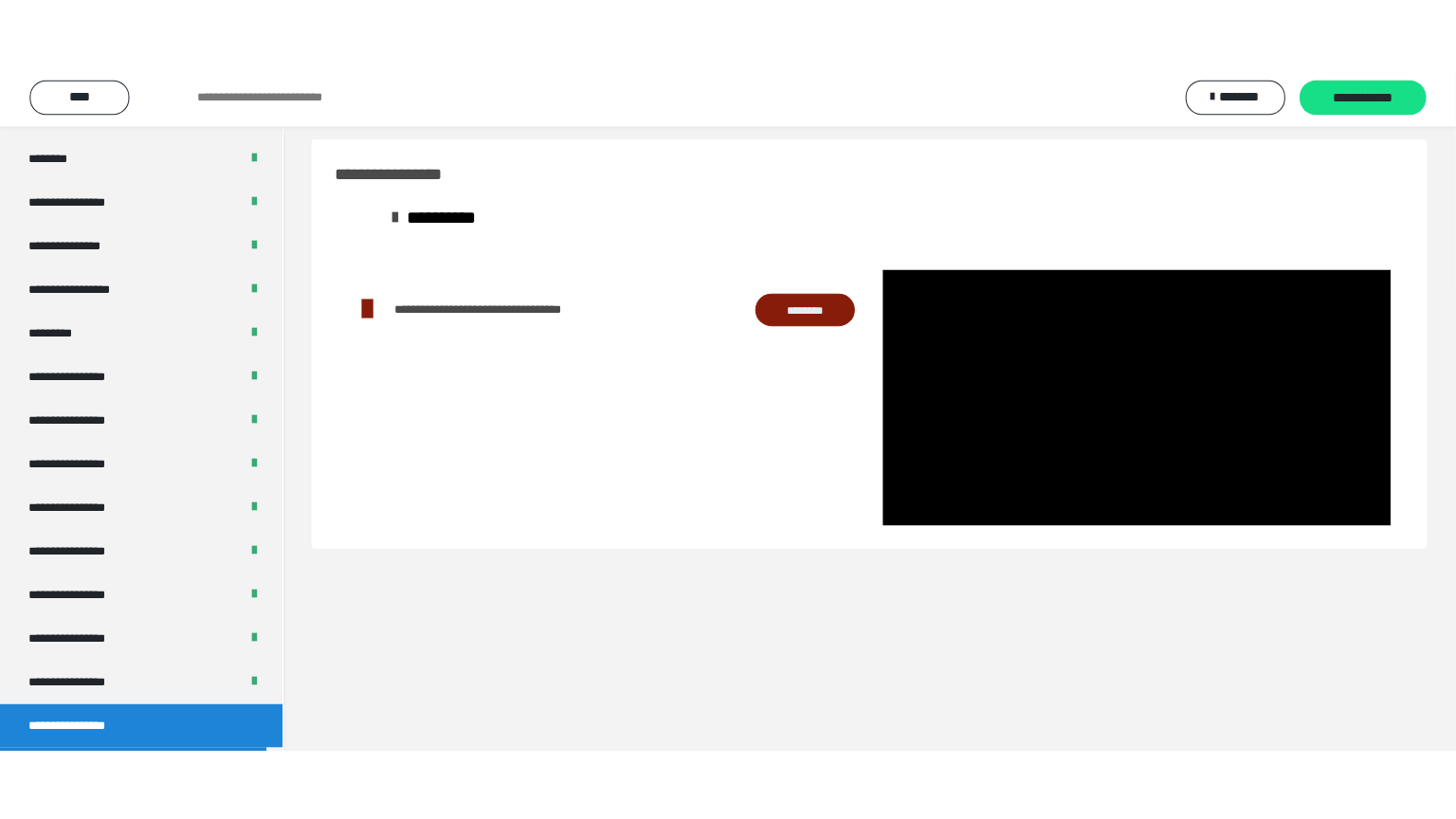 scroll, scrollTop: 0, scrollLeft: 0, axis: both 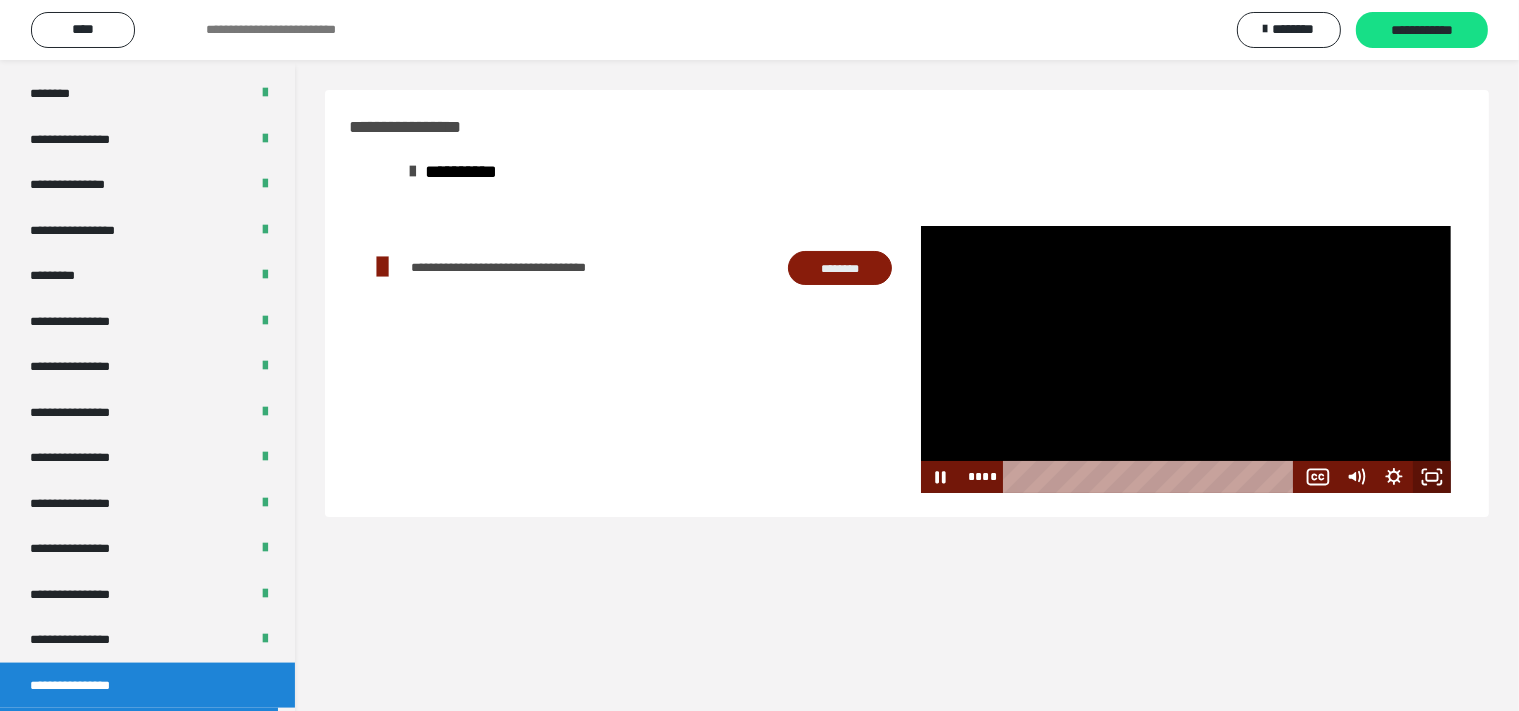 click 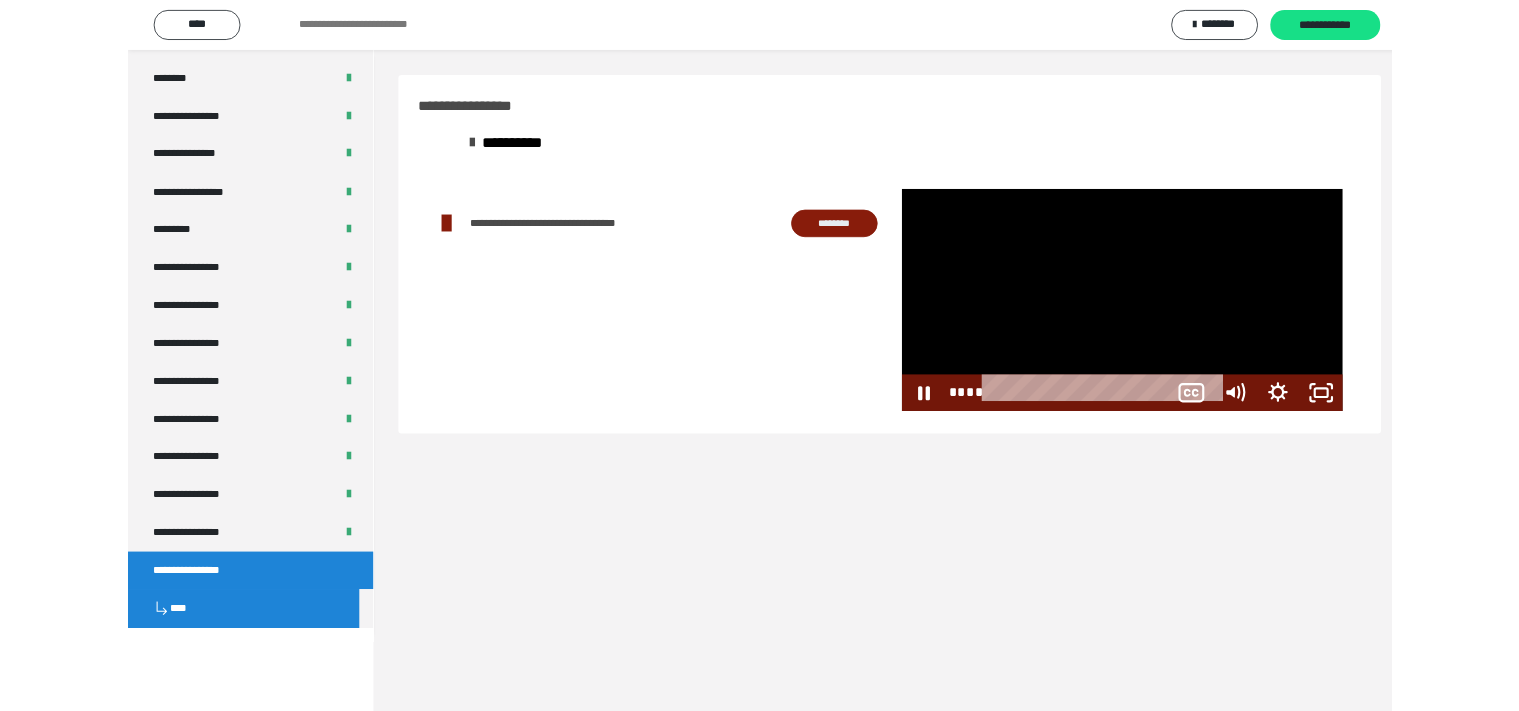scroll, scrollTop: 2526, scrollLeft: 0, axis: vertical 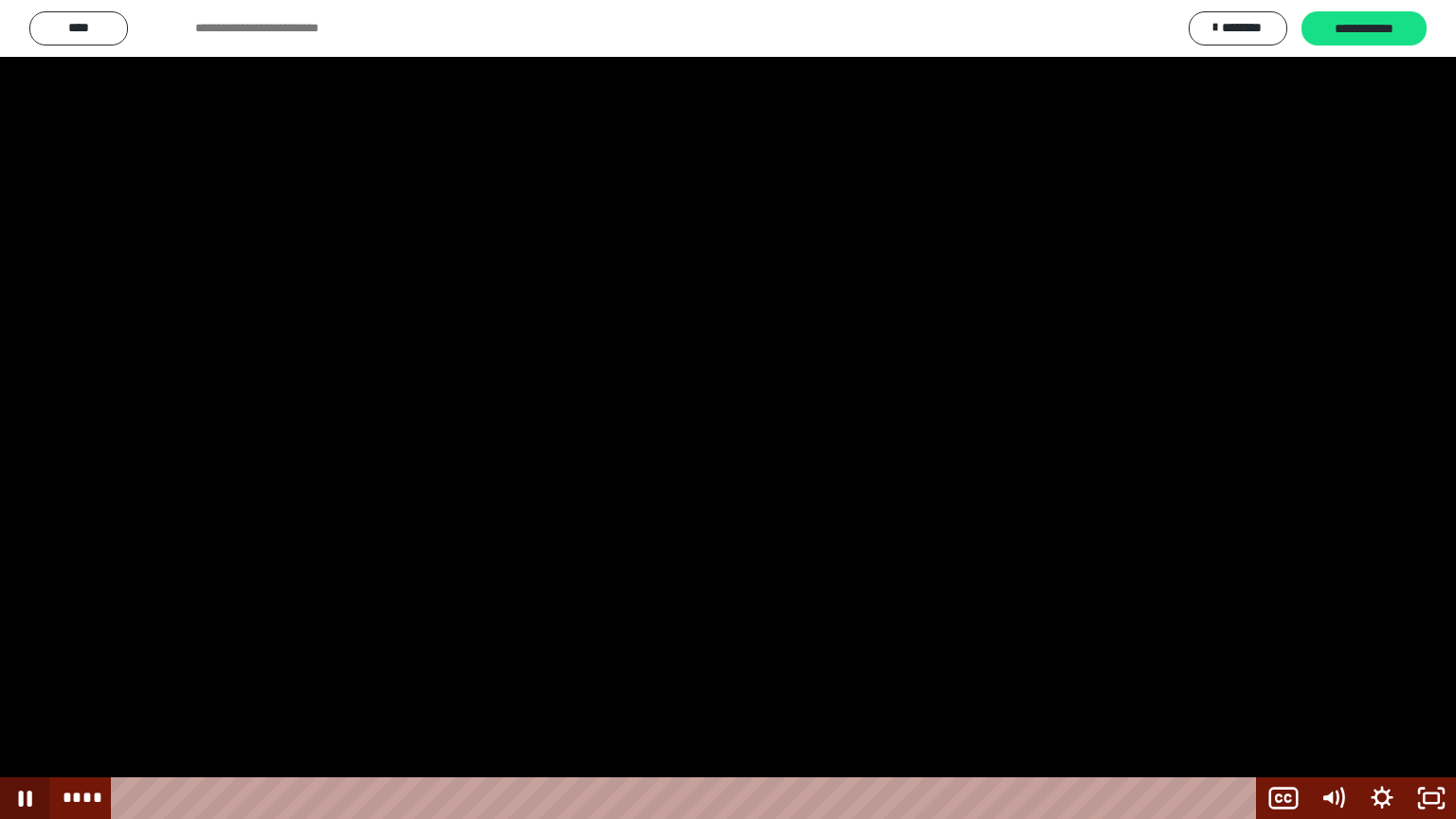 click 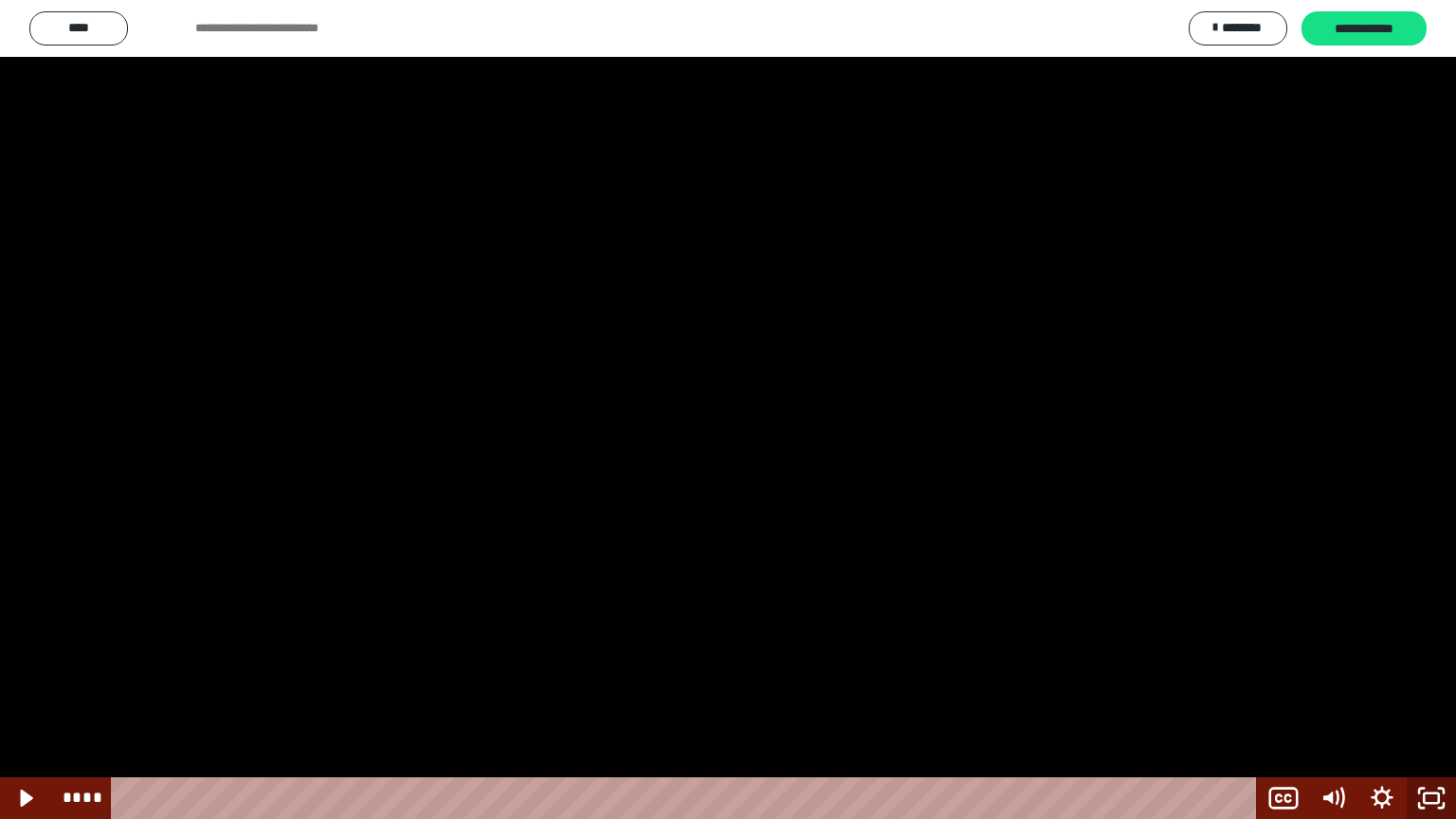 click 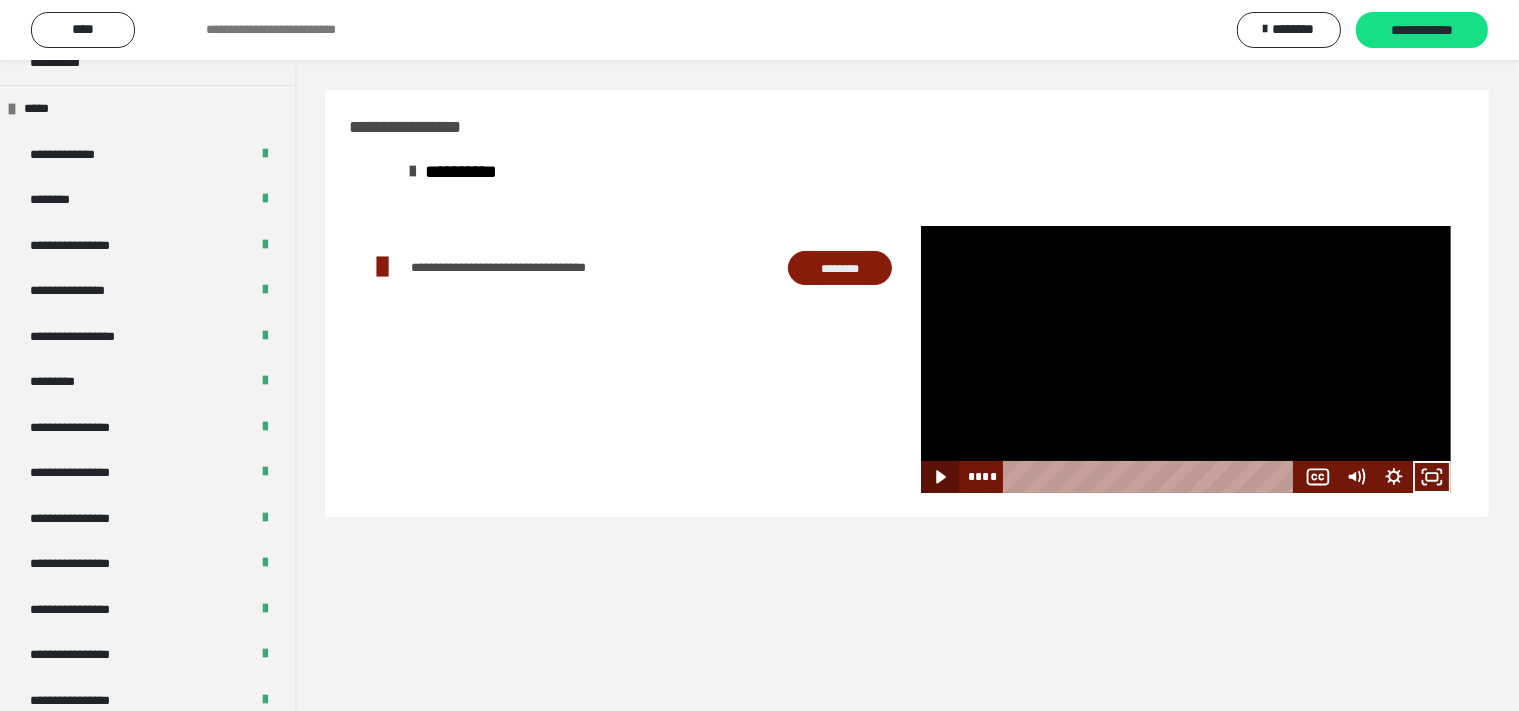 click 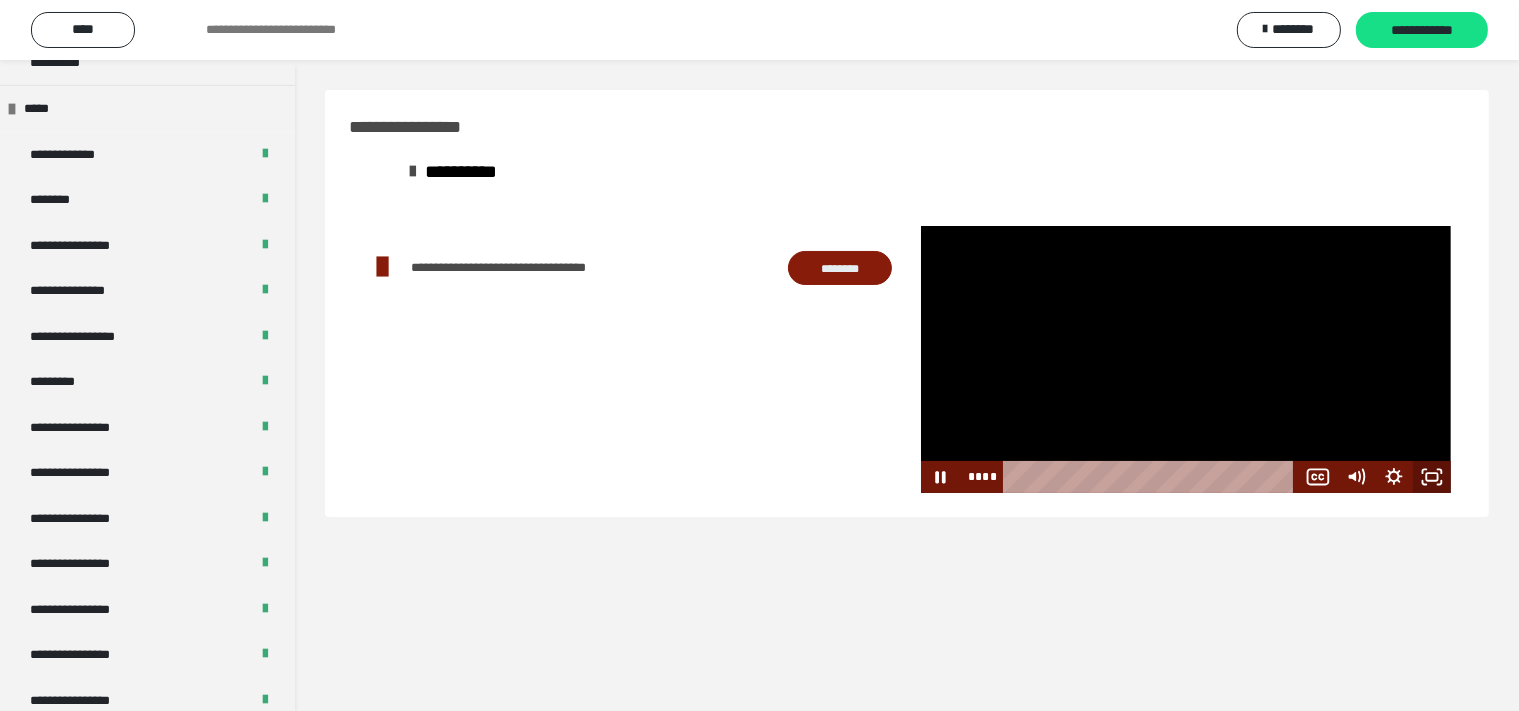 click 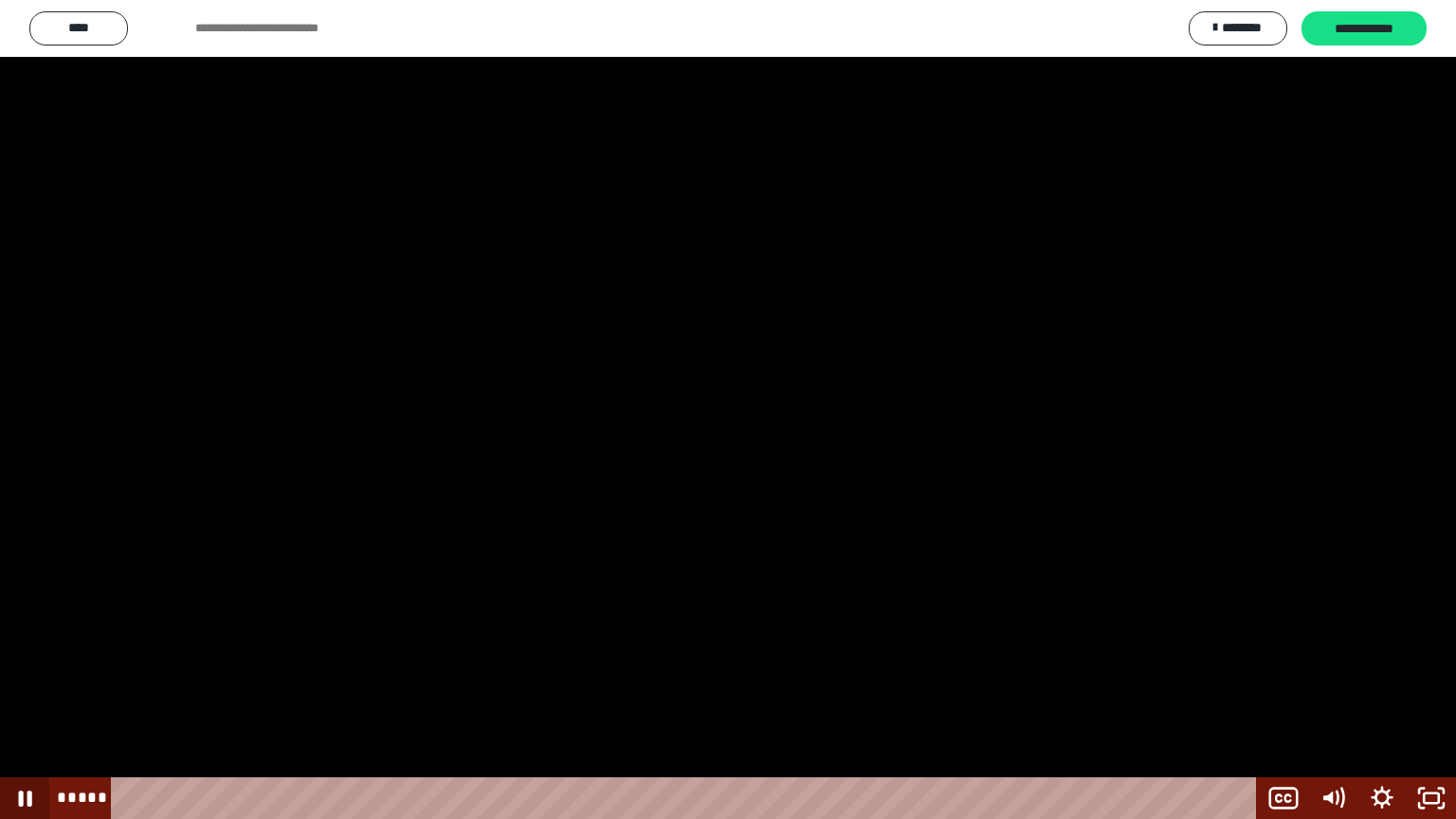 click 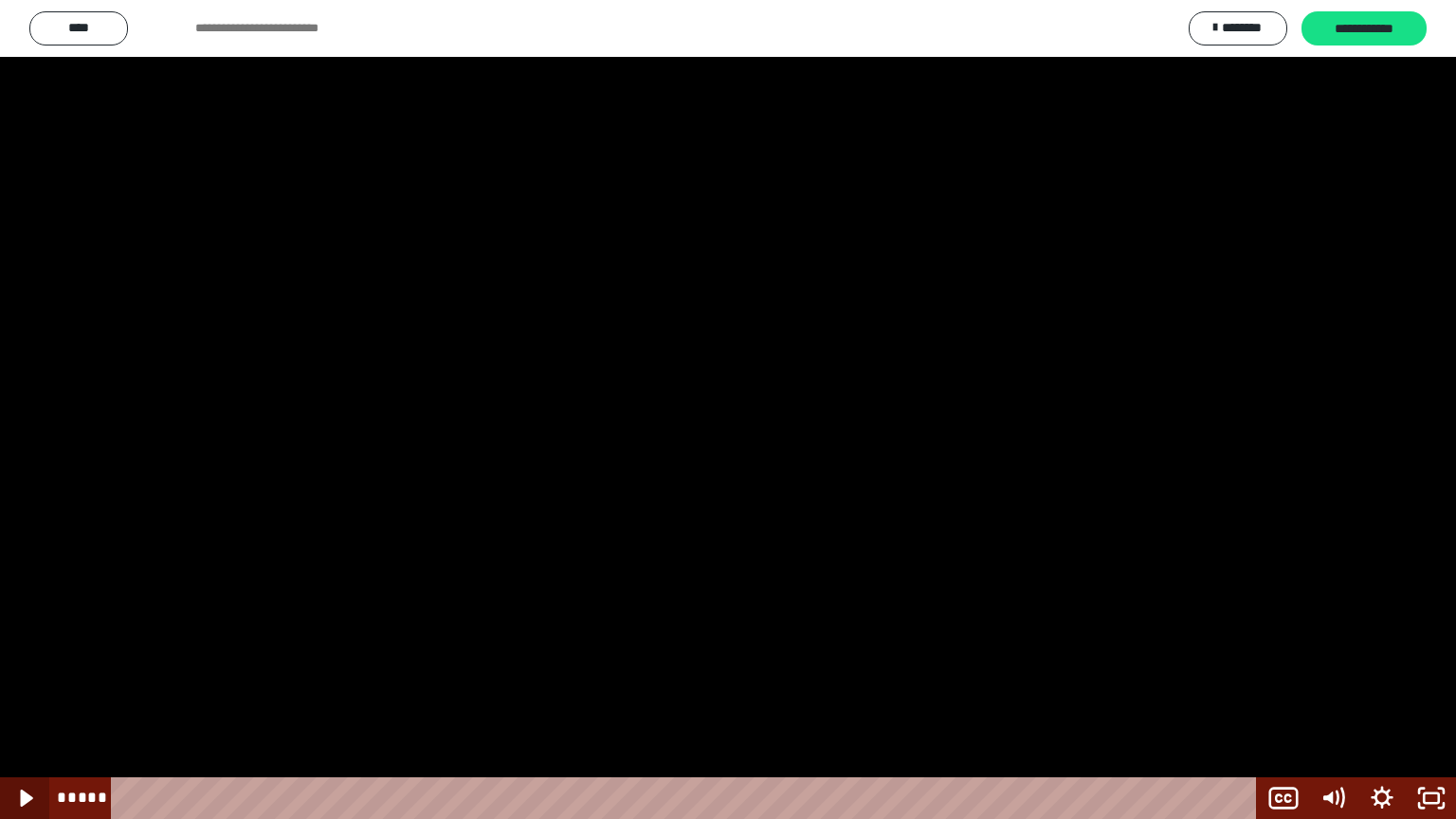 click 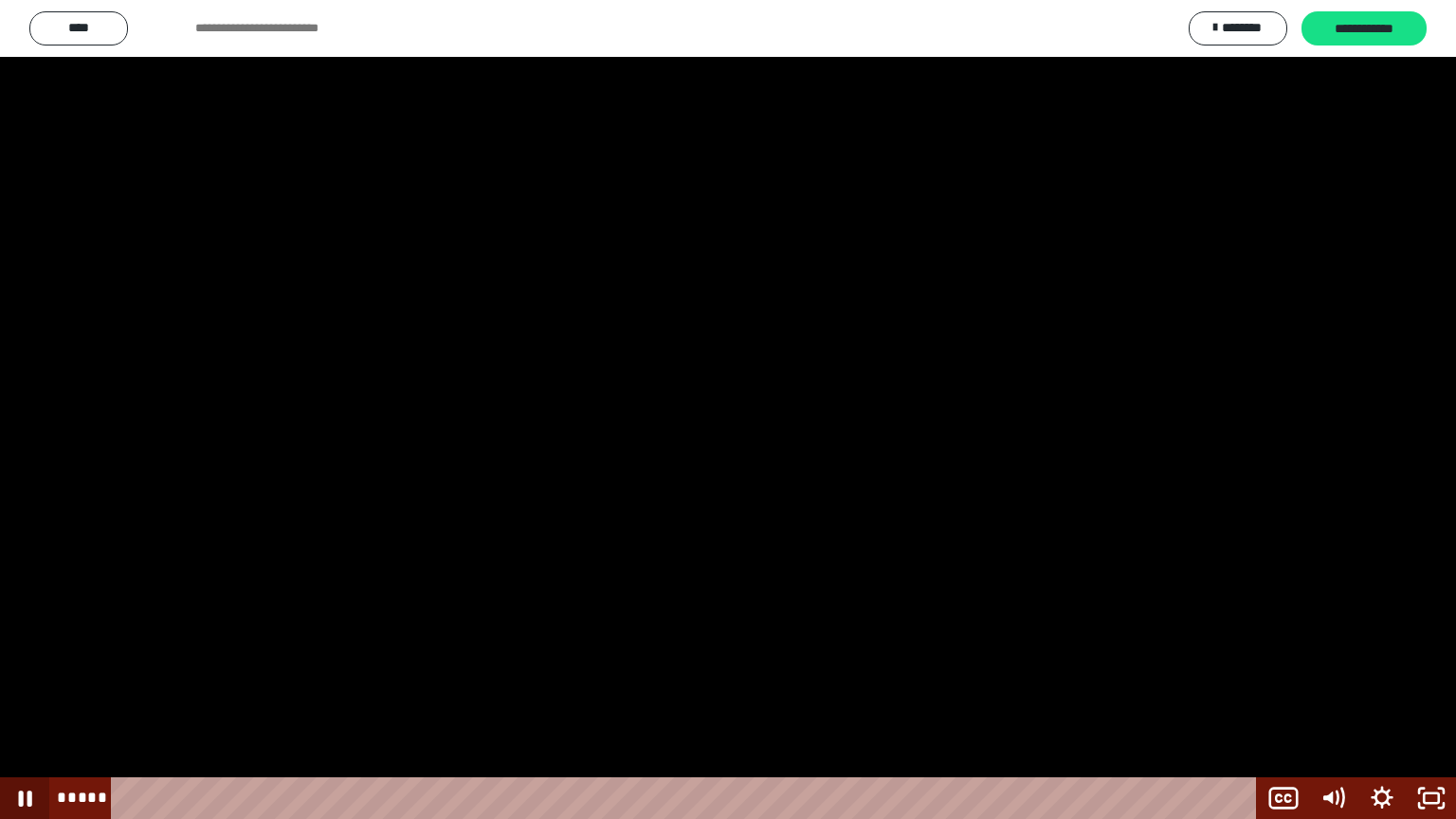 click 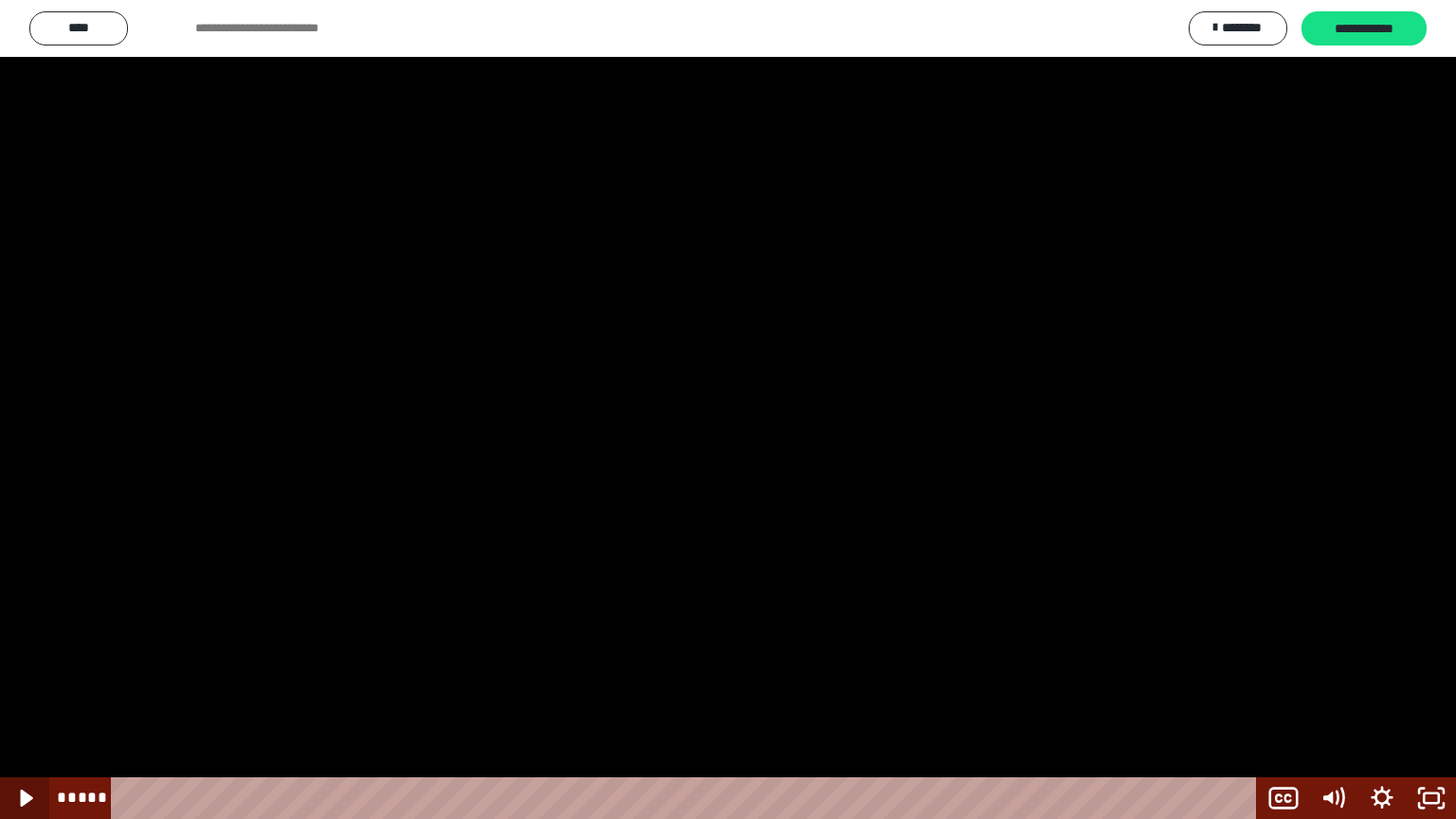 click 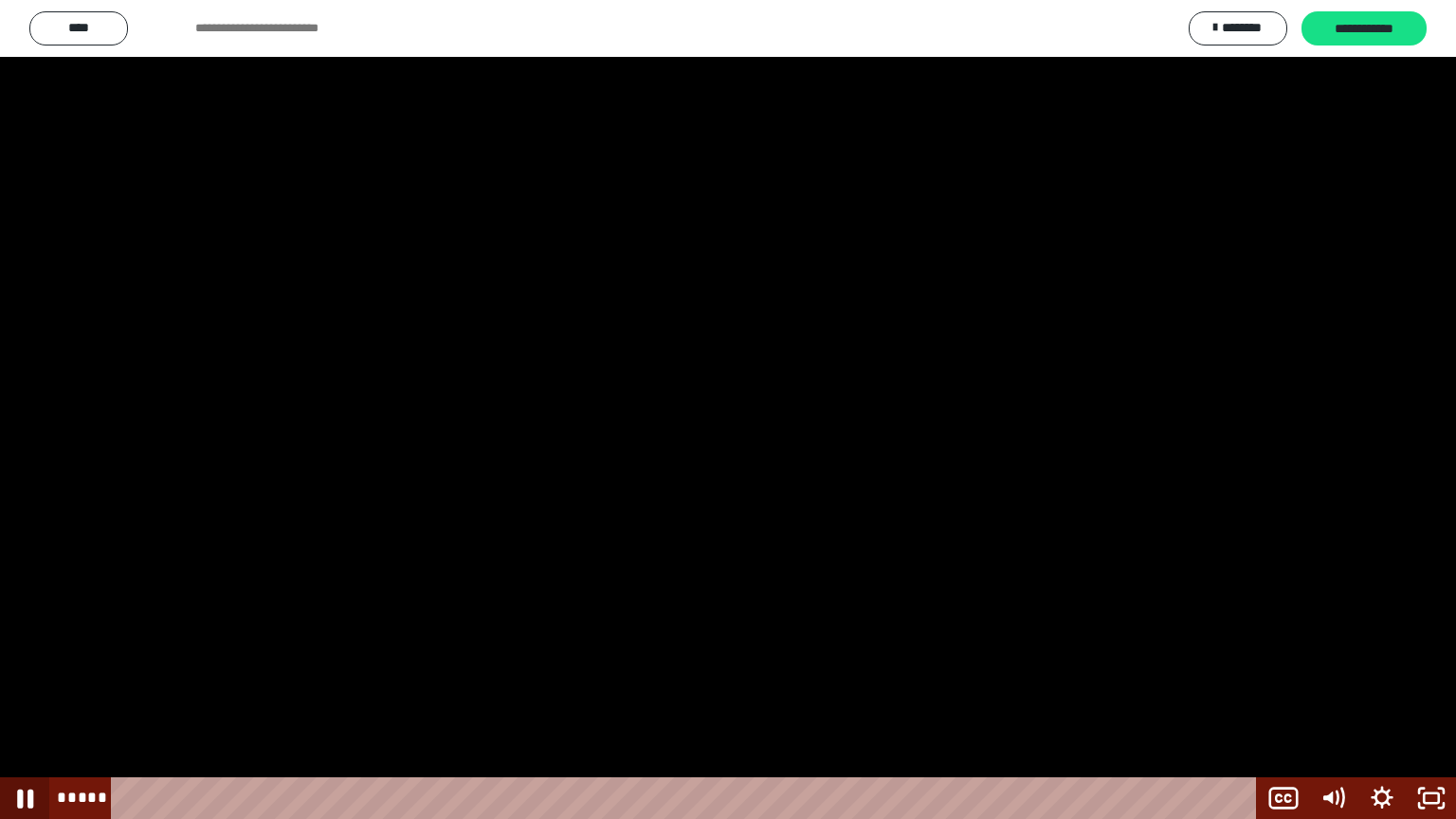 drag, startPoint x: 23, startPoint y: 784, endPoint x: 35, endPoint y: 790, distance: 13.4164079 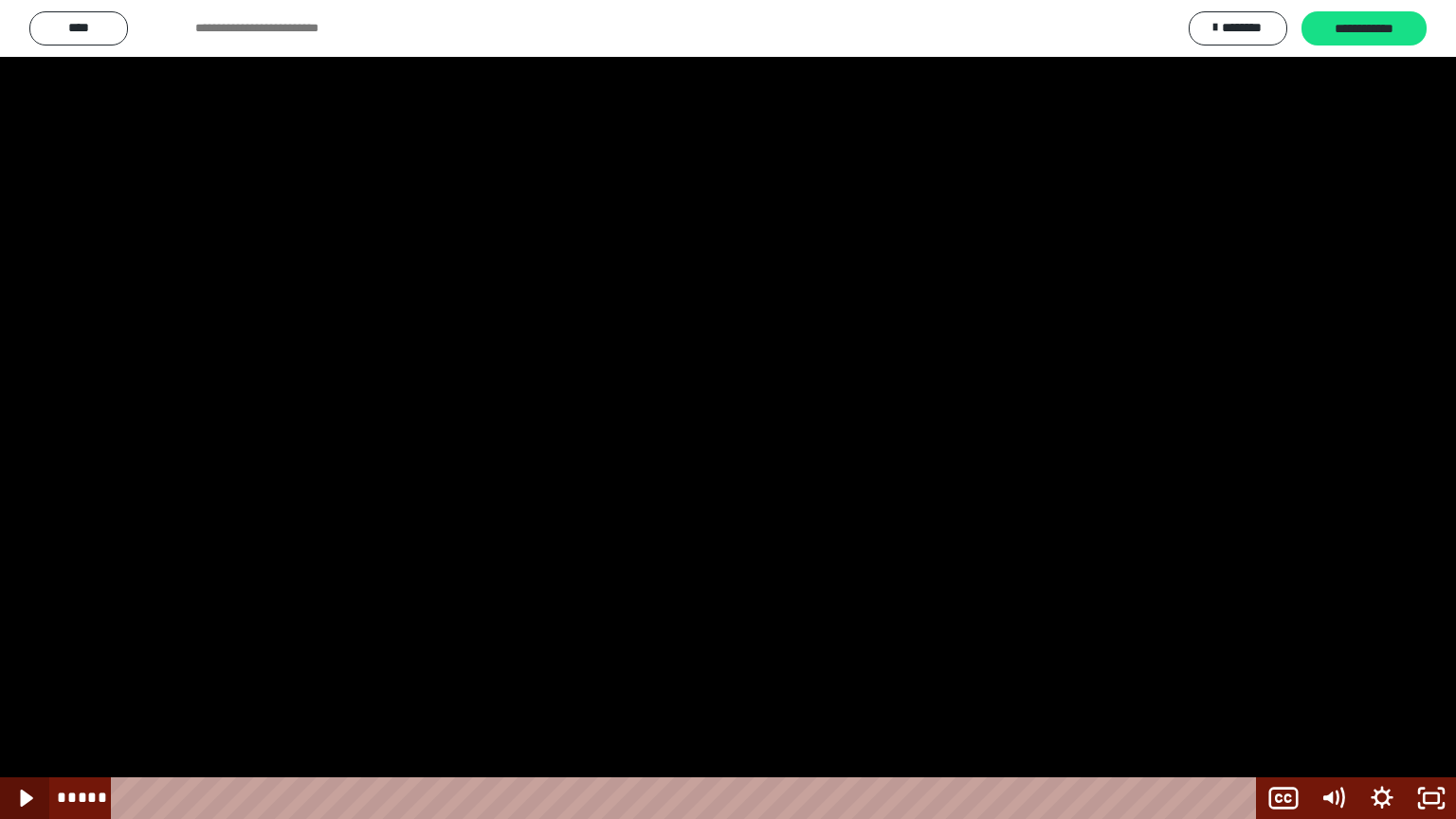 click 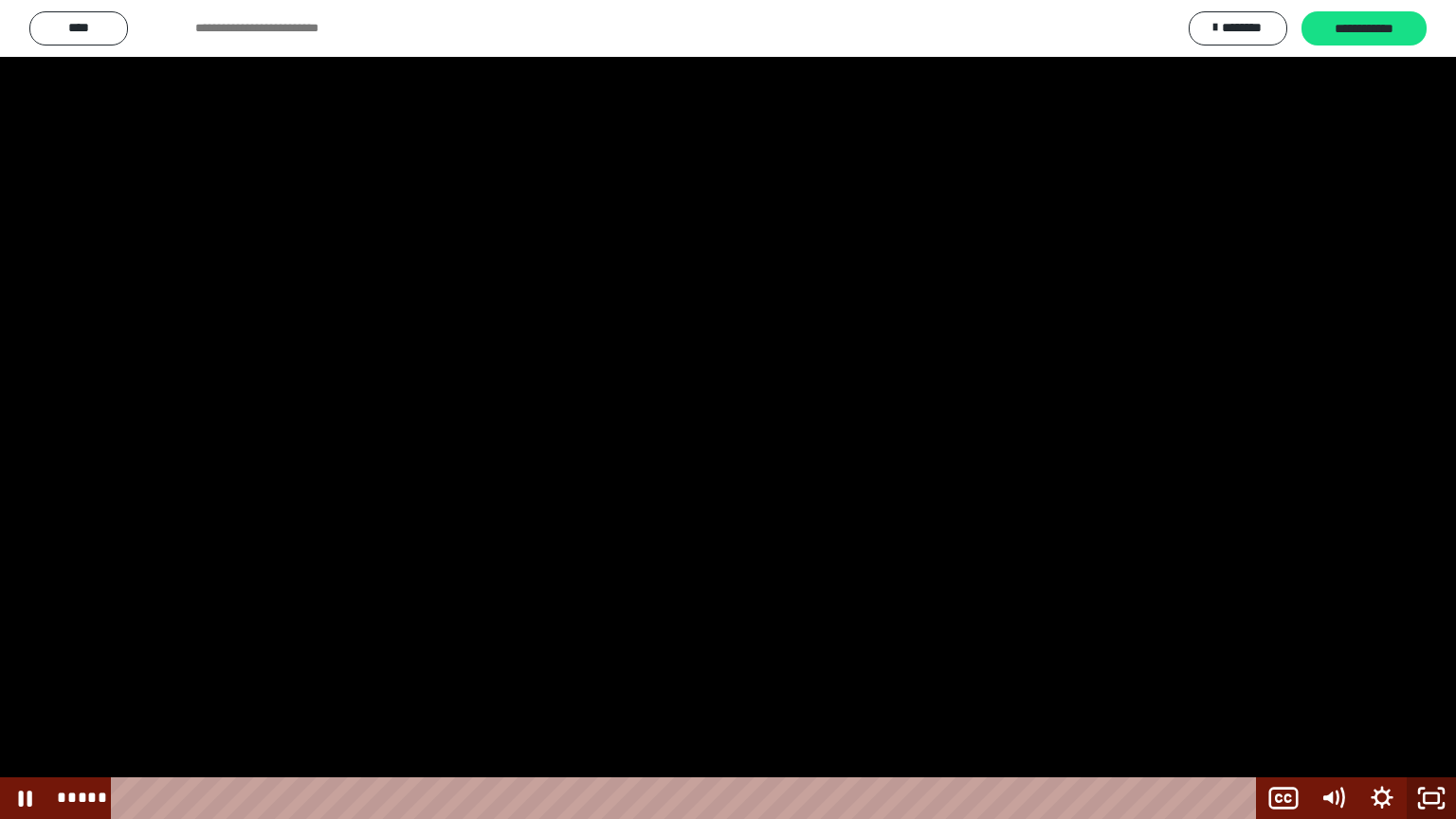 click 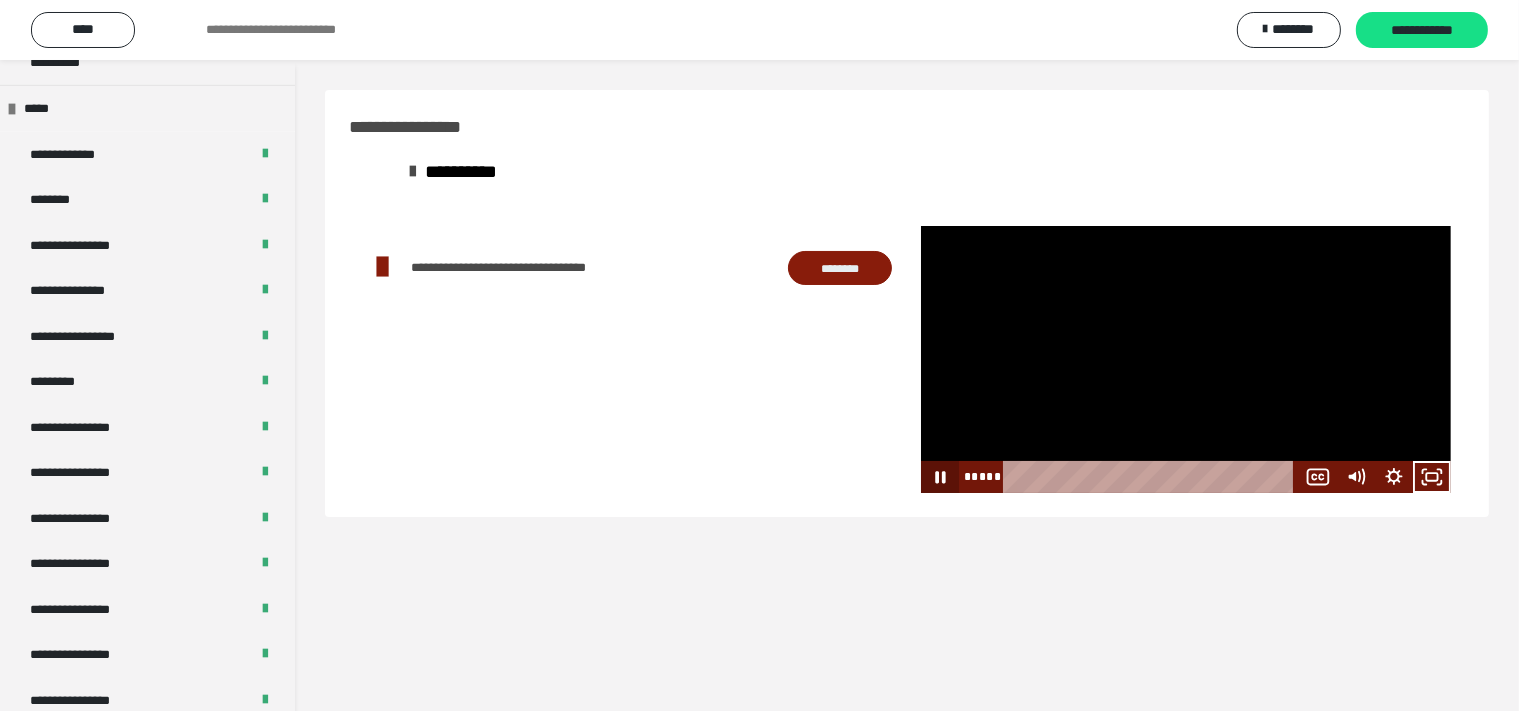 click 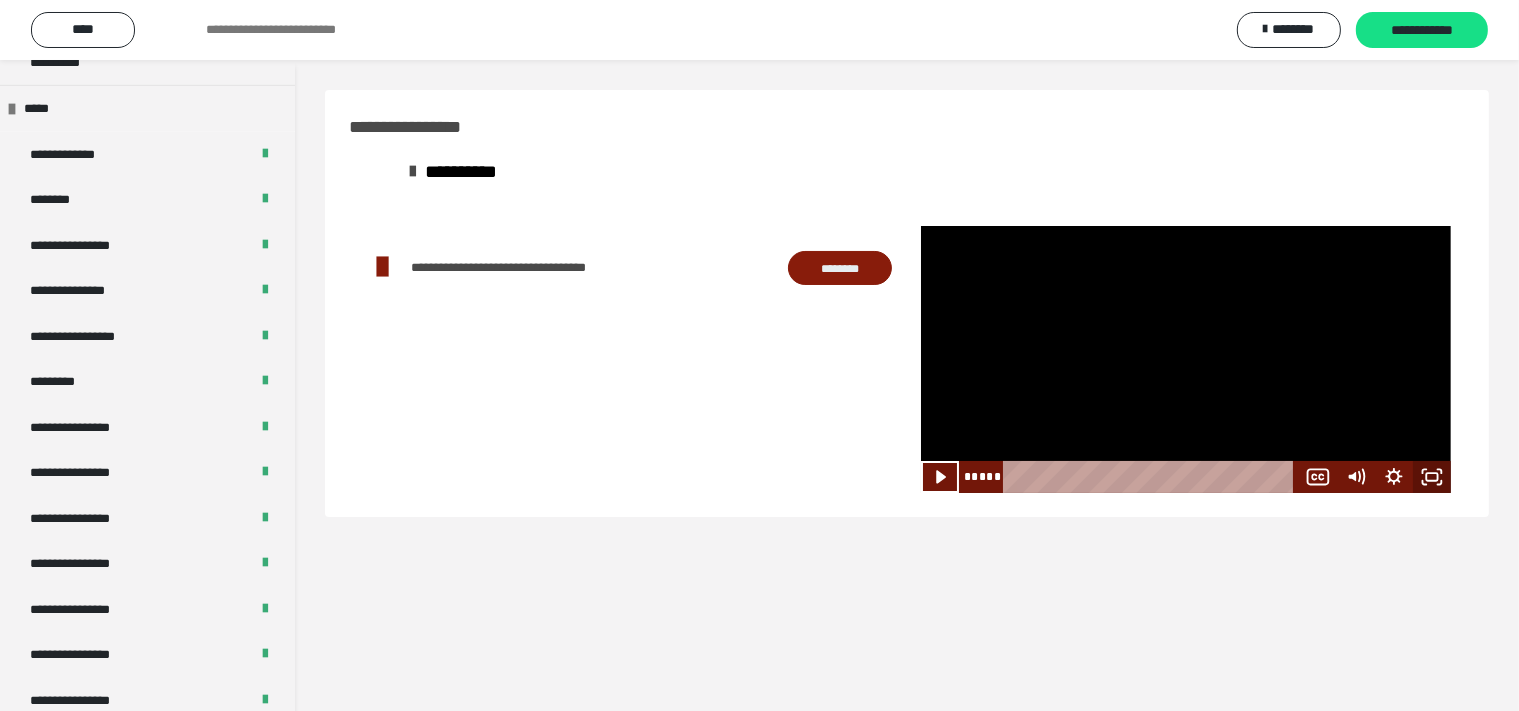 click 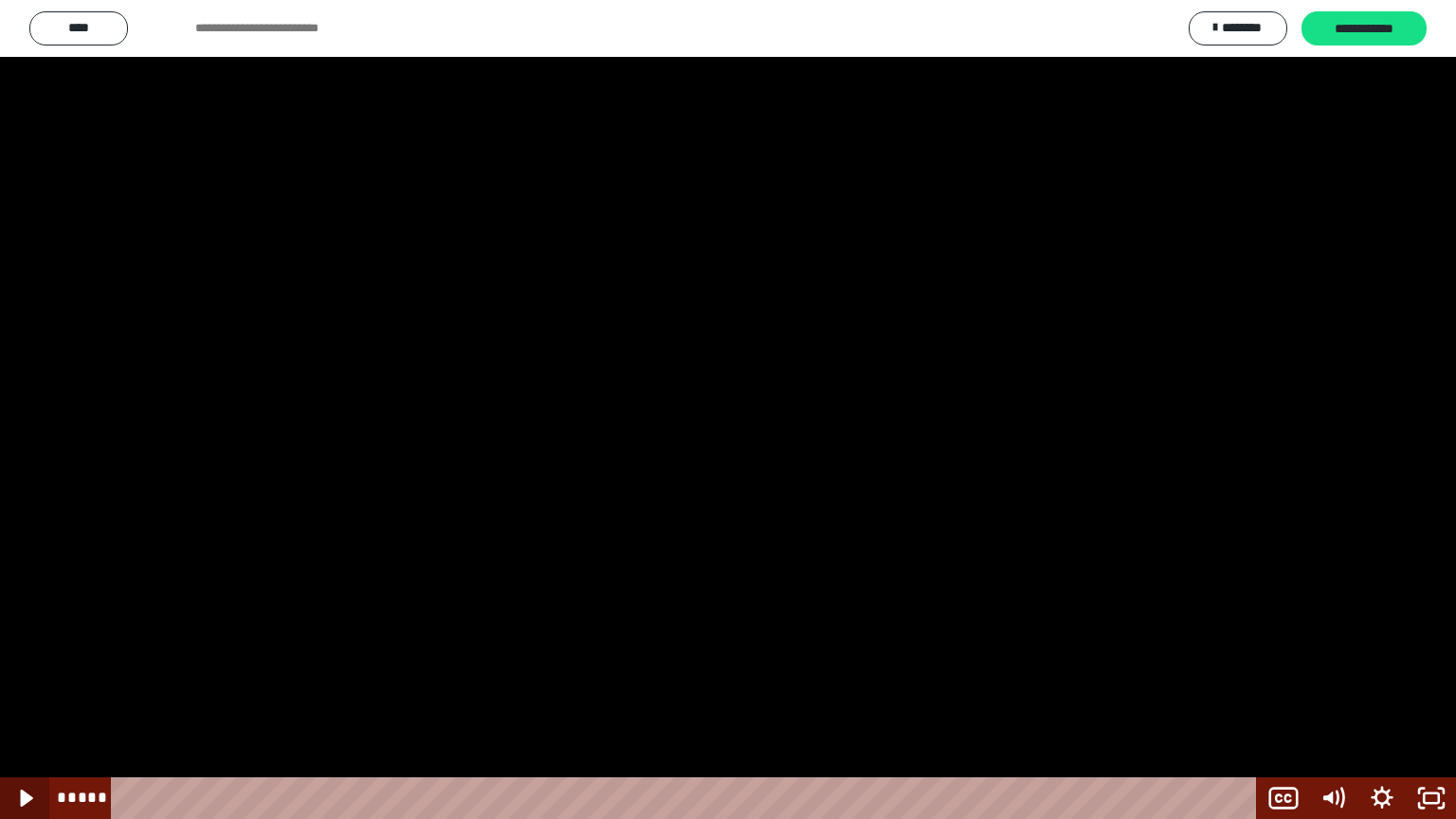 click 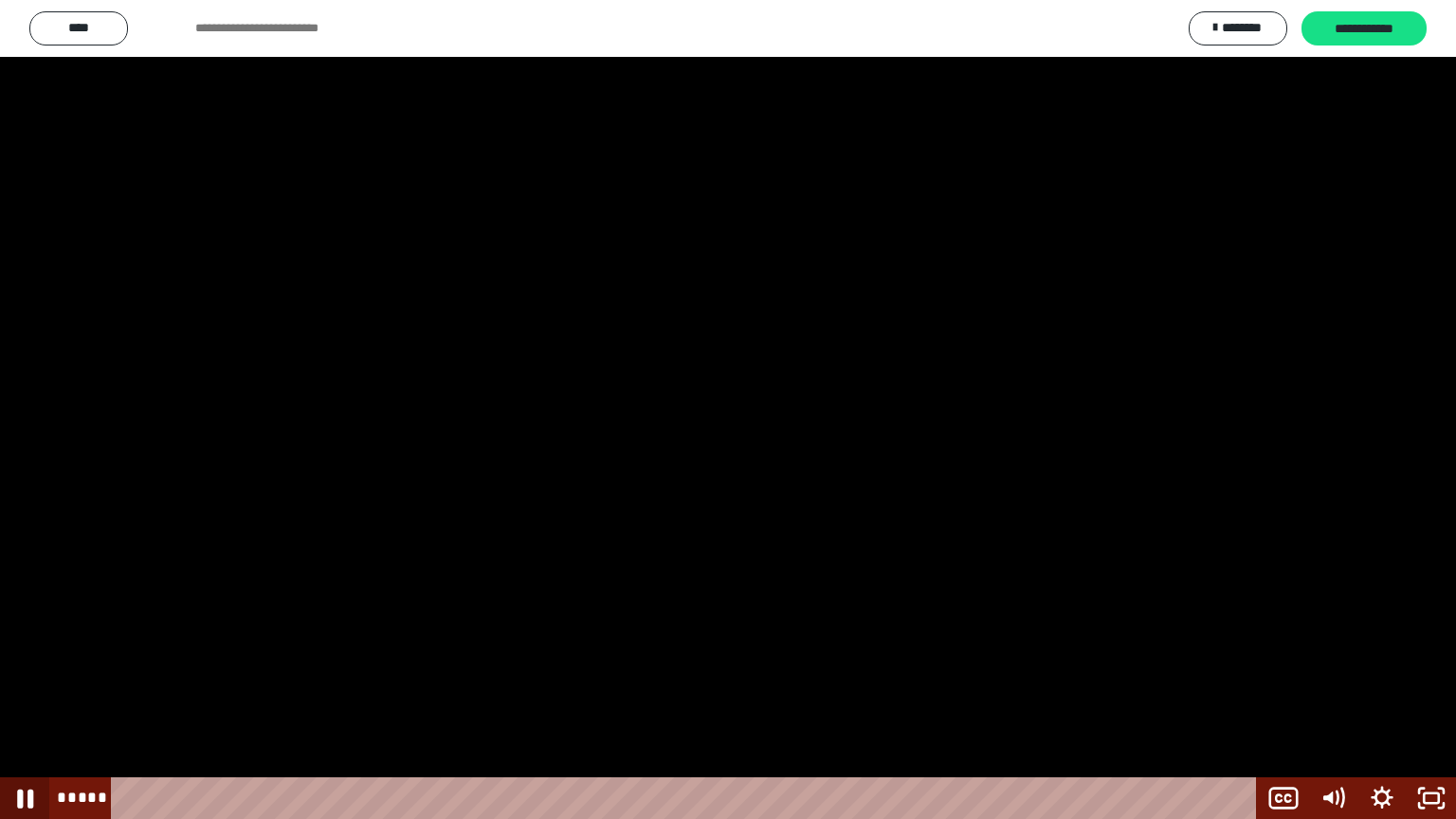 click 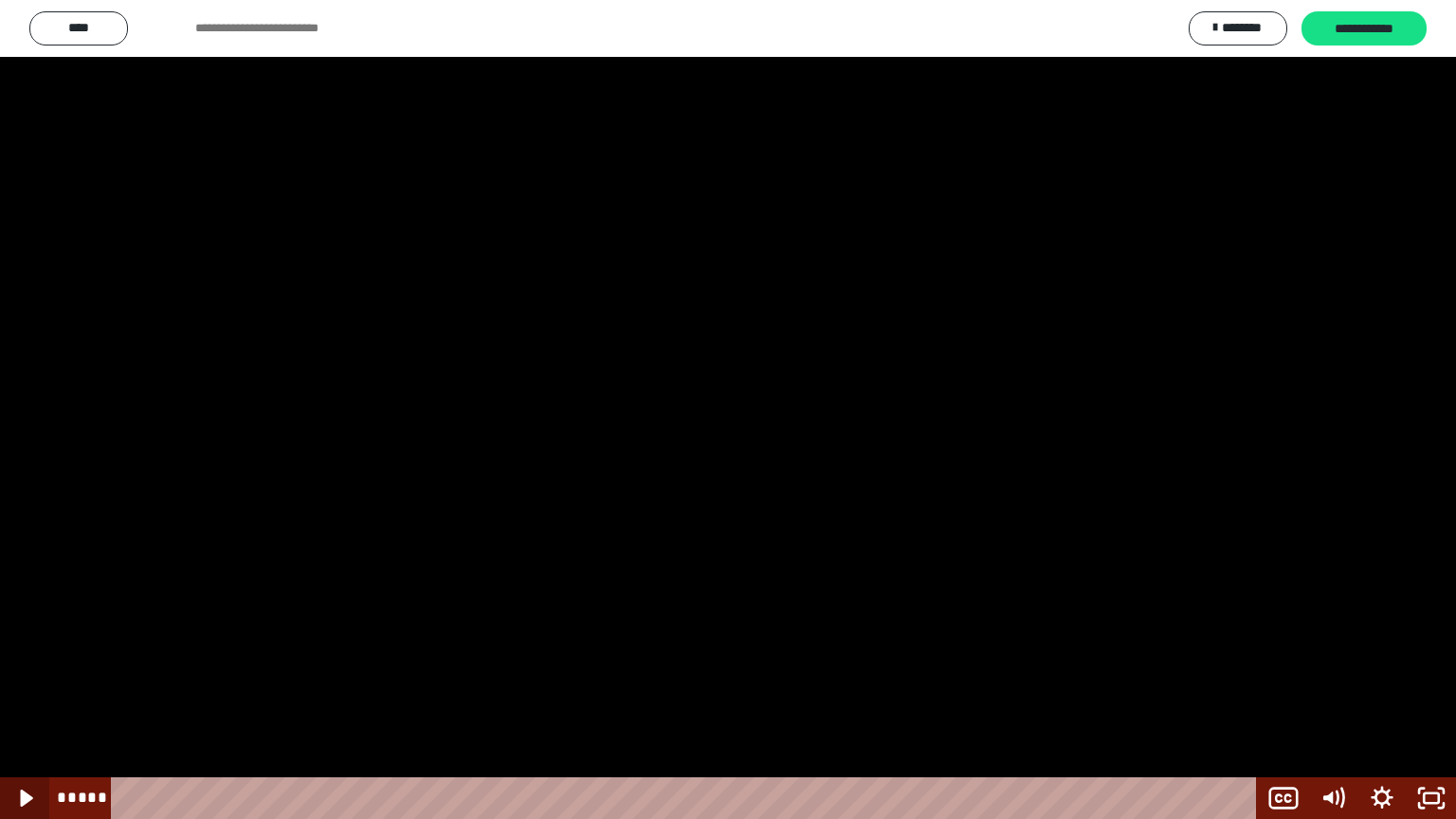 click 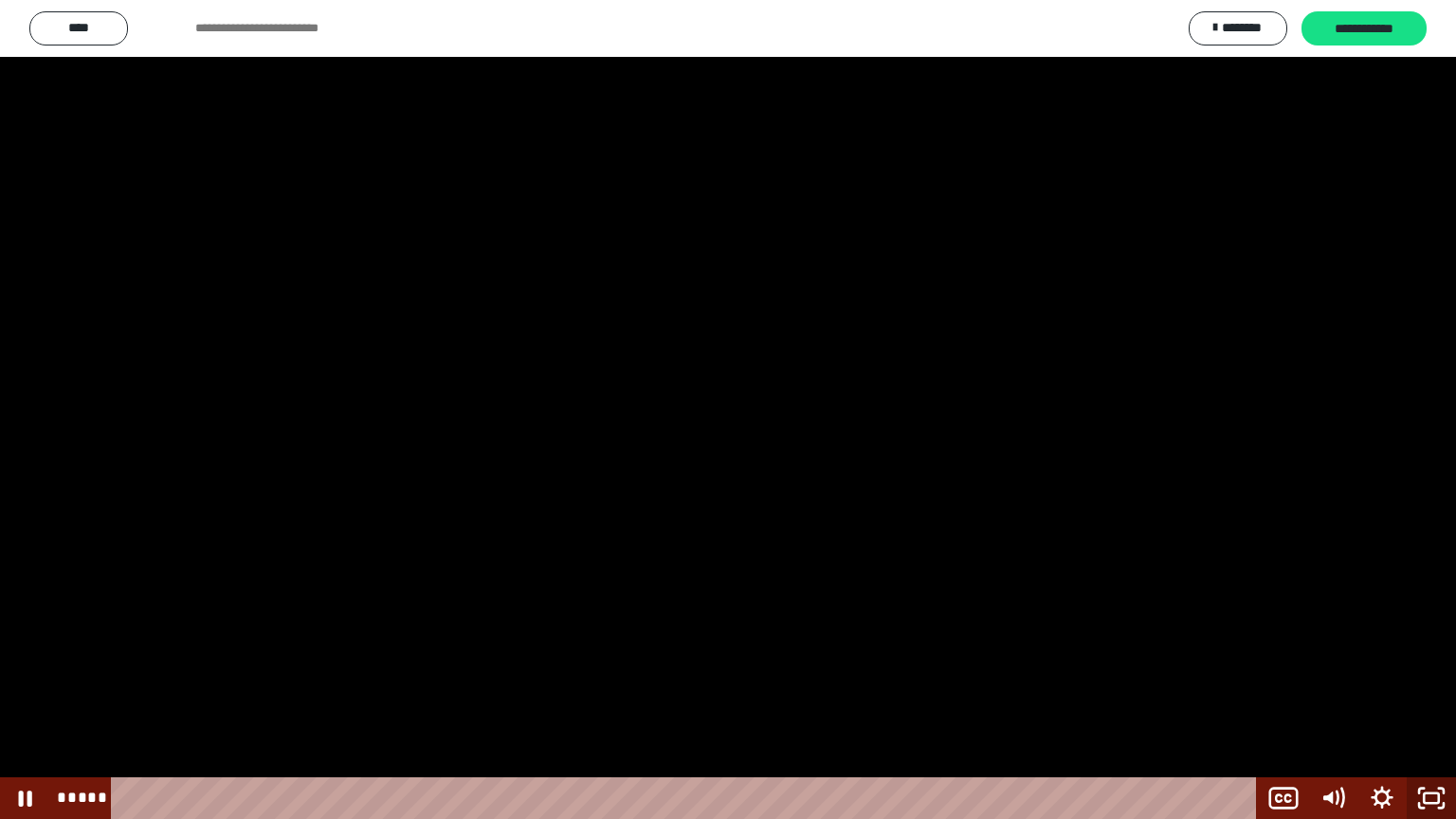 click 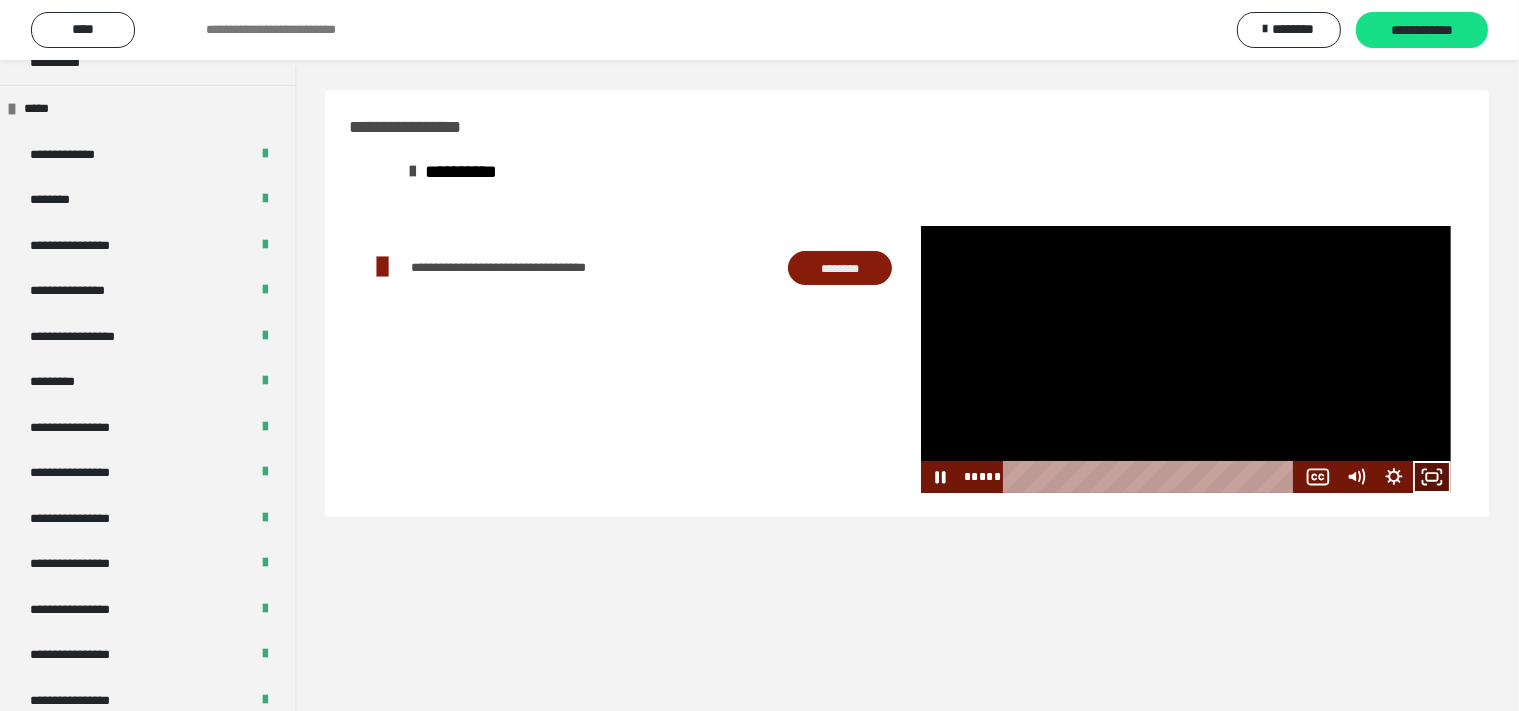 click 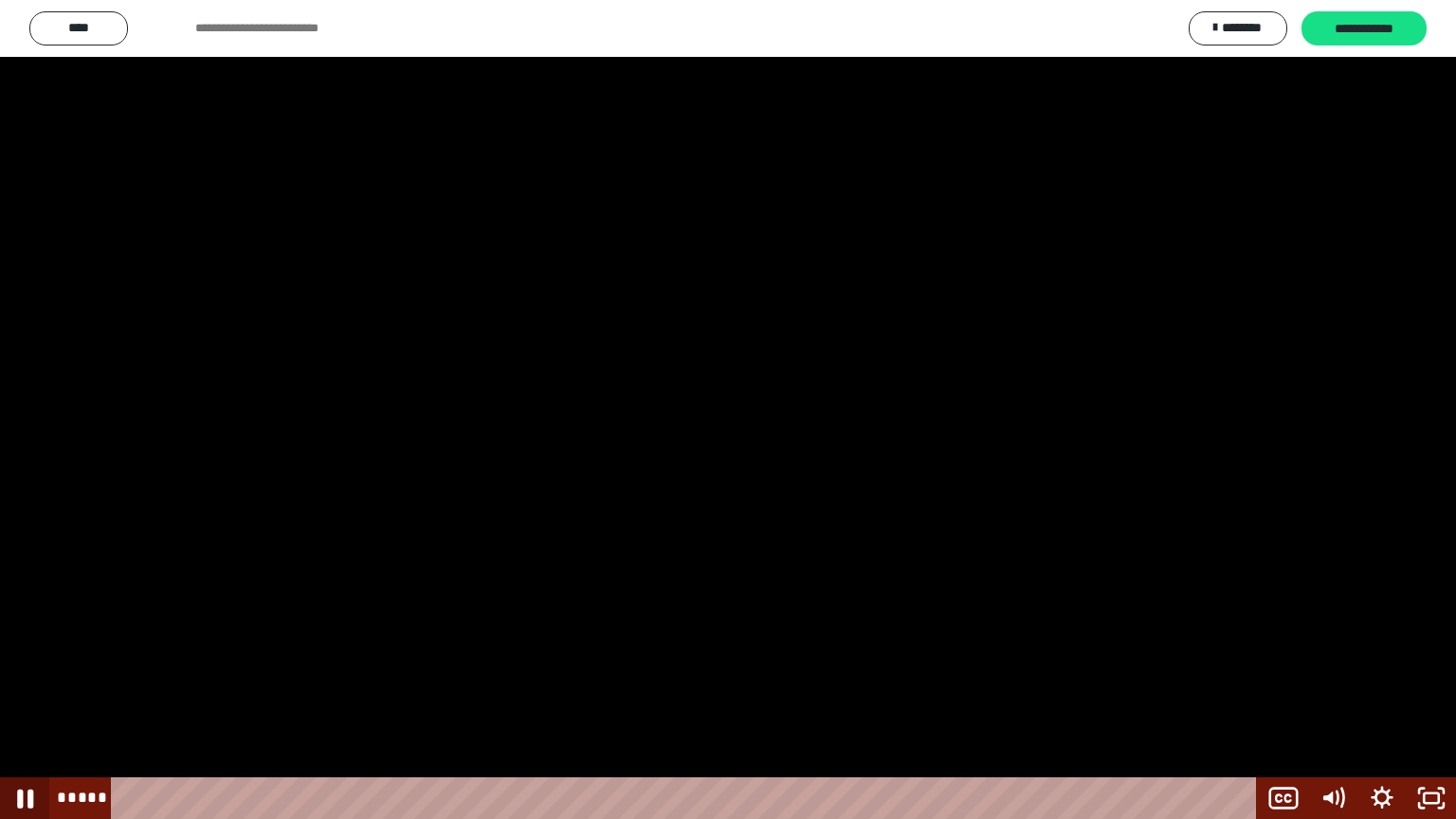 click 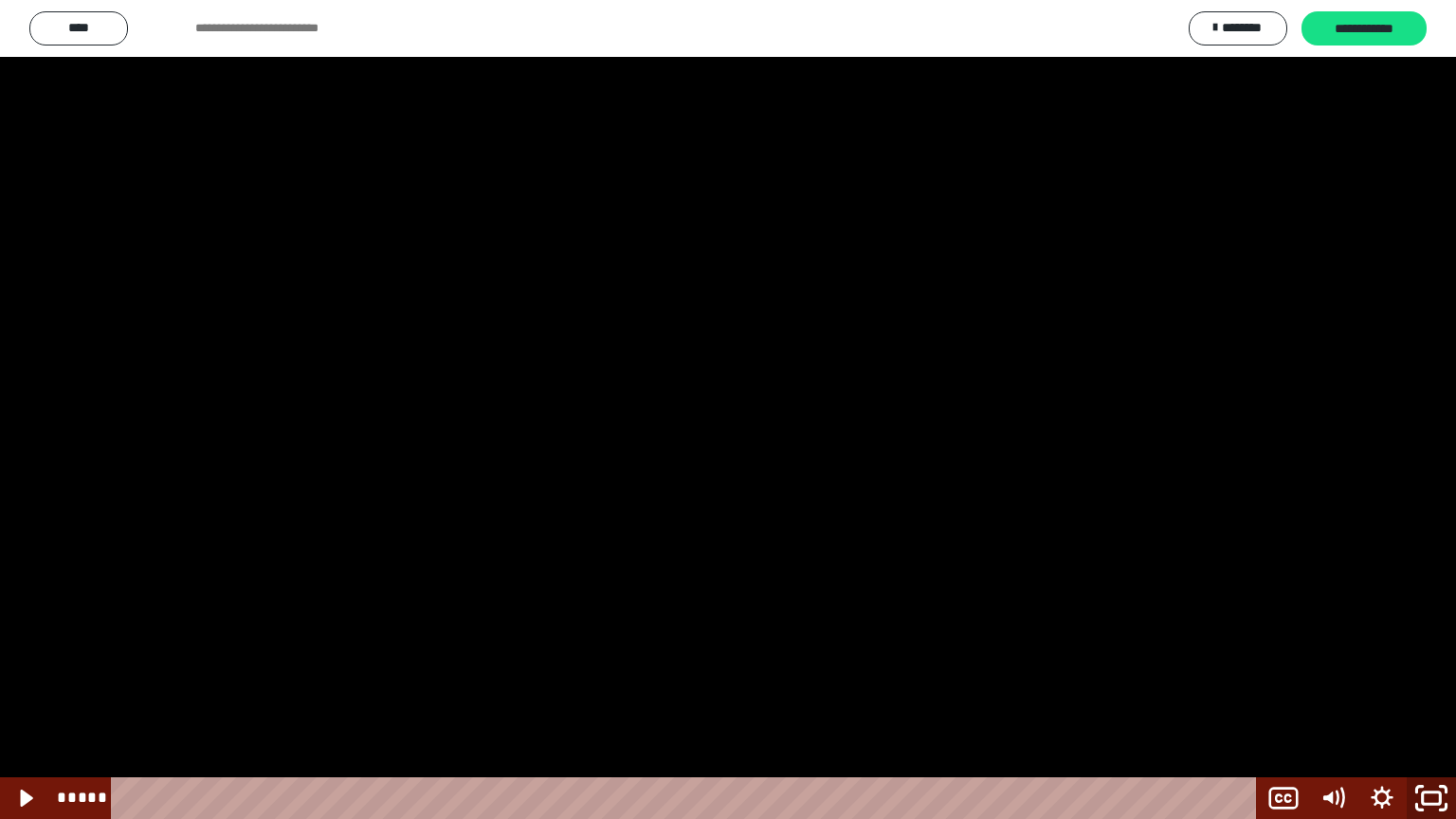 click 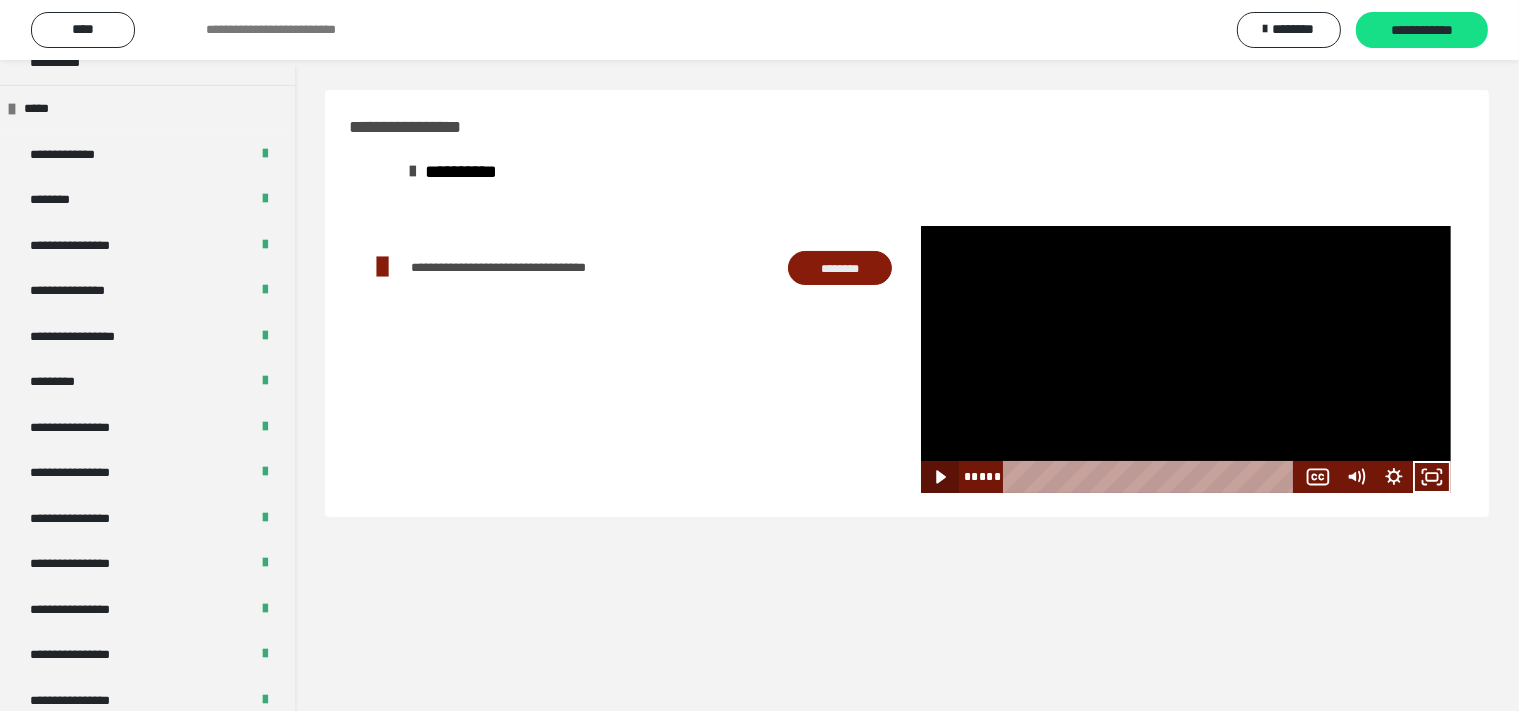 click 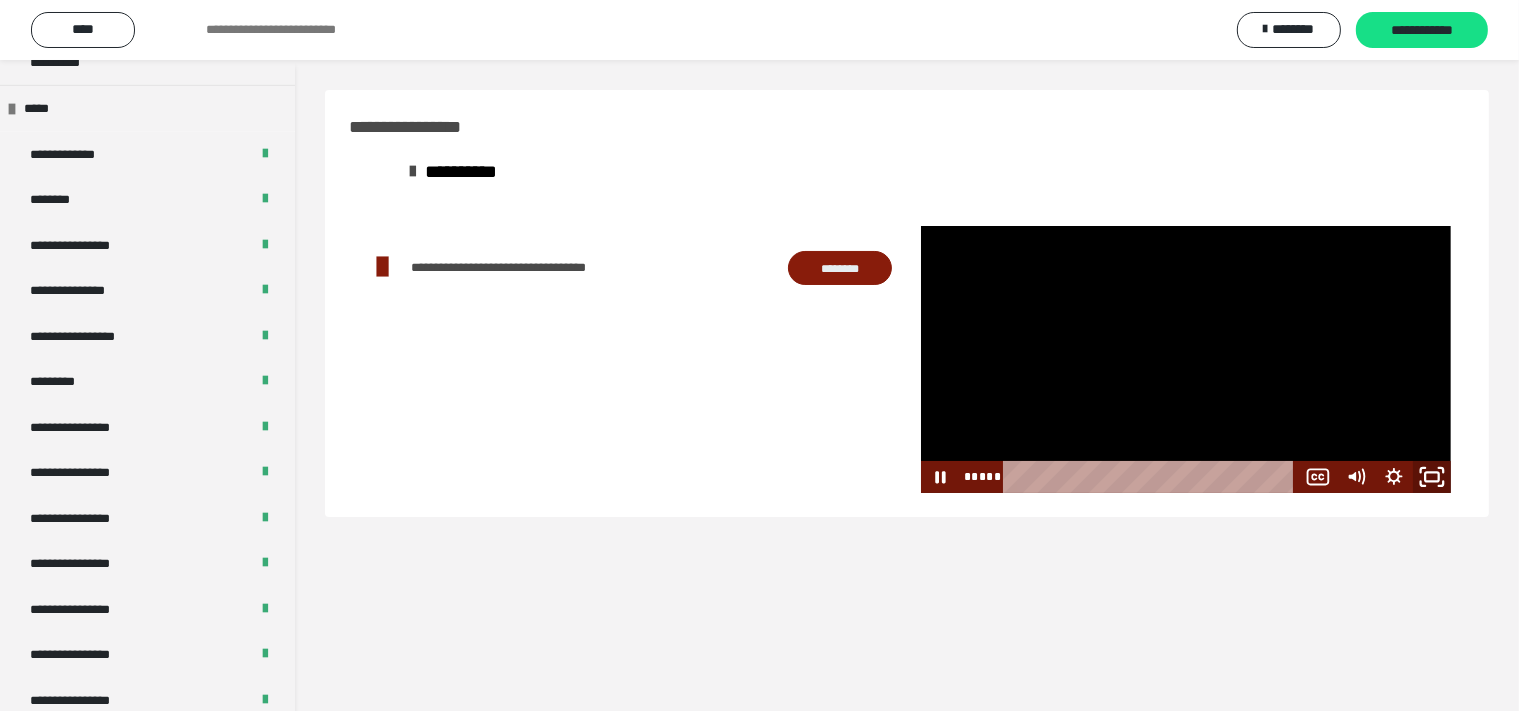 click 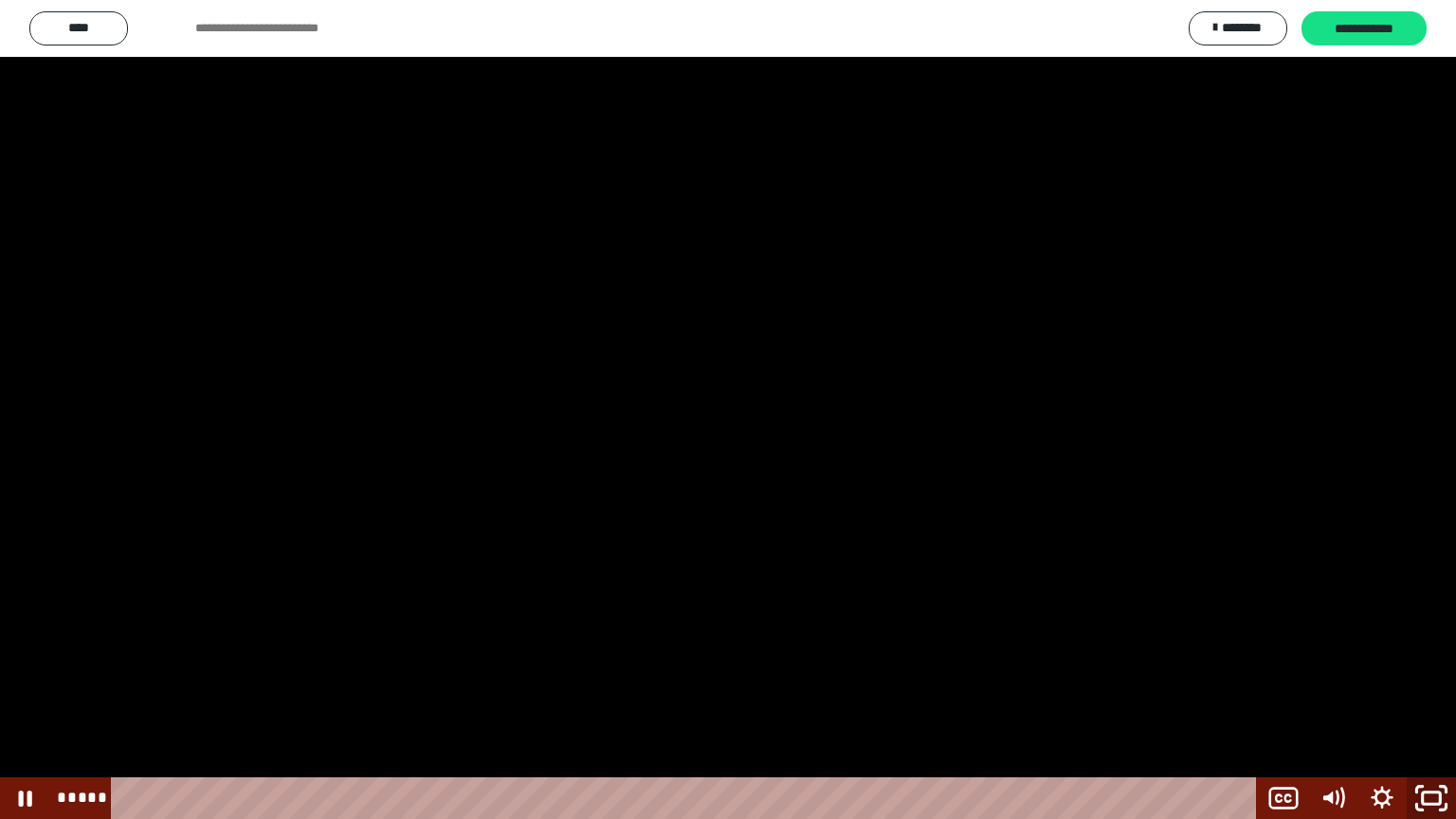 click 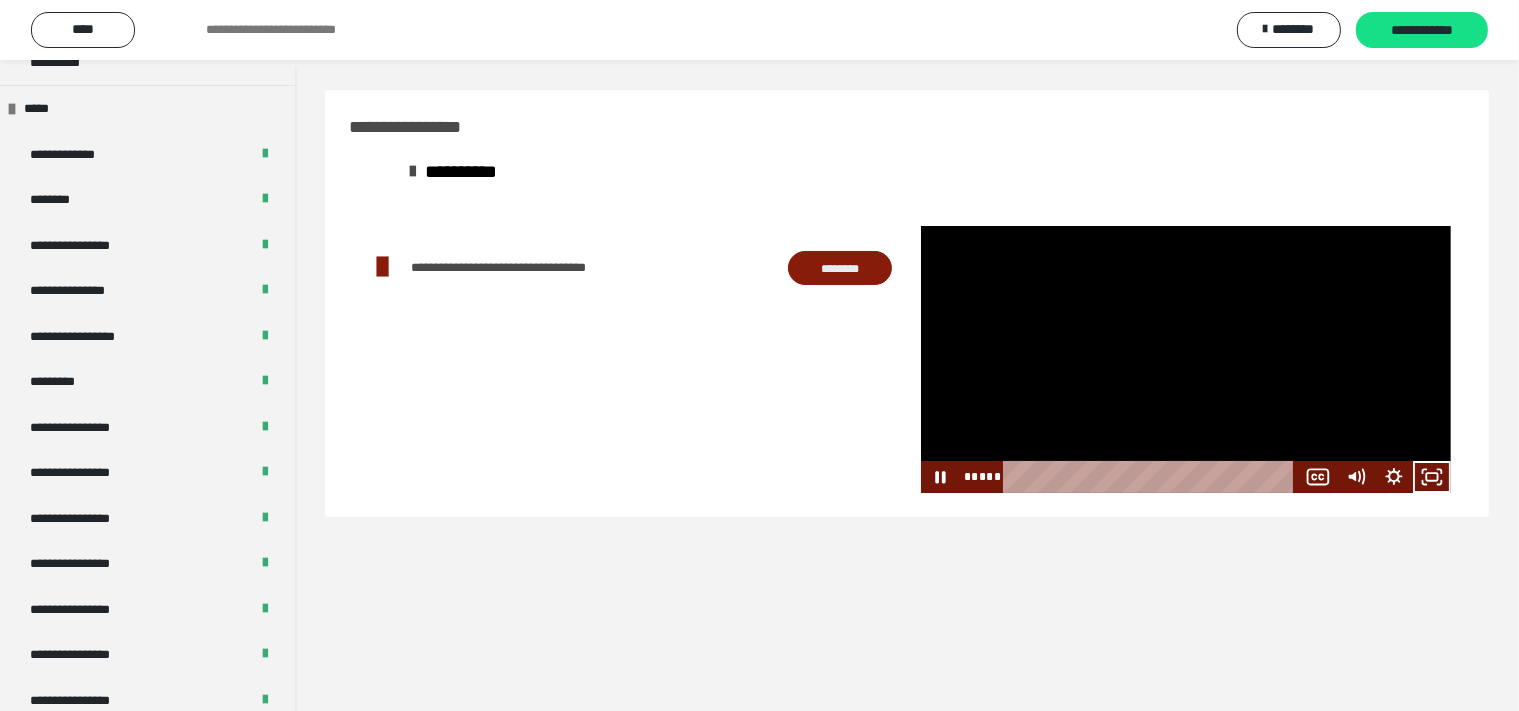 click at bounding box center (1186, 359) 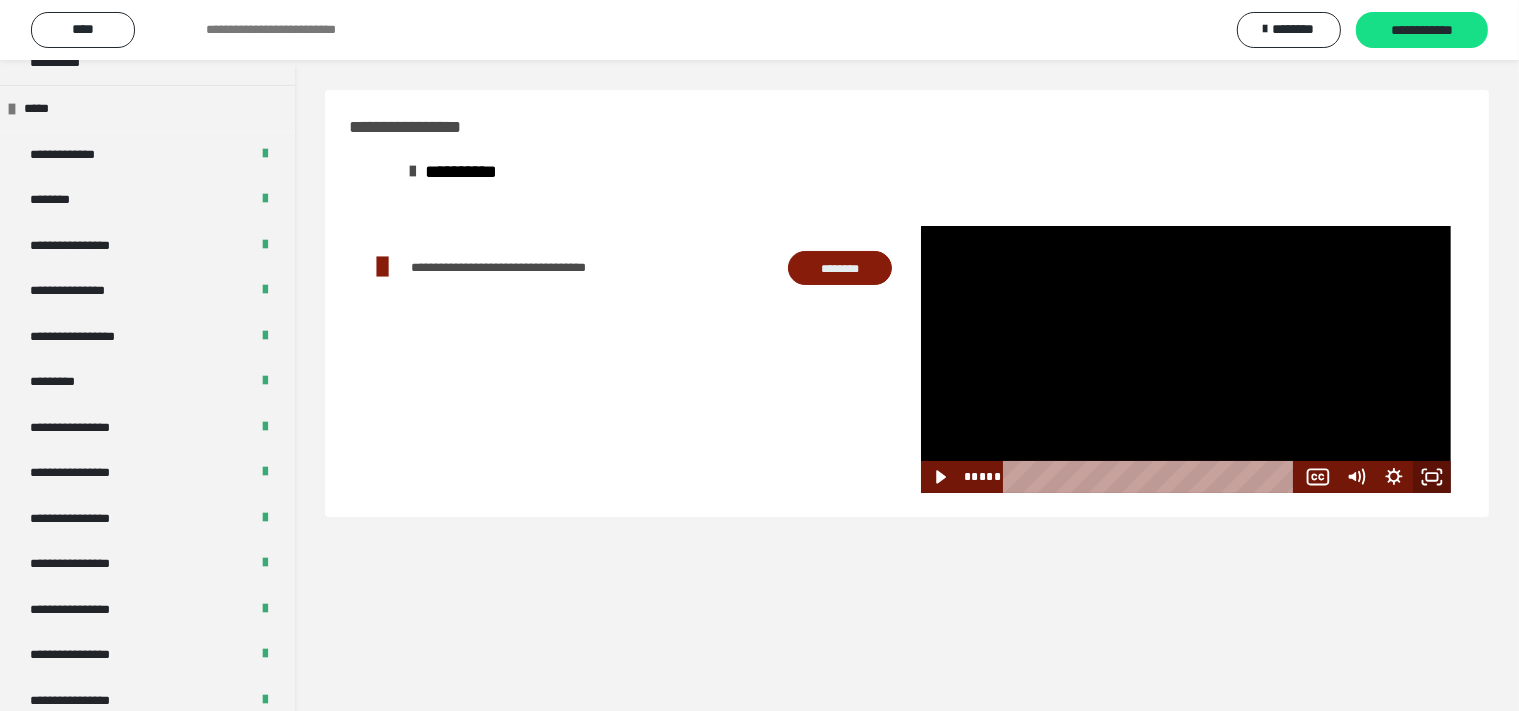 click 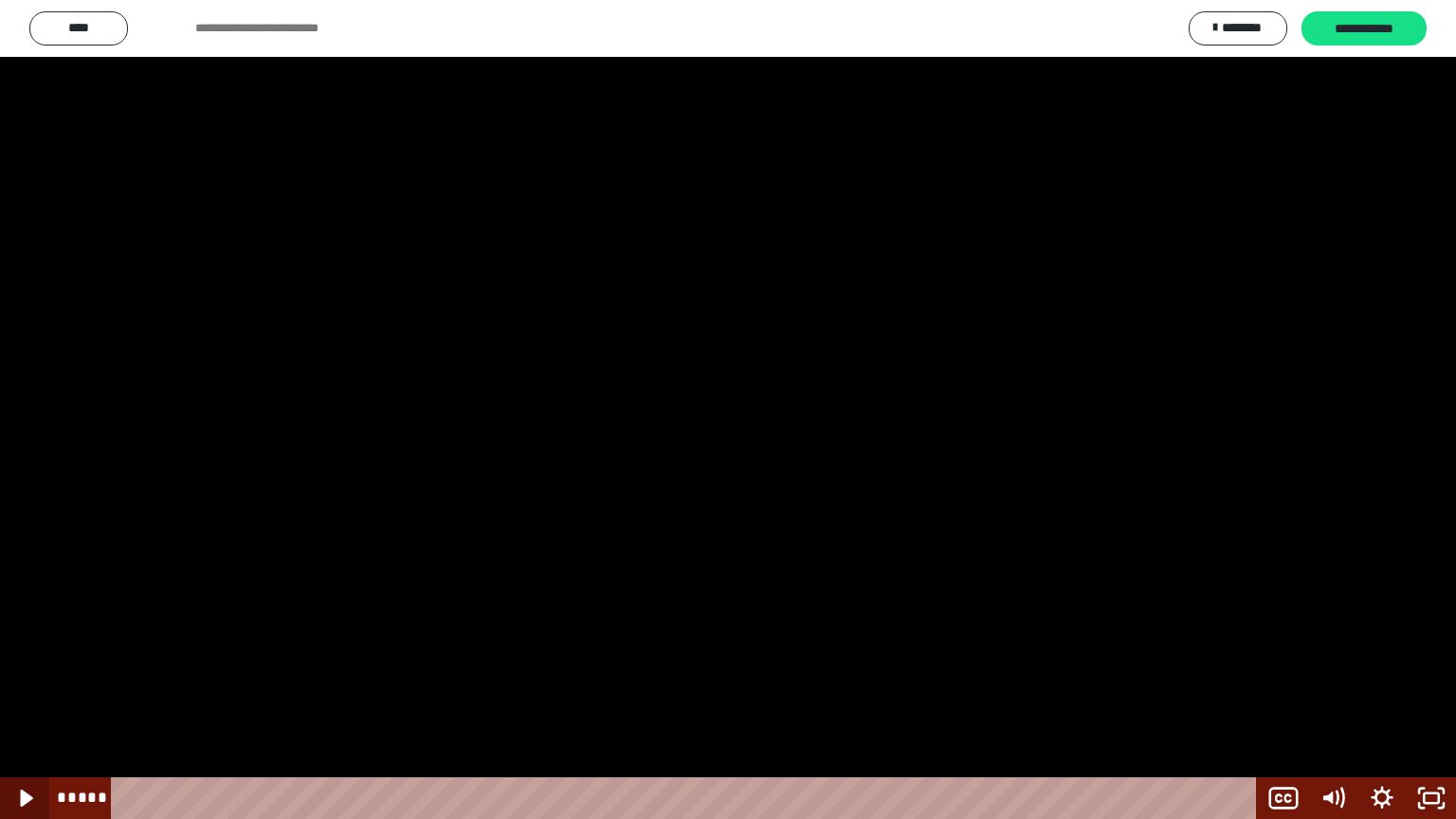 click 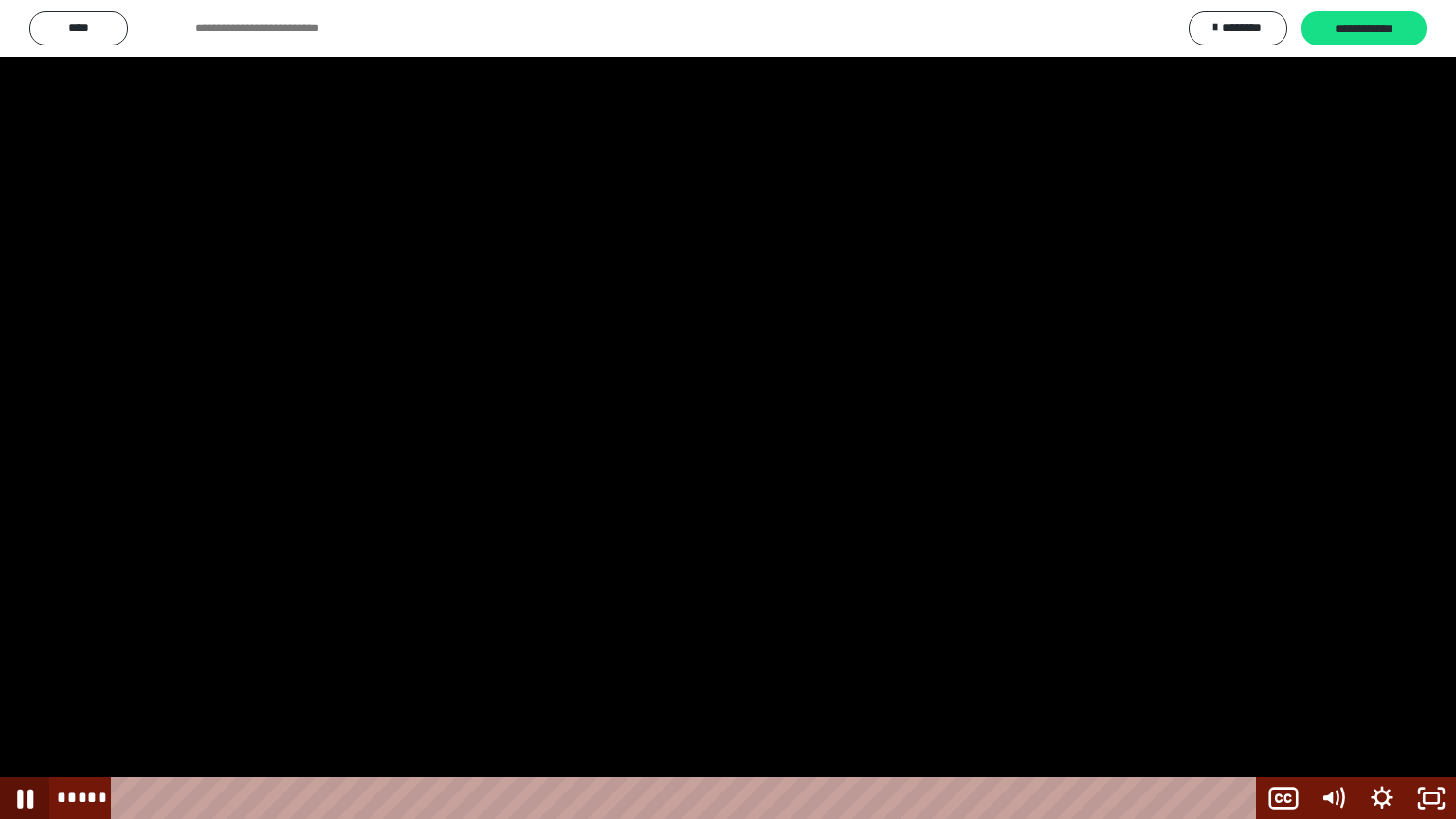 click 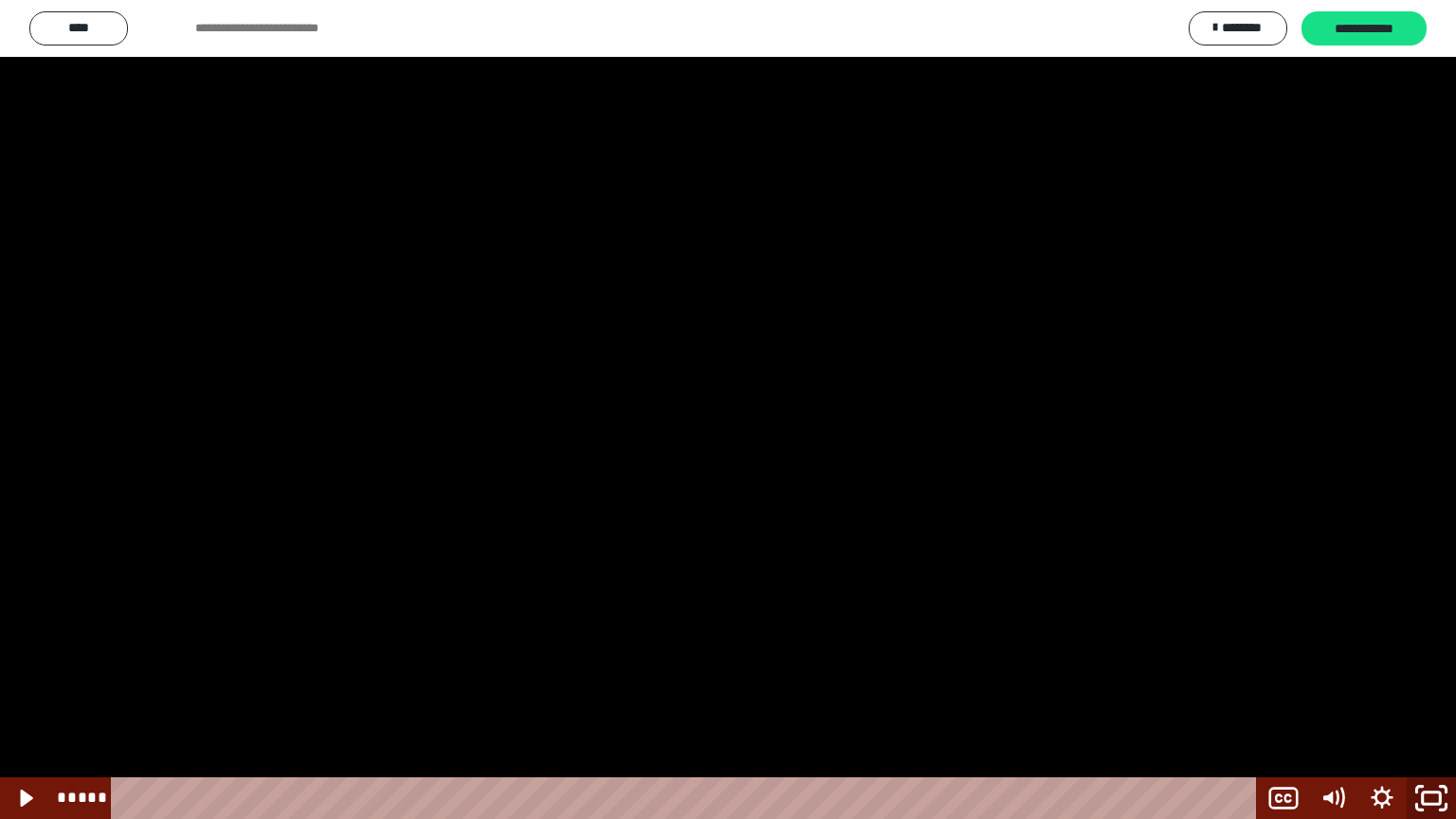click 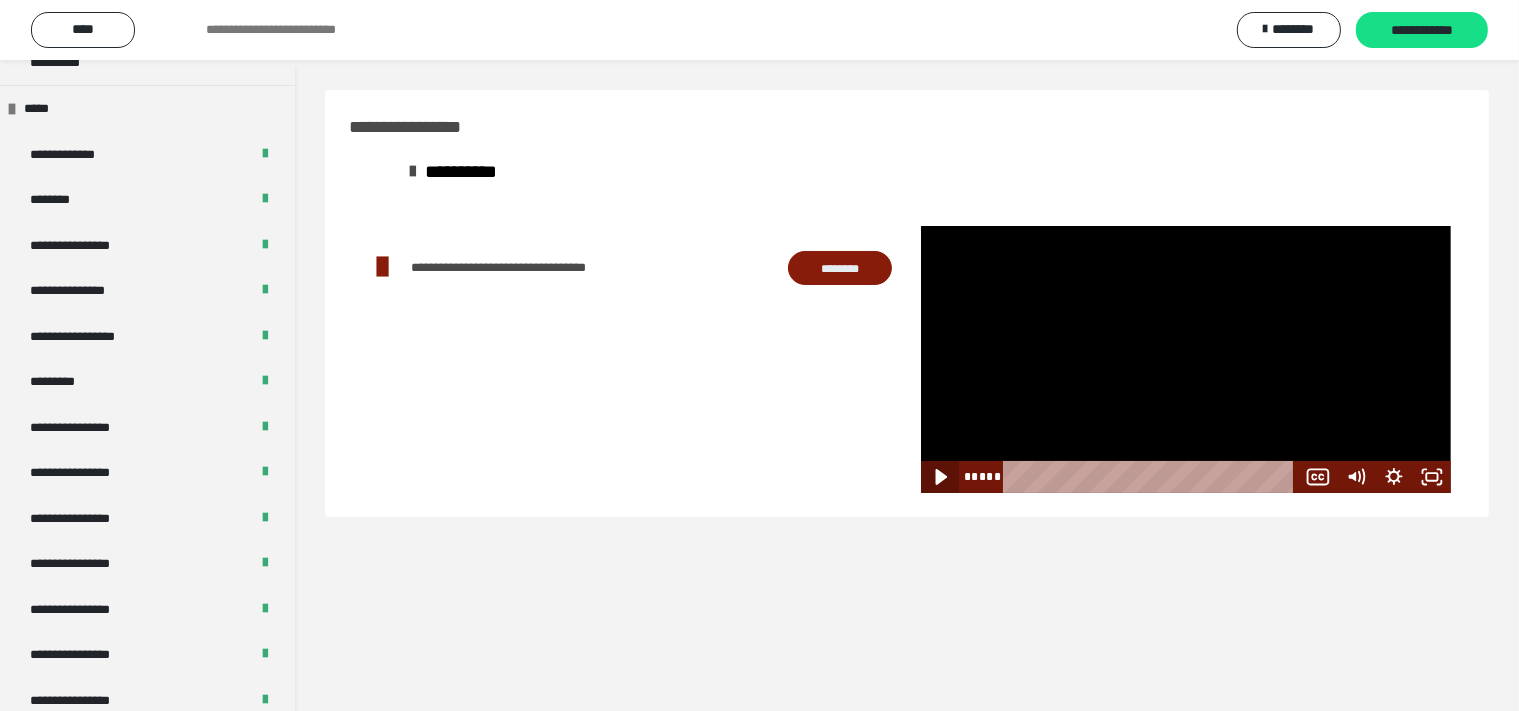 click 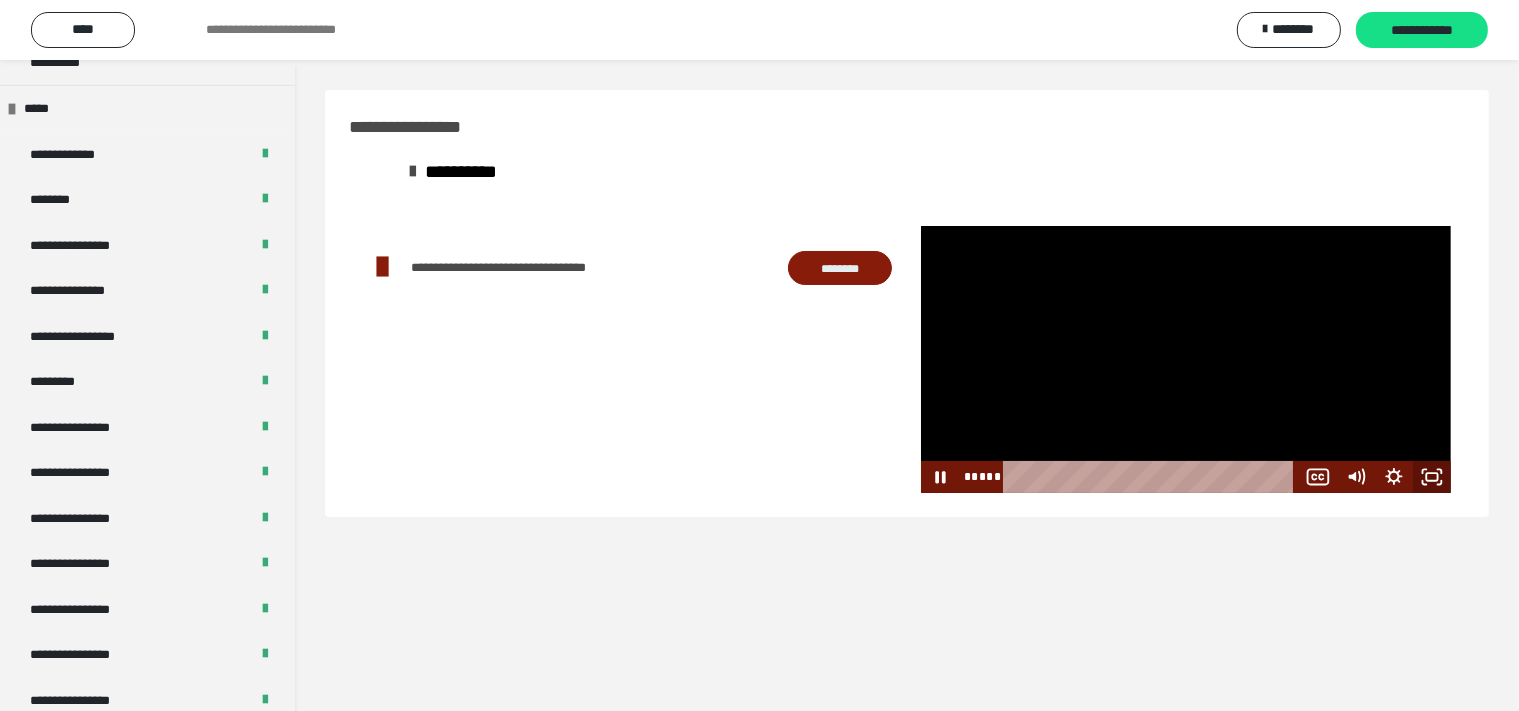 click 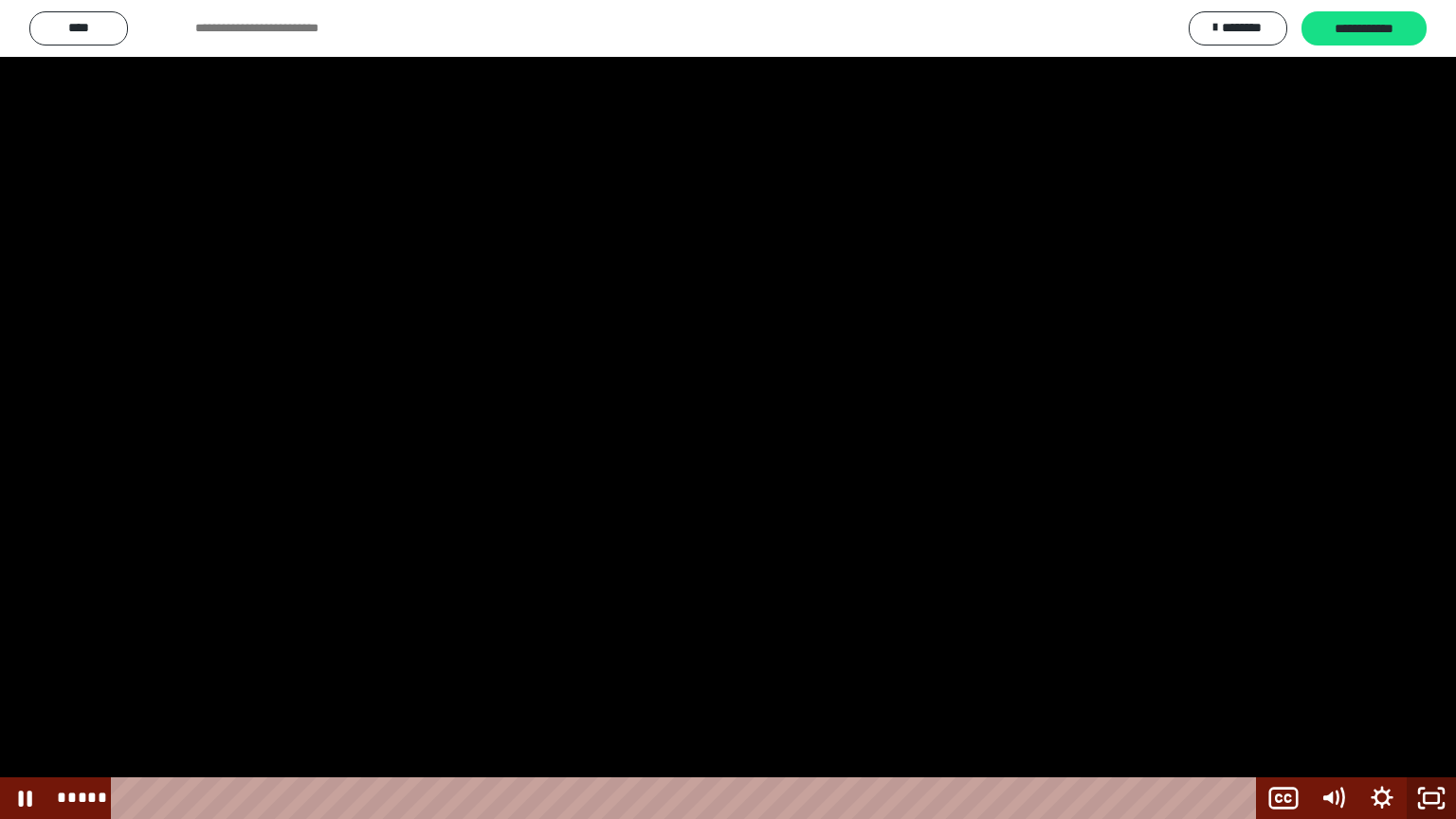 click 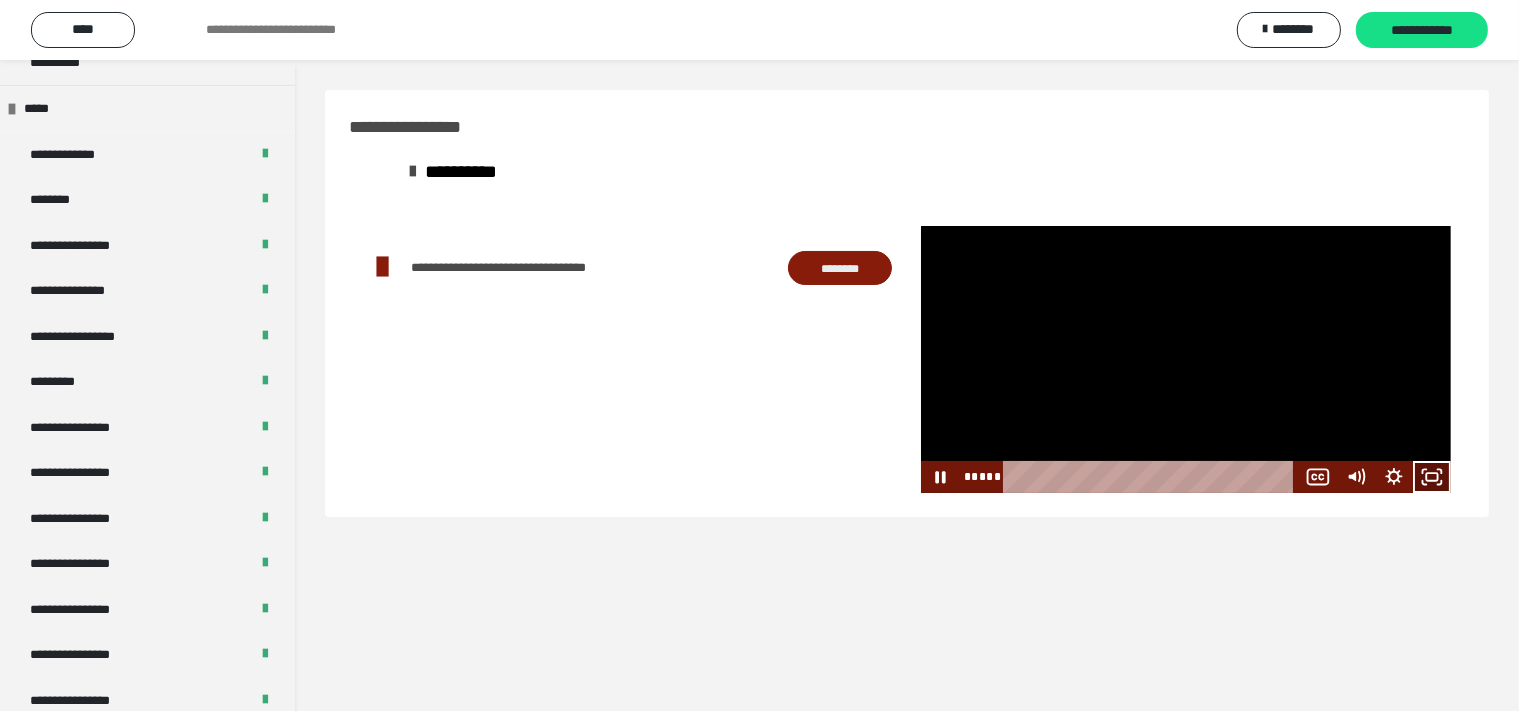 click 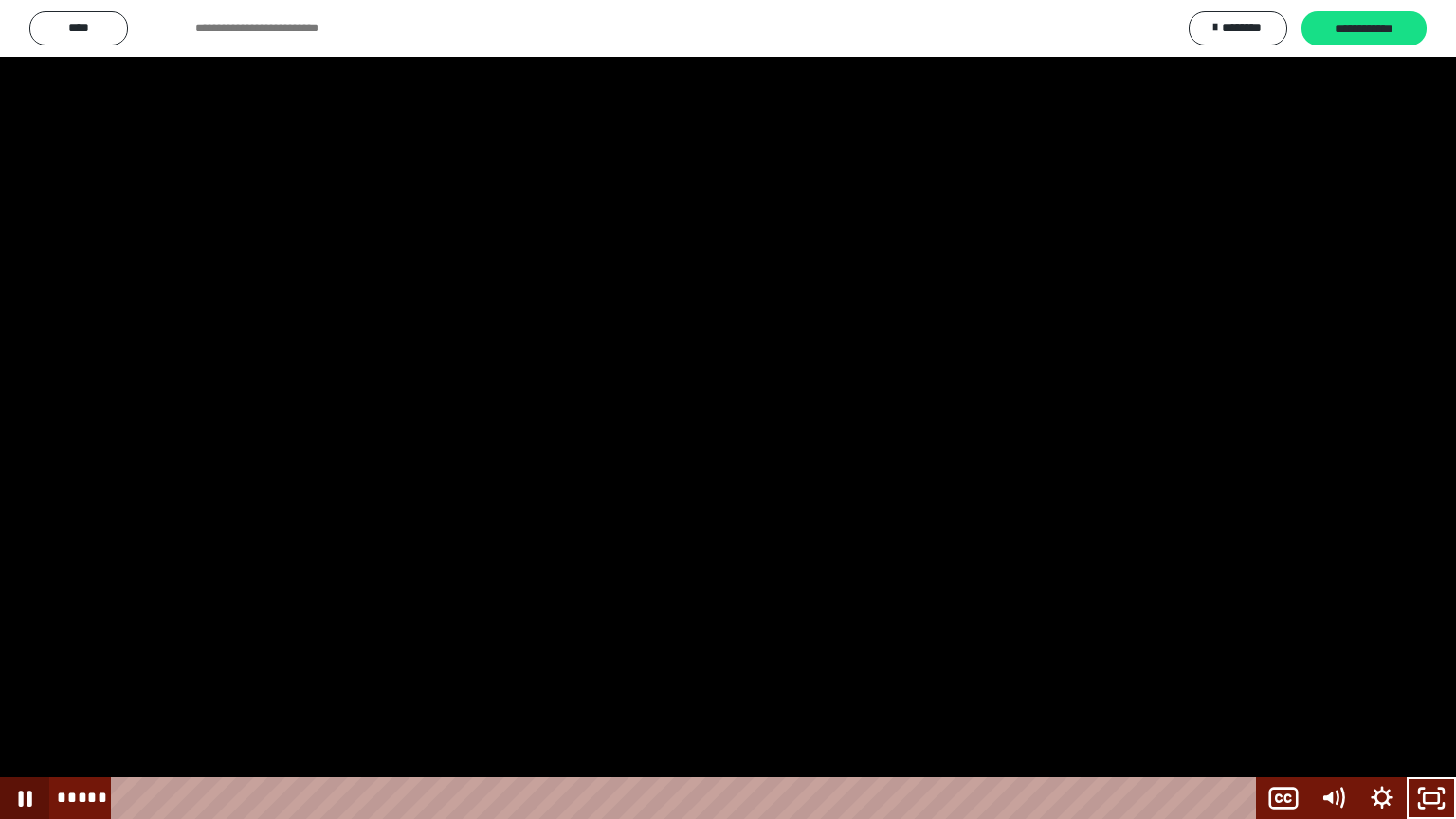 click 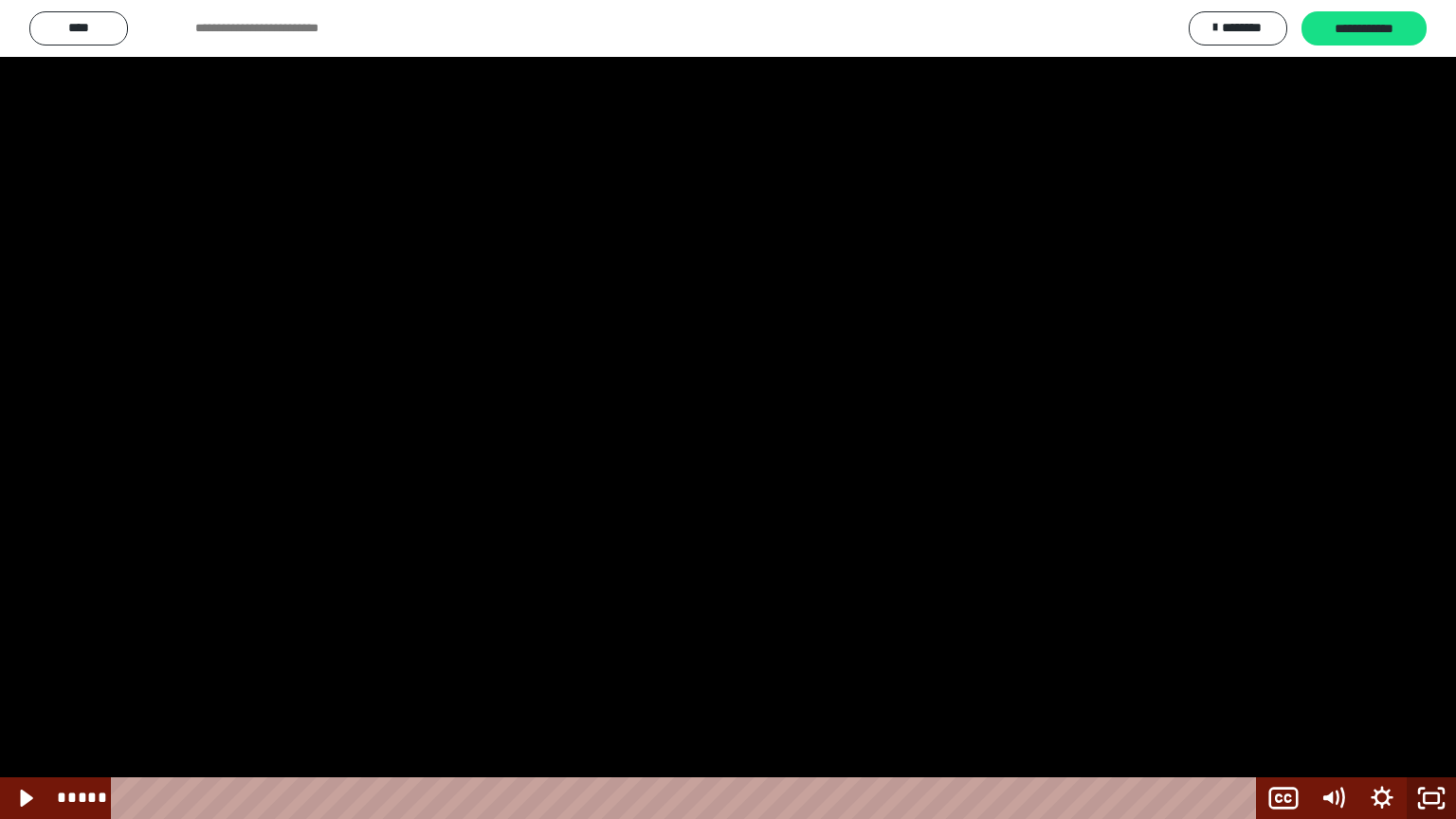 click 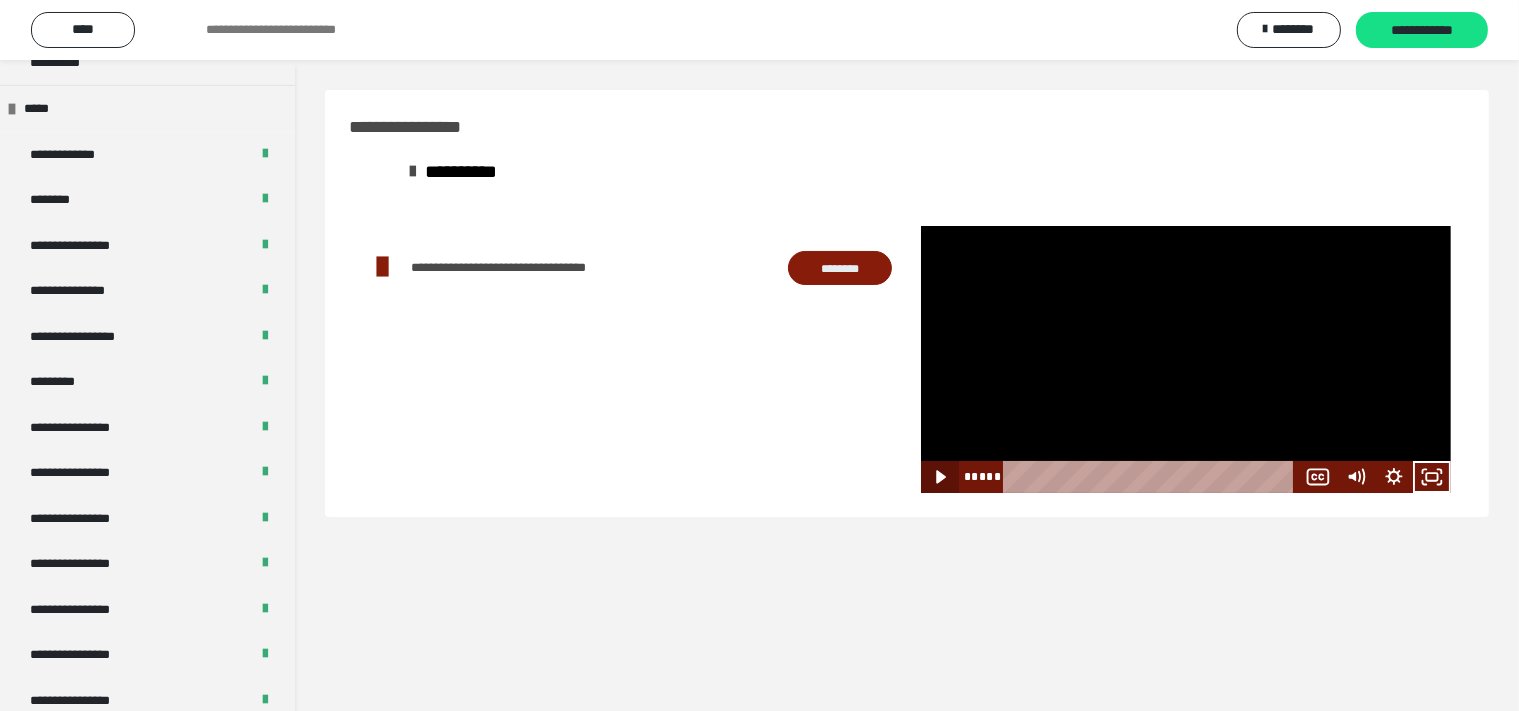 click 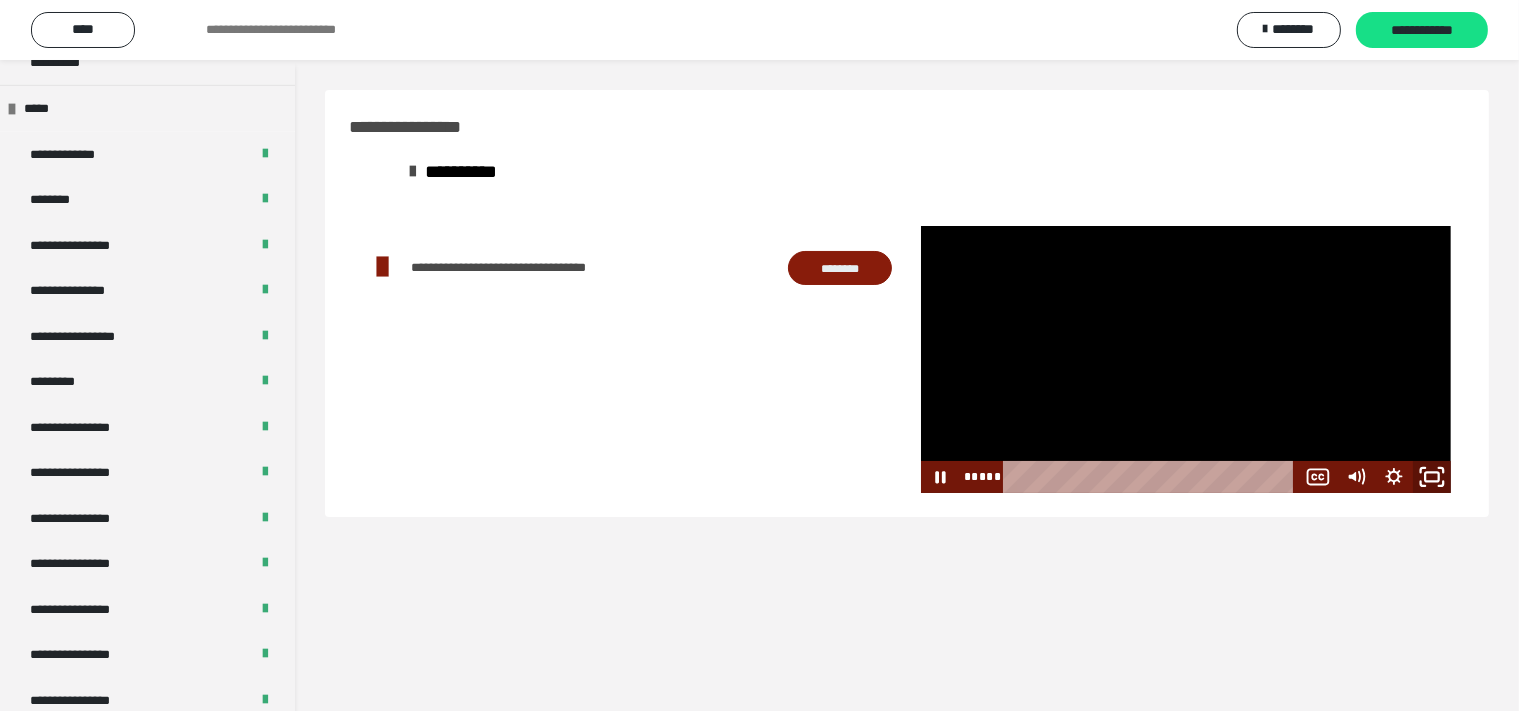 click 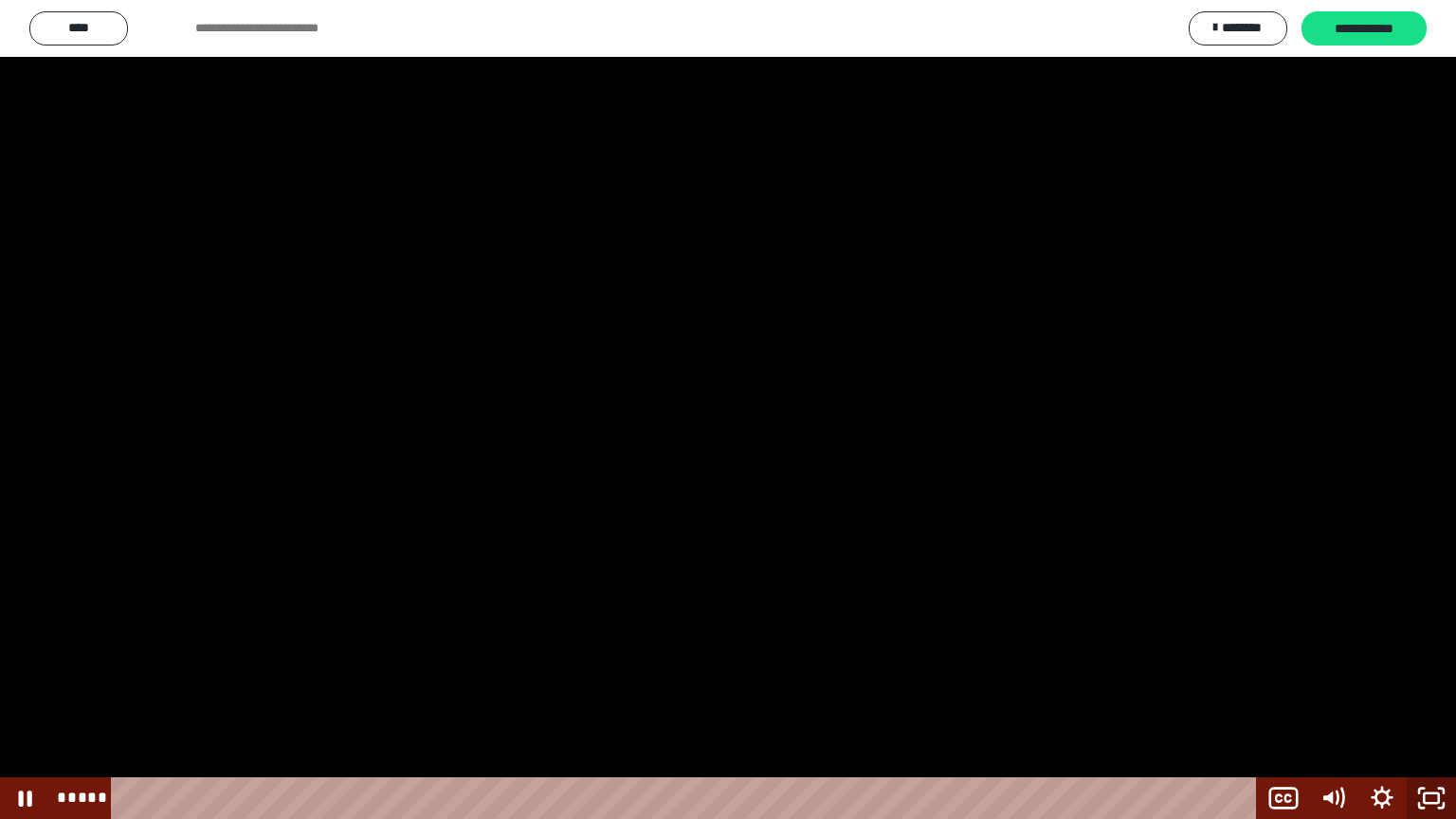 click 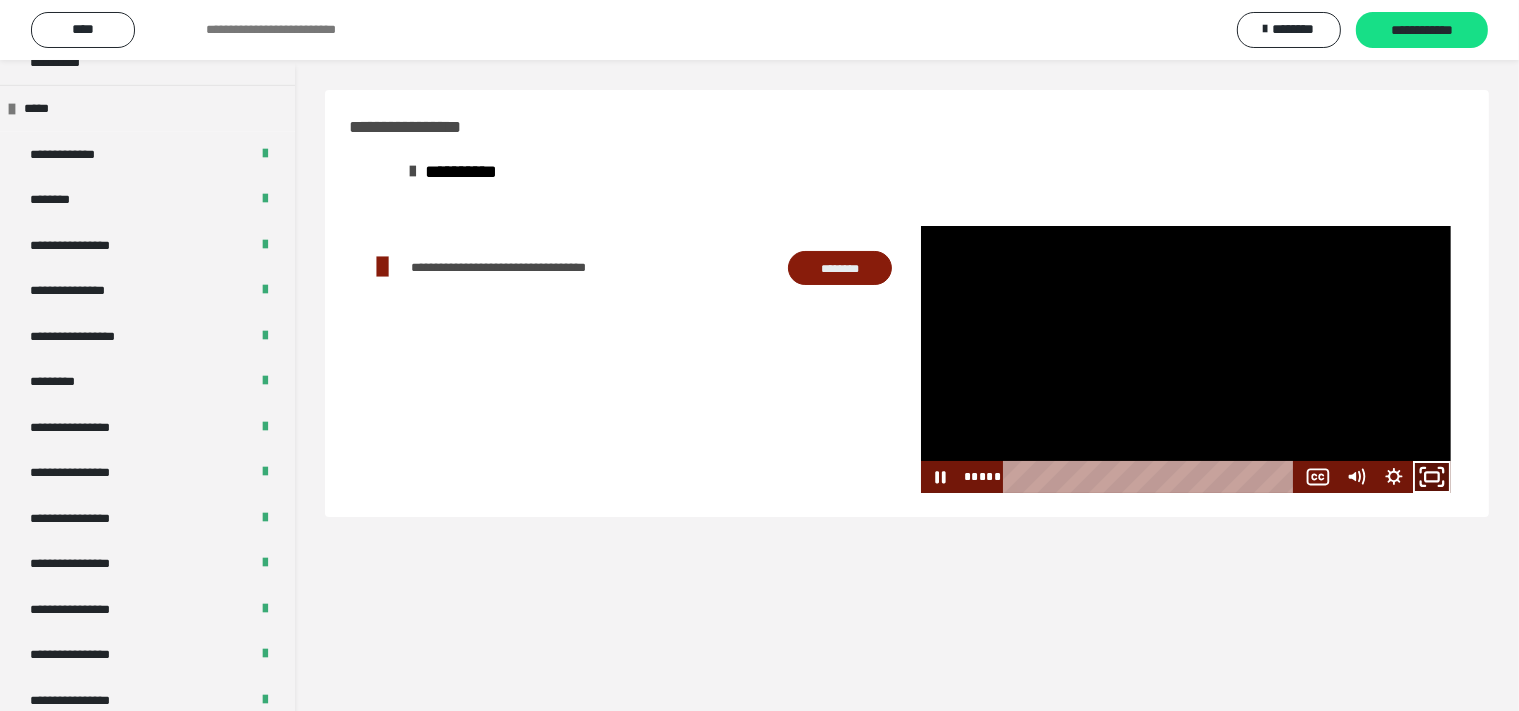 click 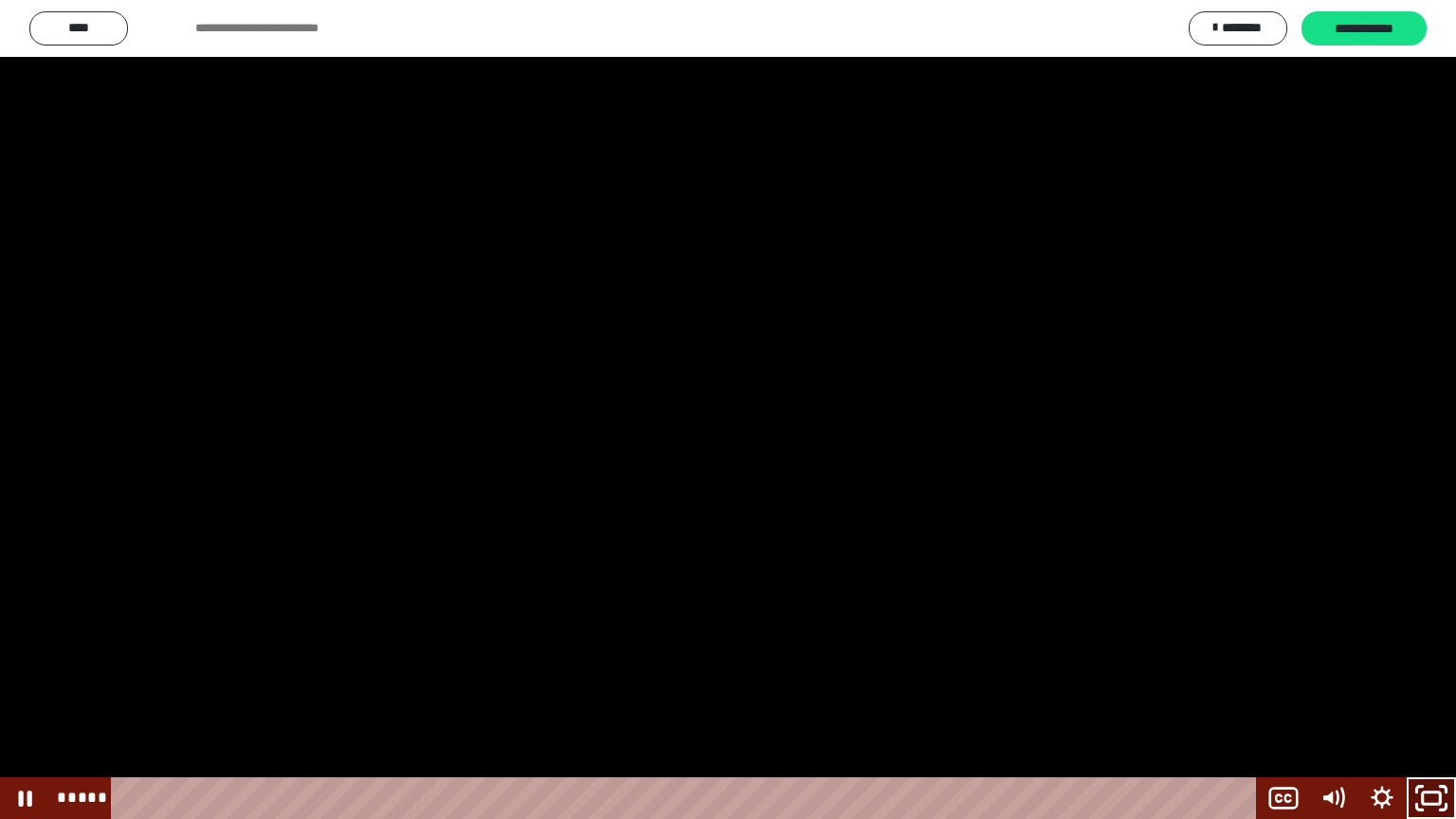 click 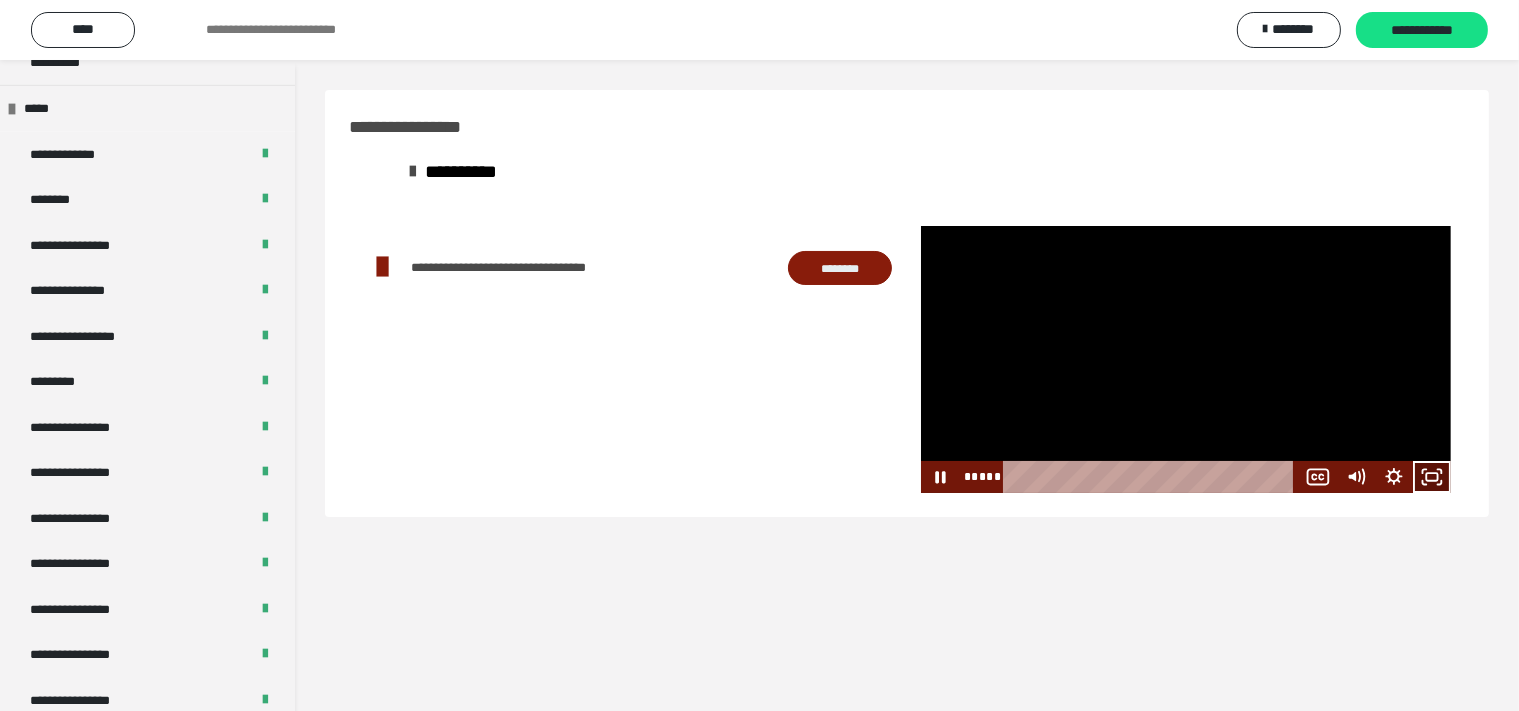 click 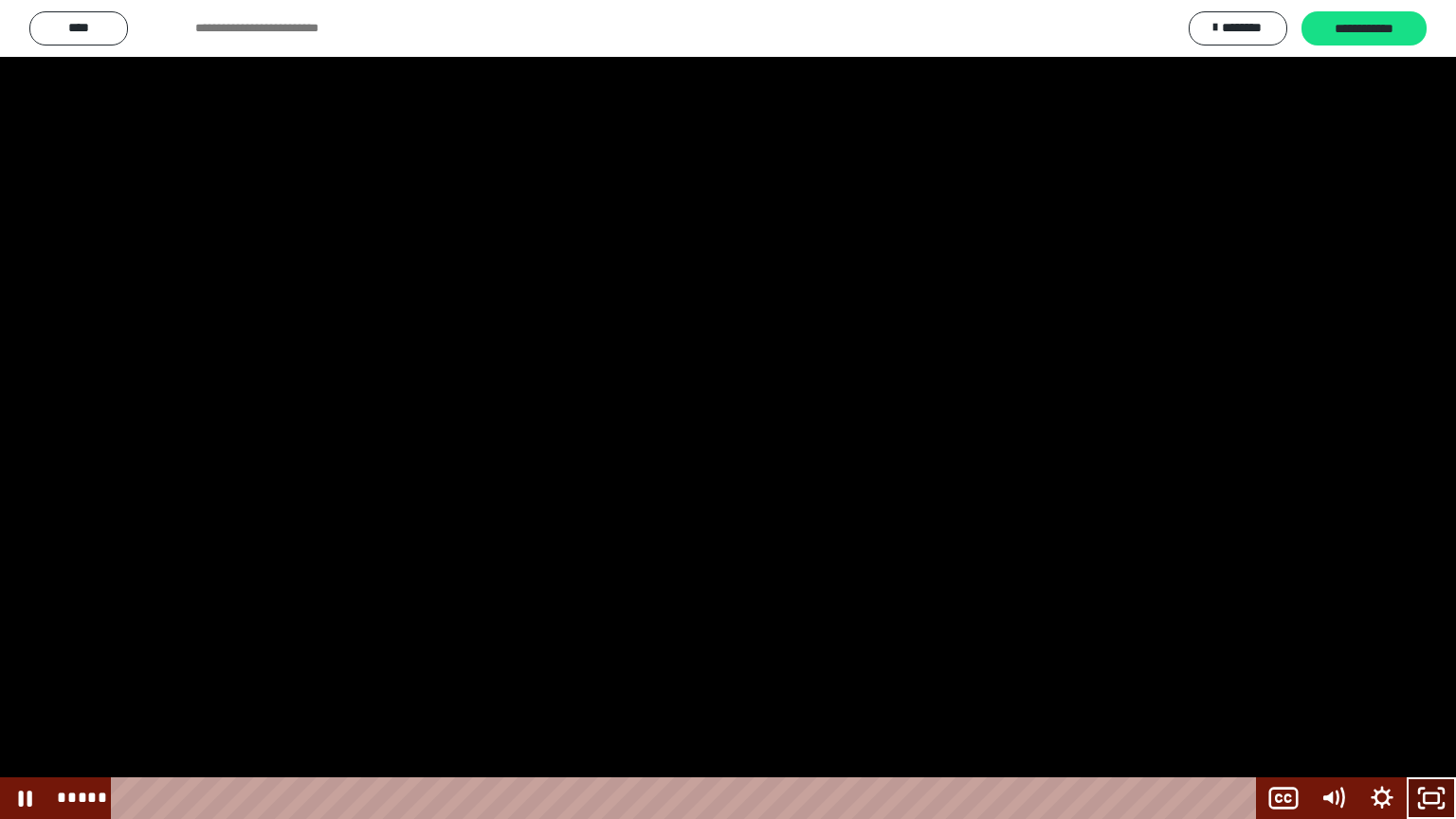click 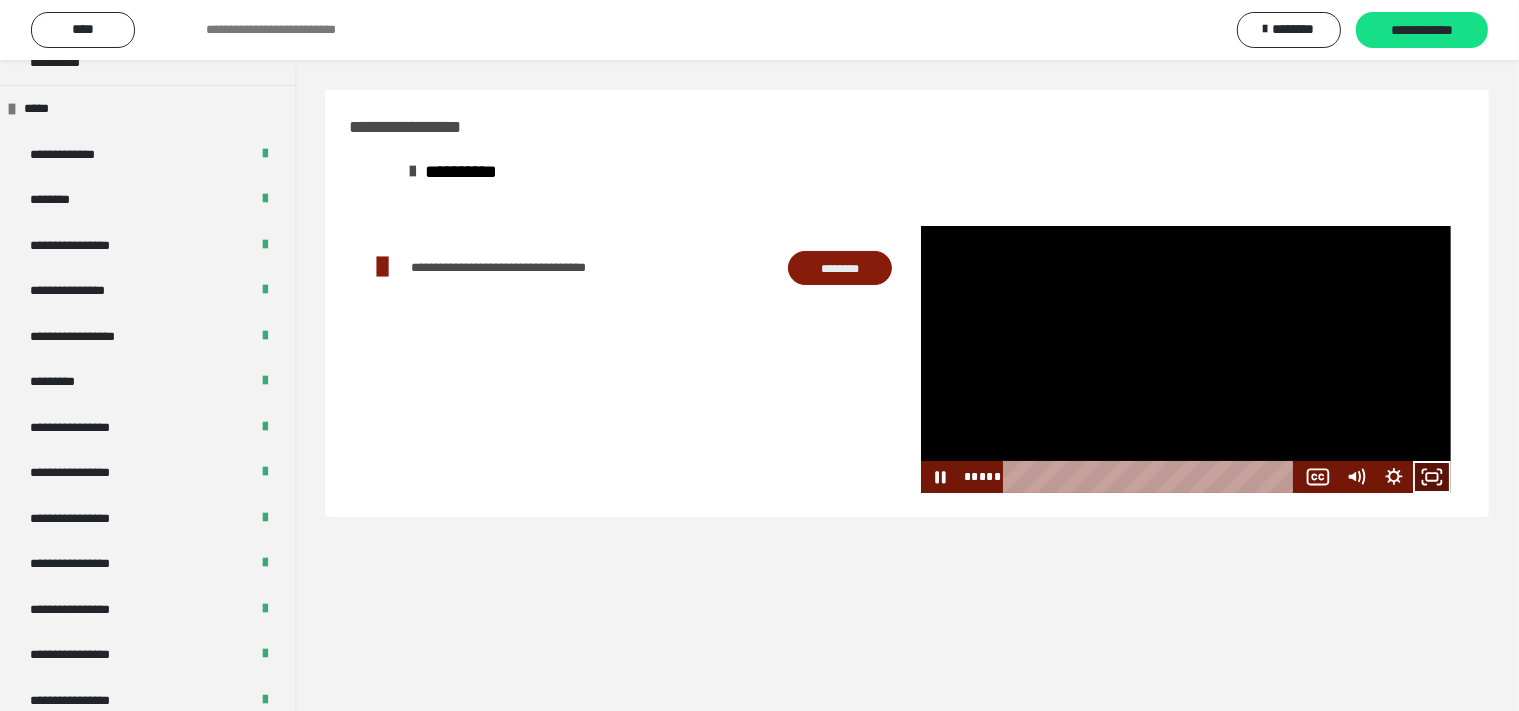 click 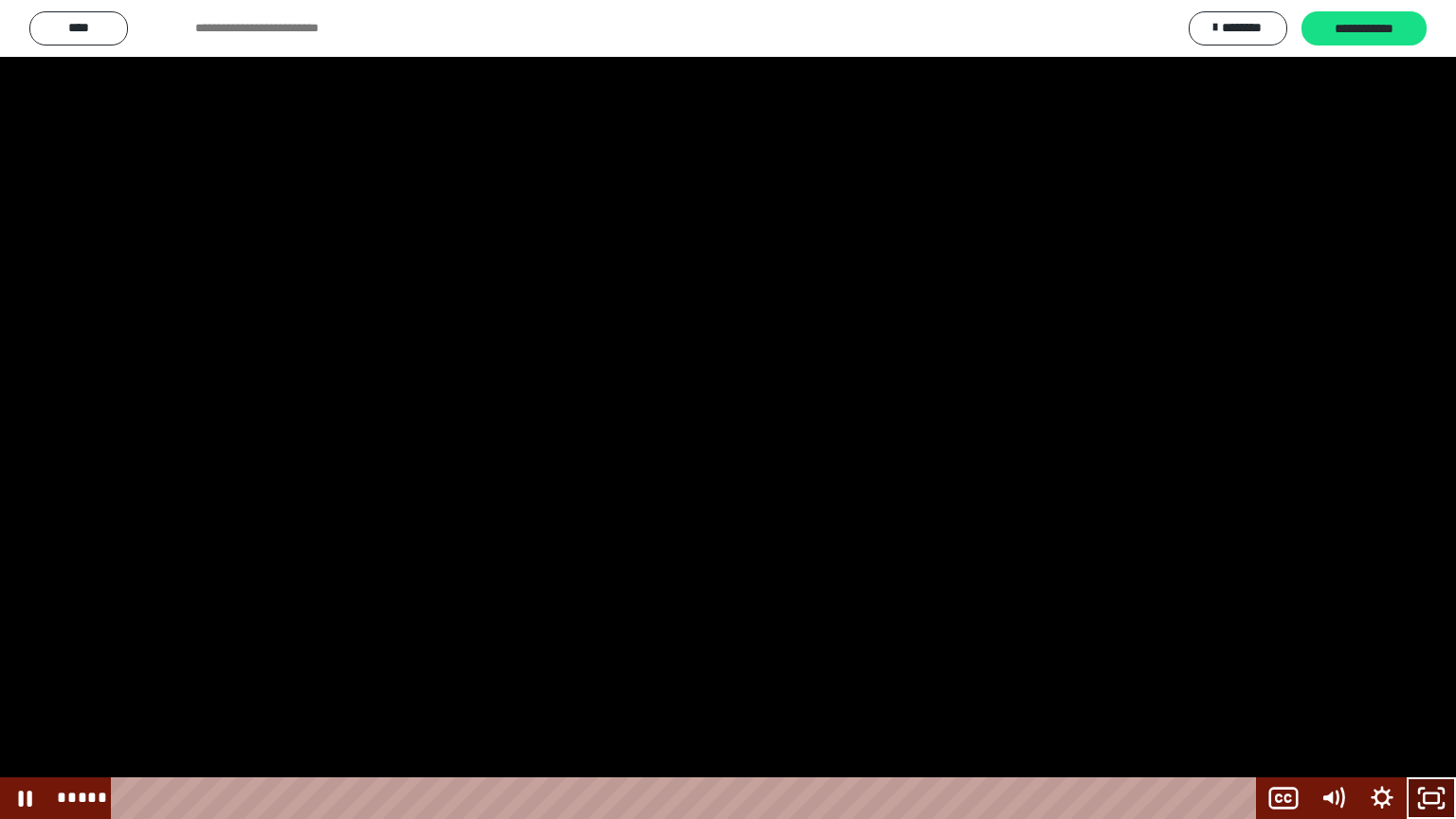 click 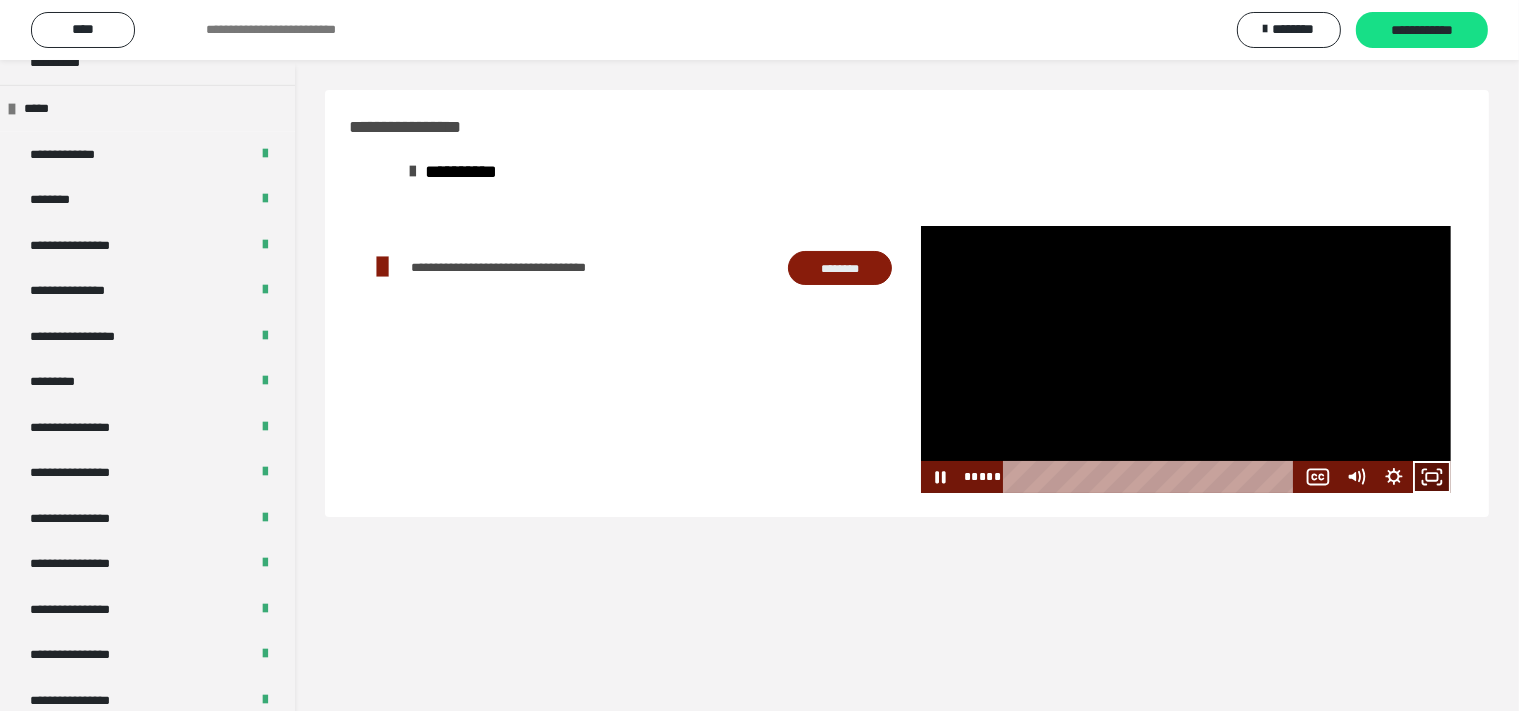 click 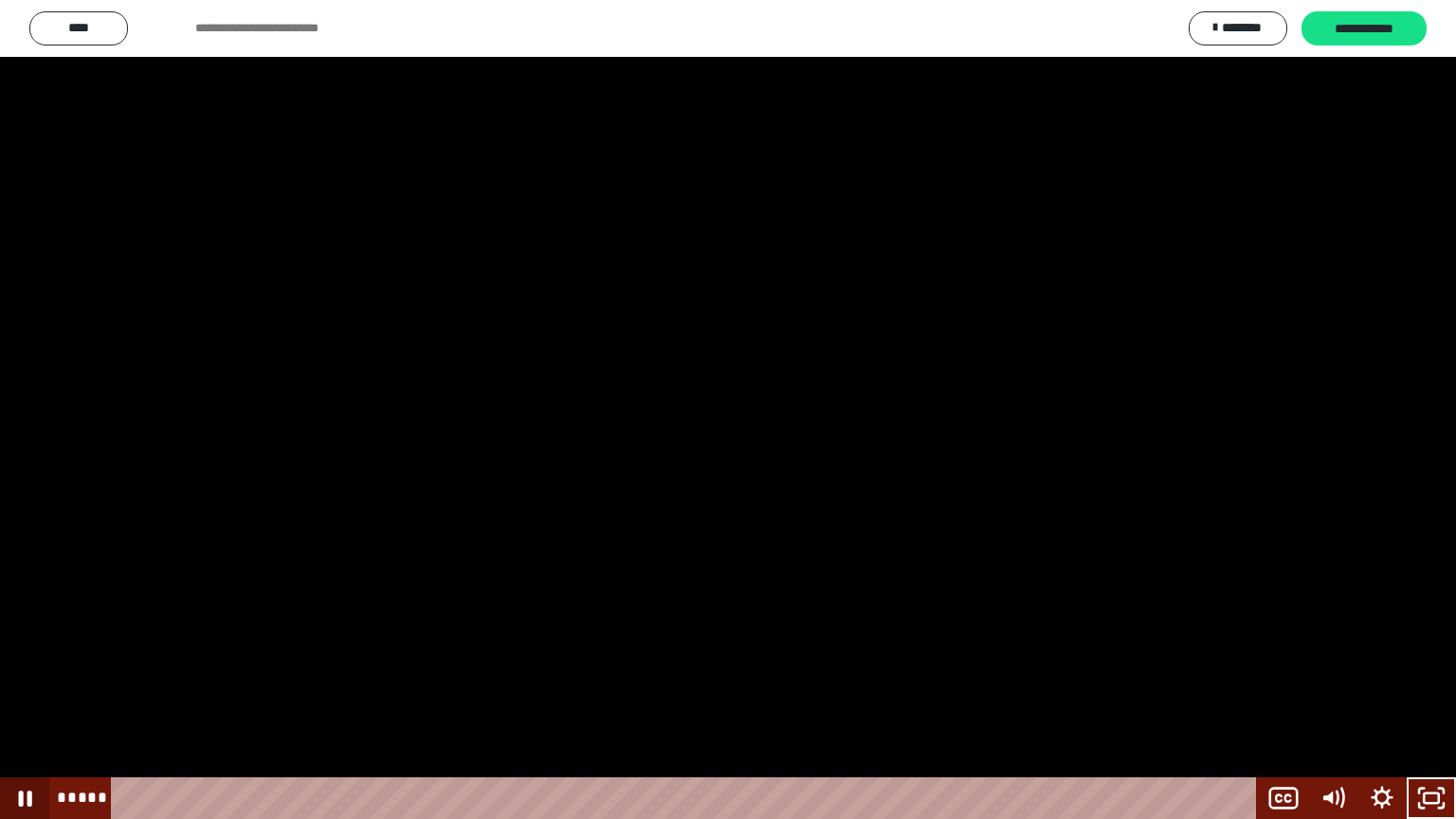 click 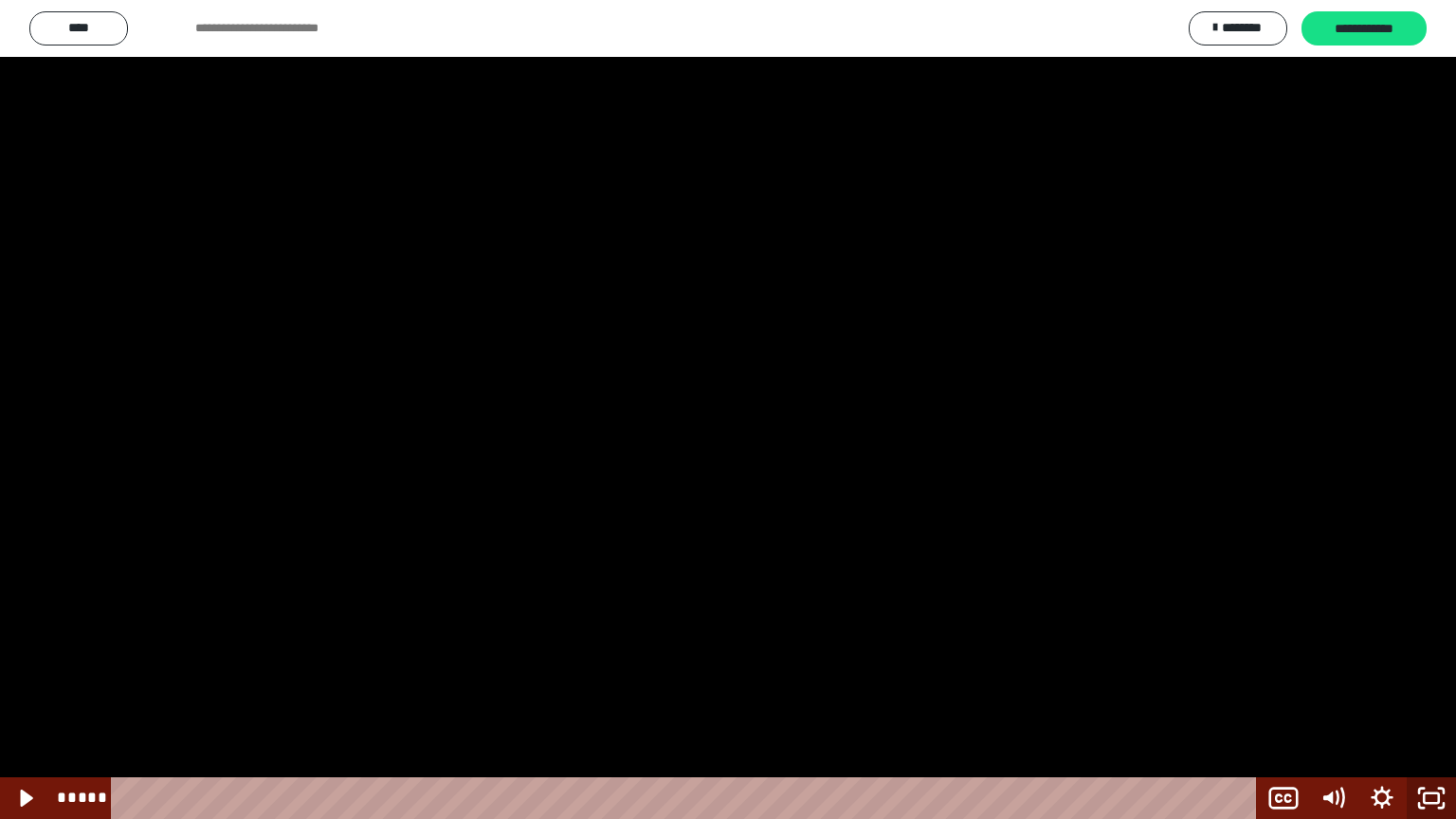 click 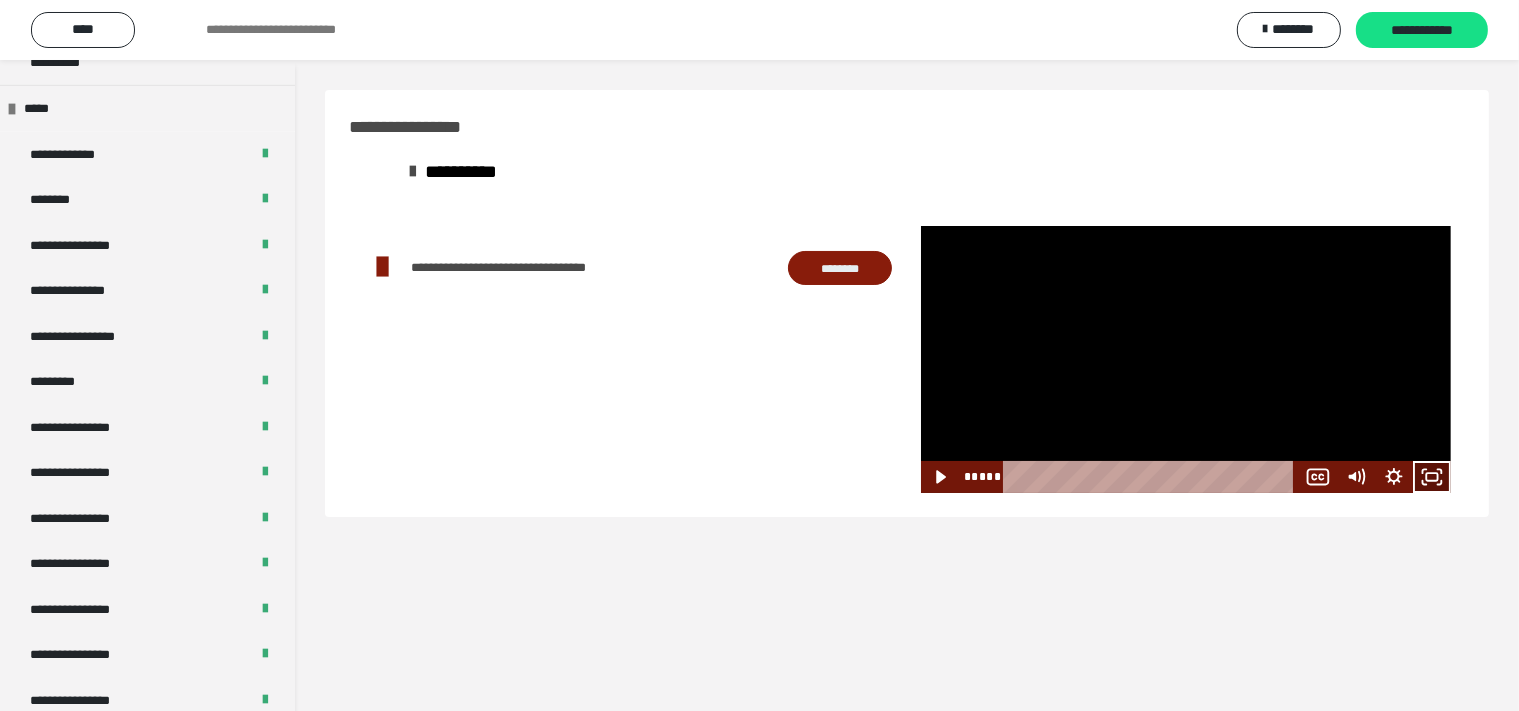 click 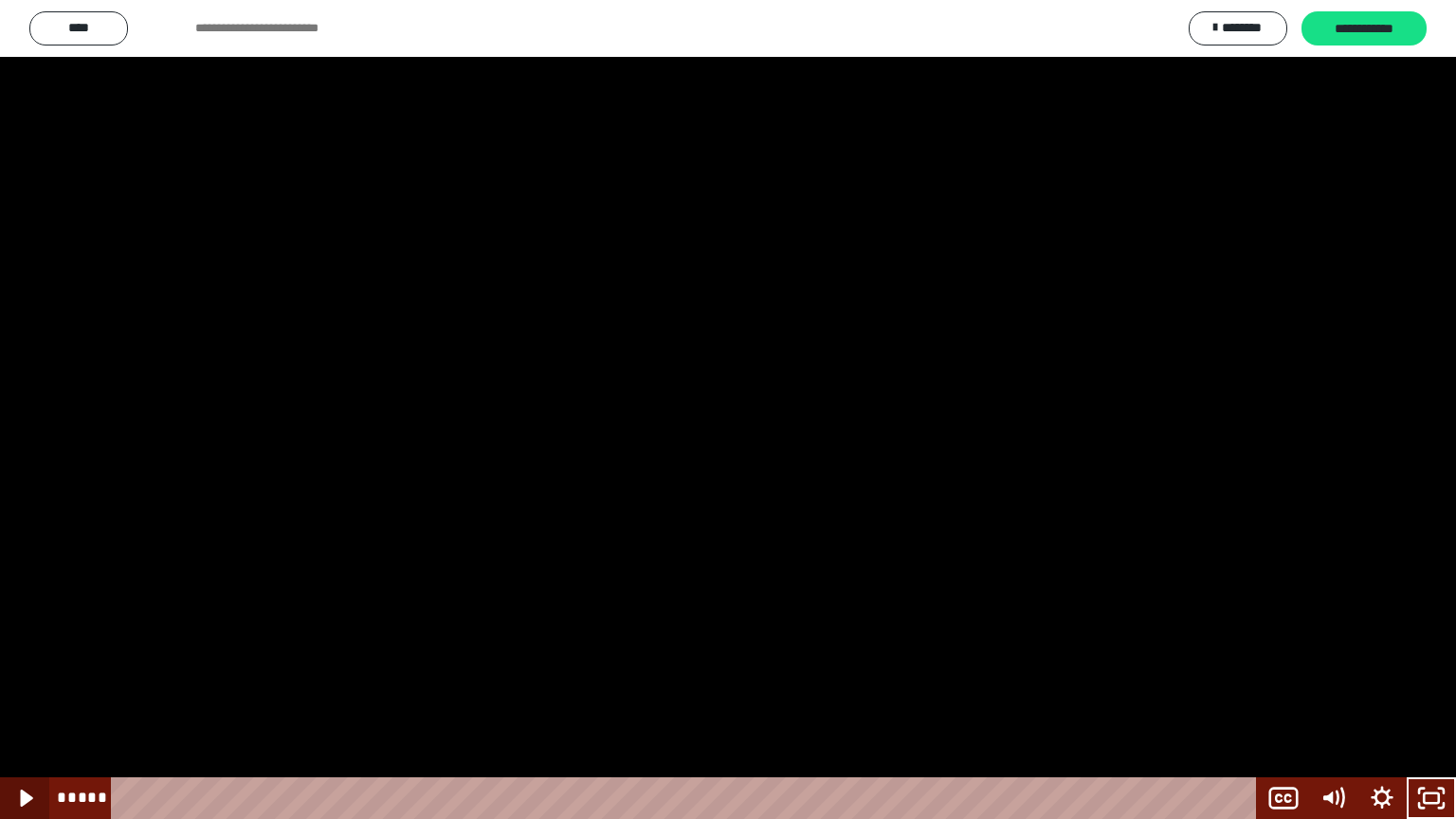 click 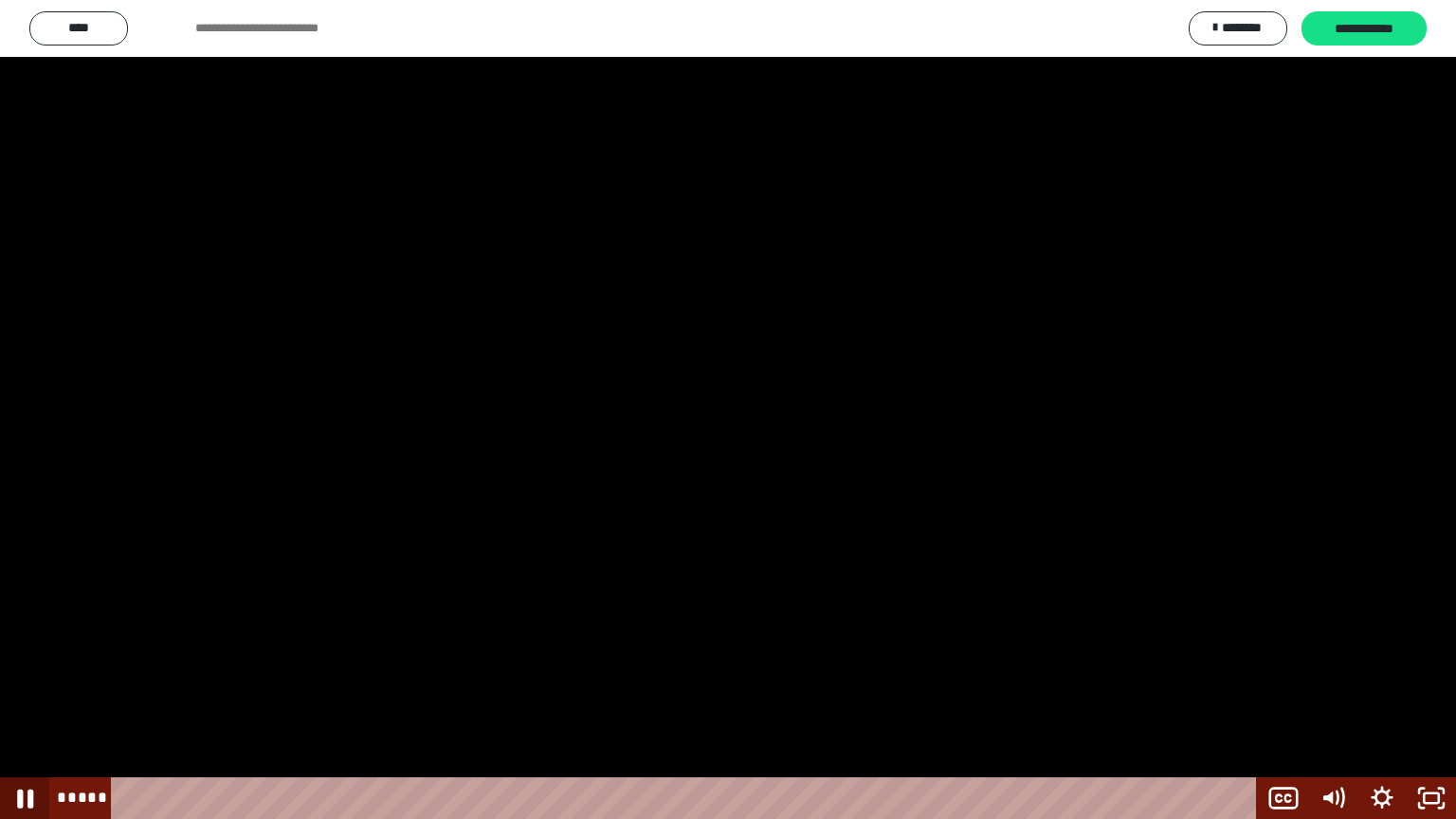 click 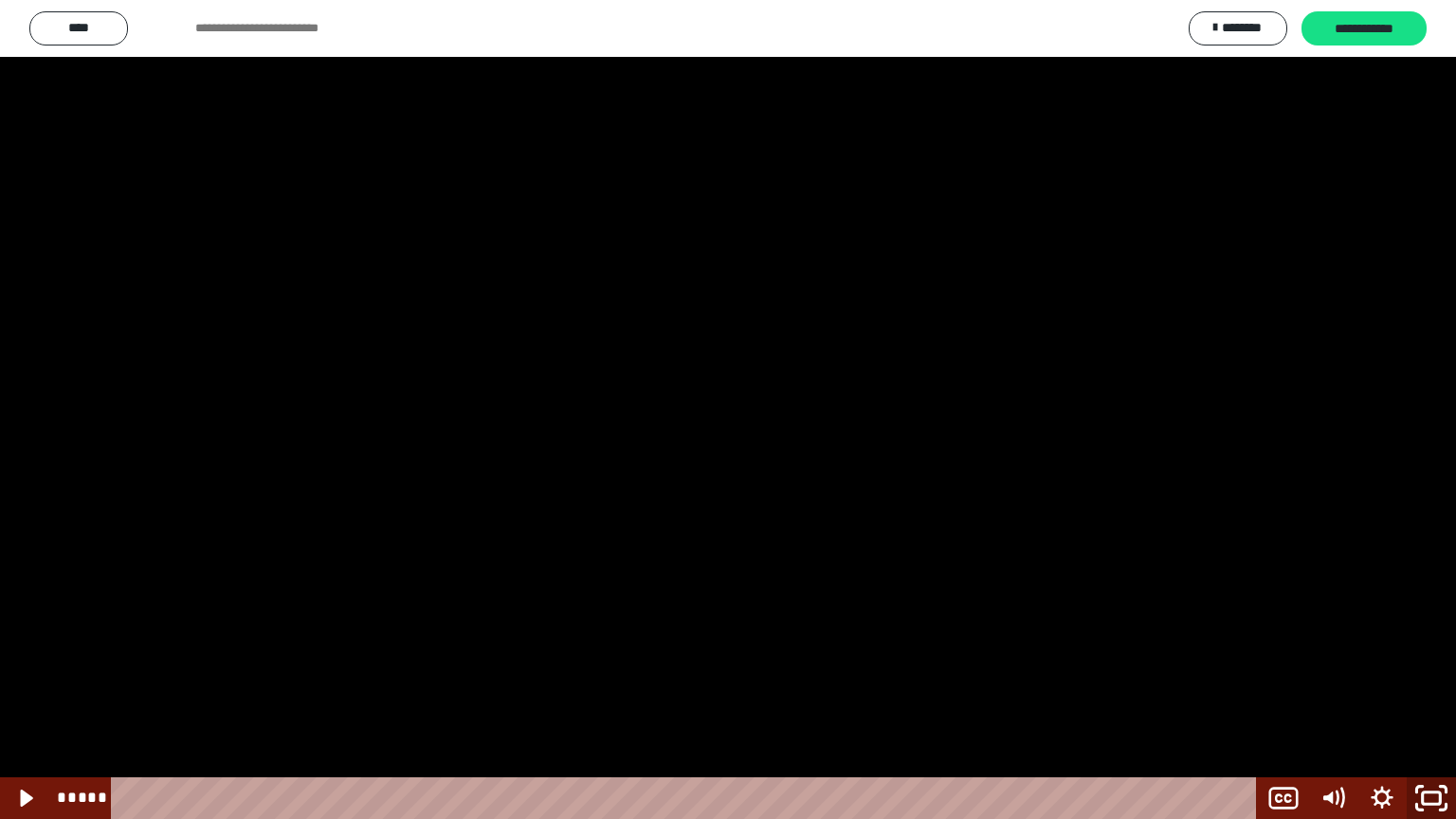 click 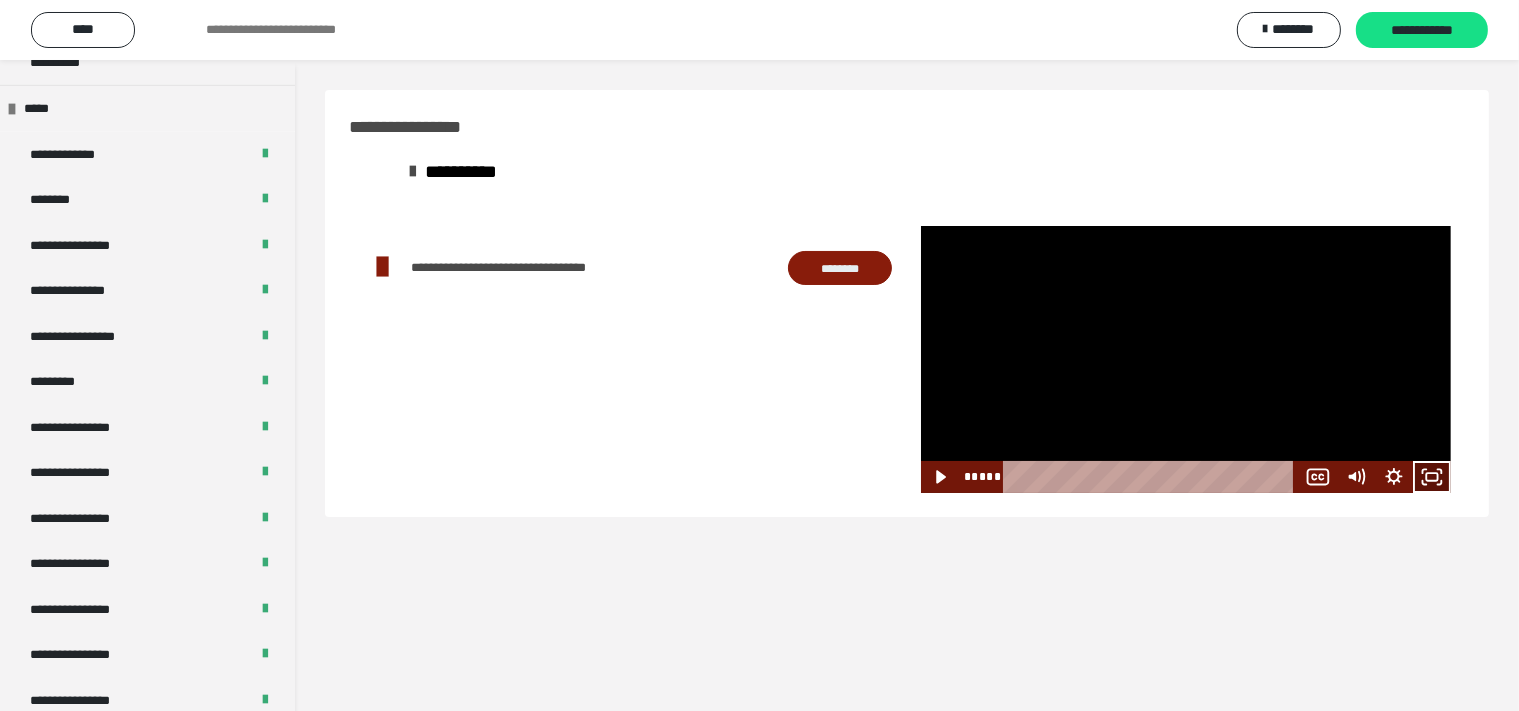 click 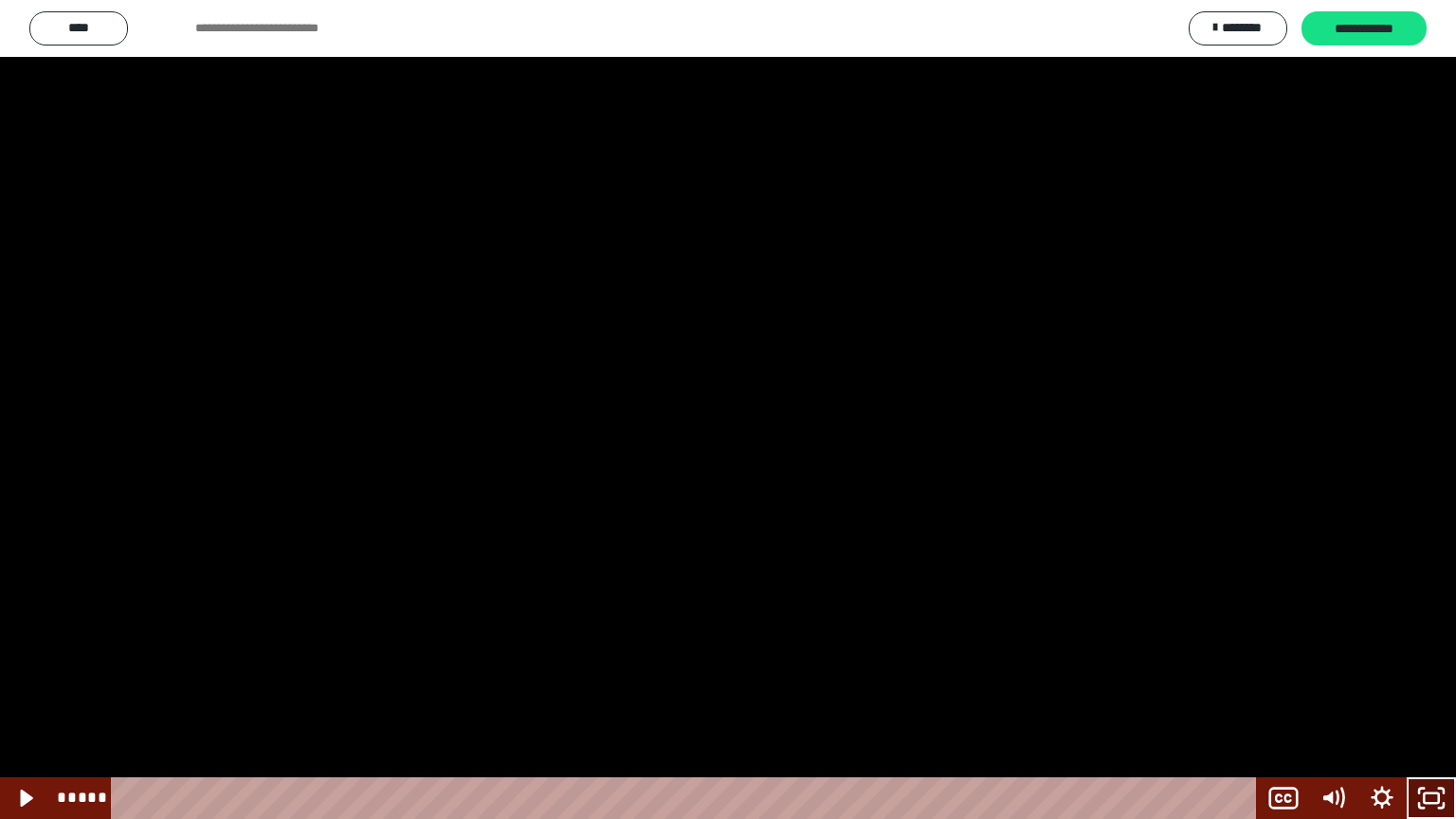 click 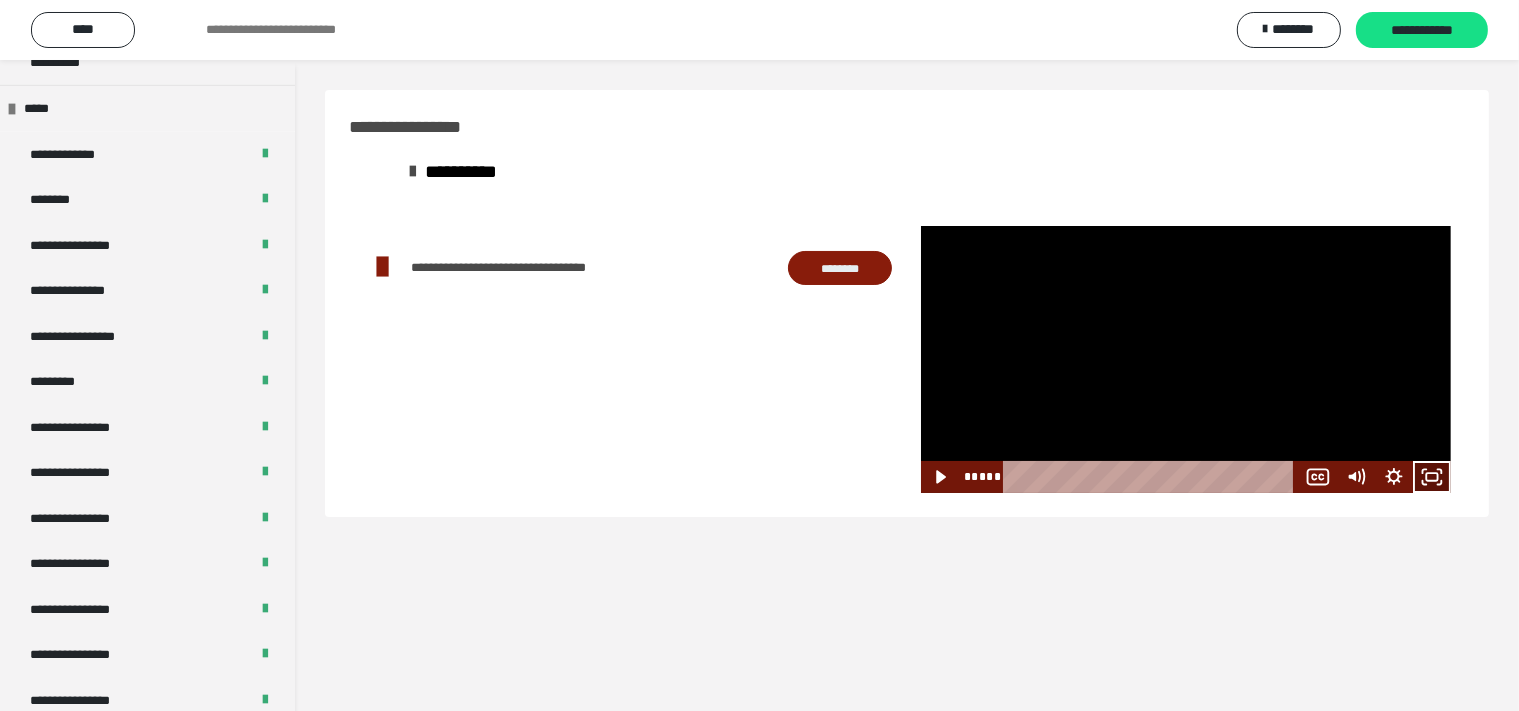 click 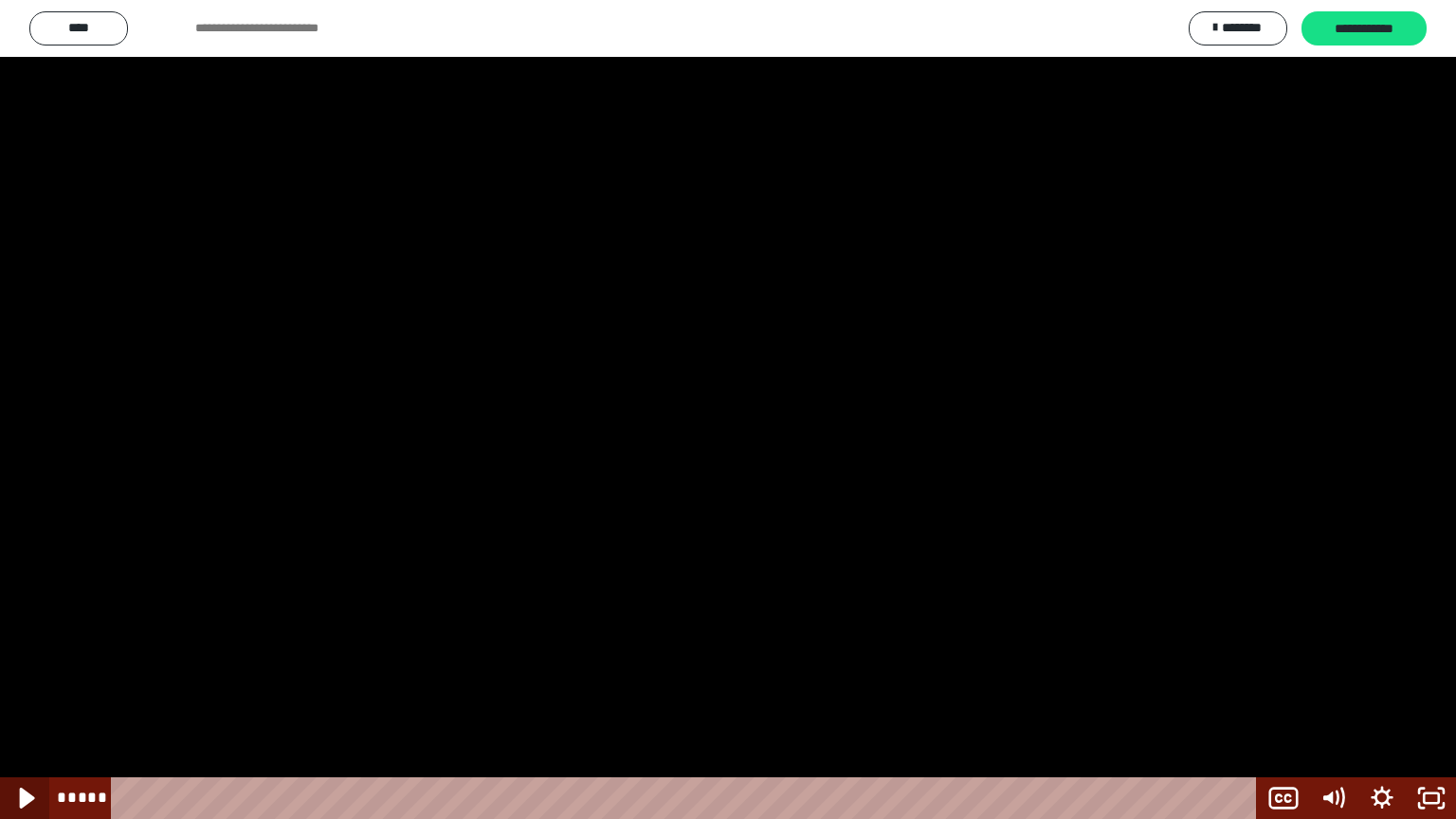 click 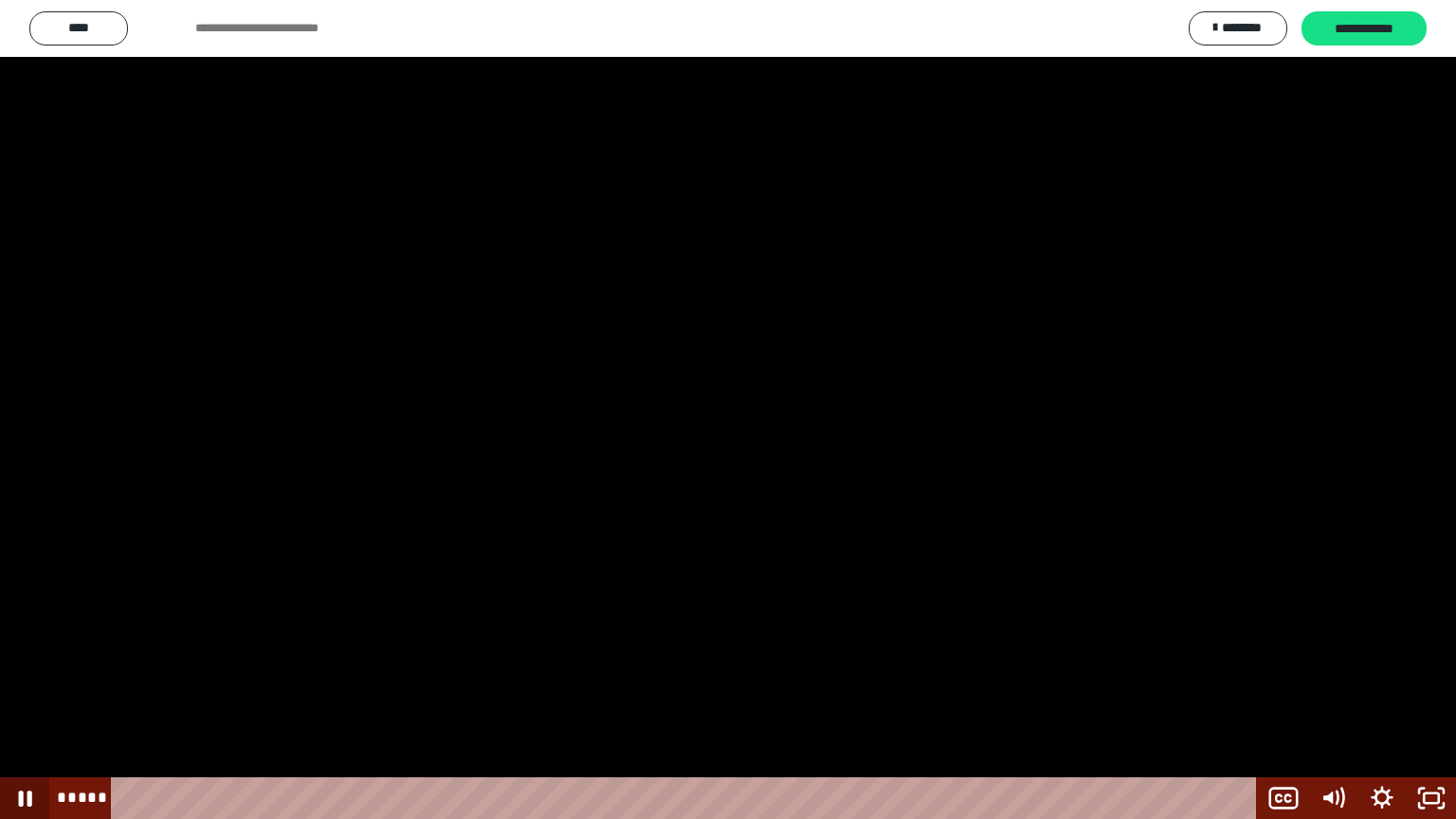 click 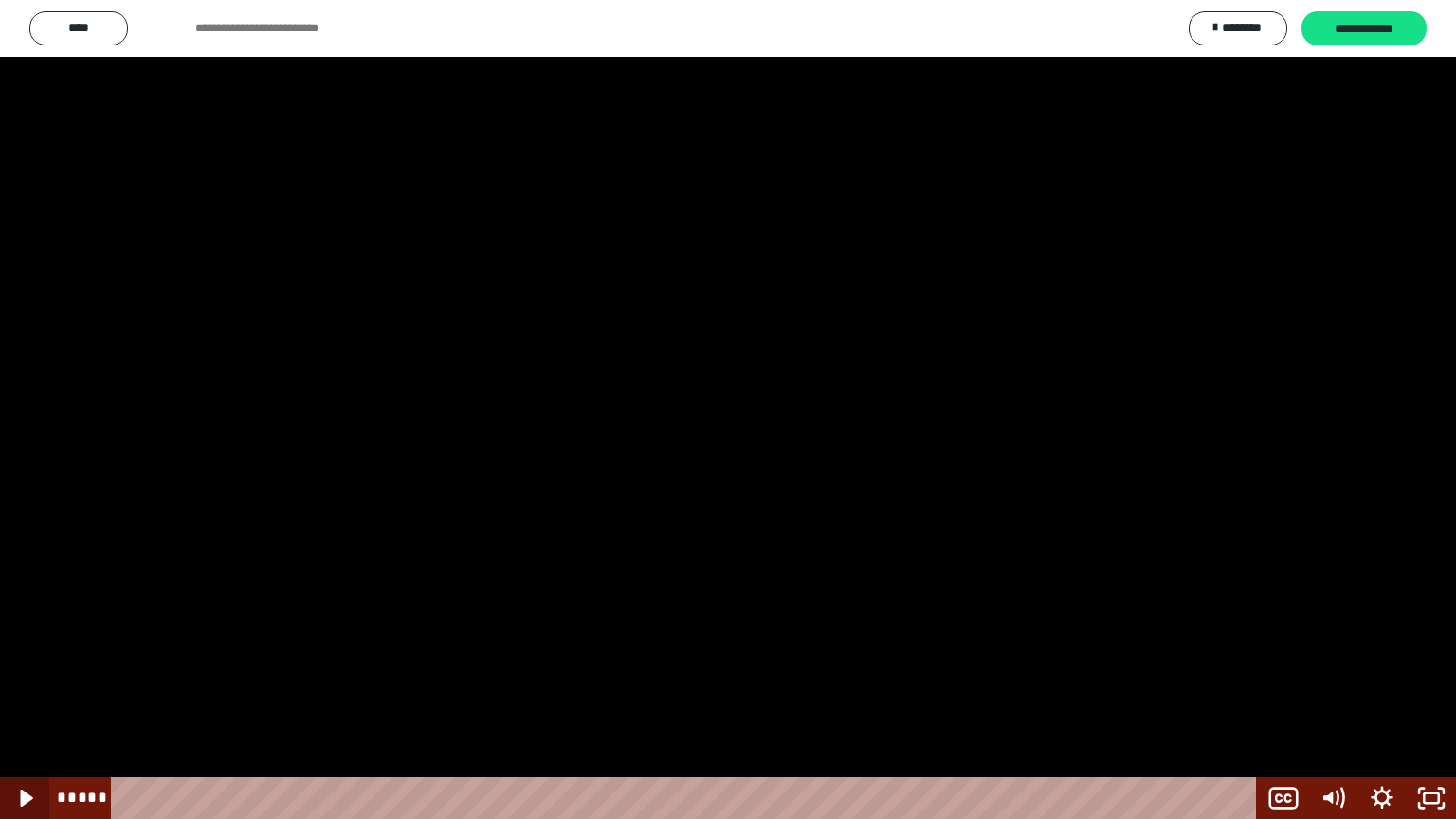 click 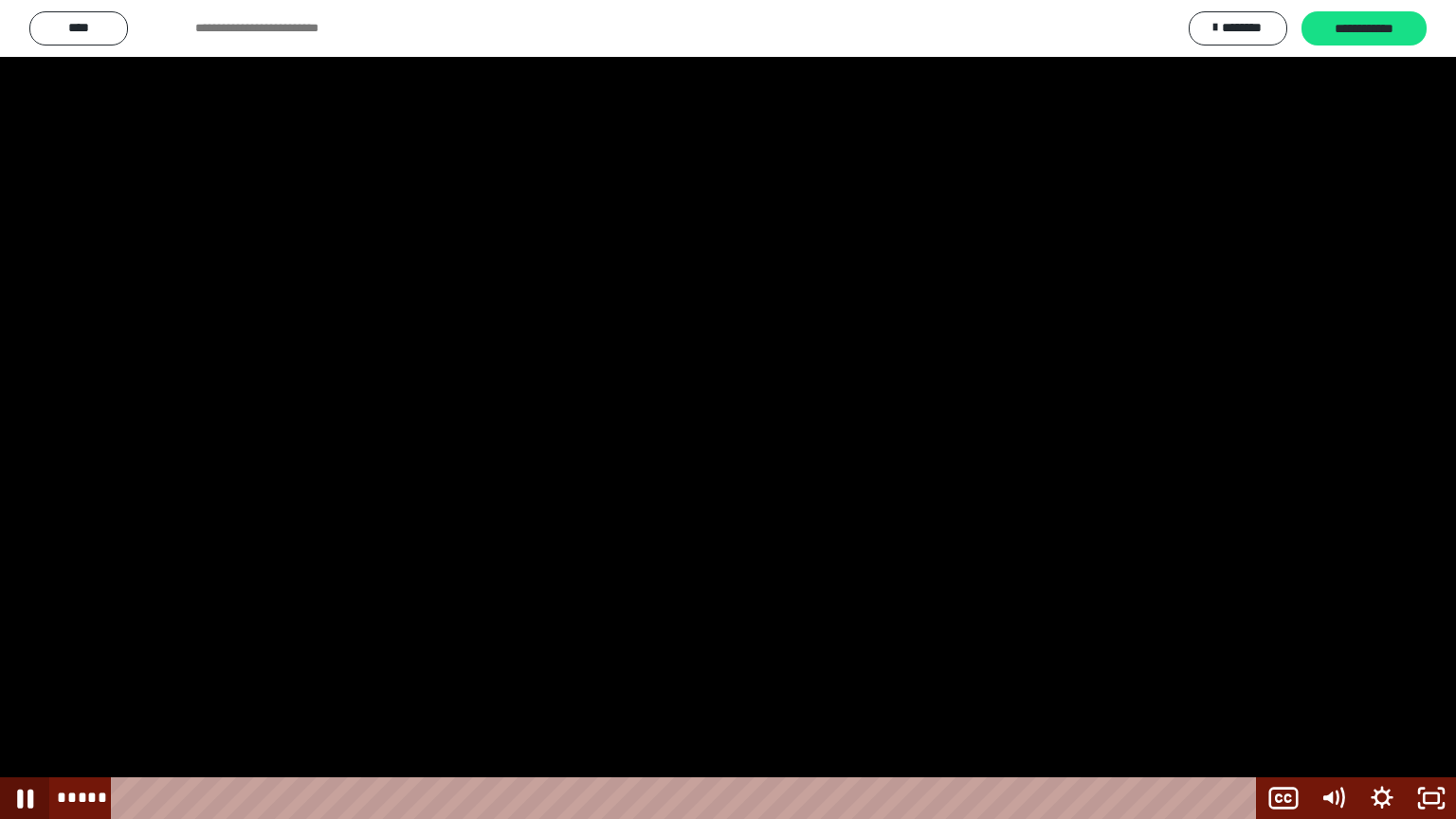 click 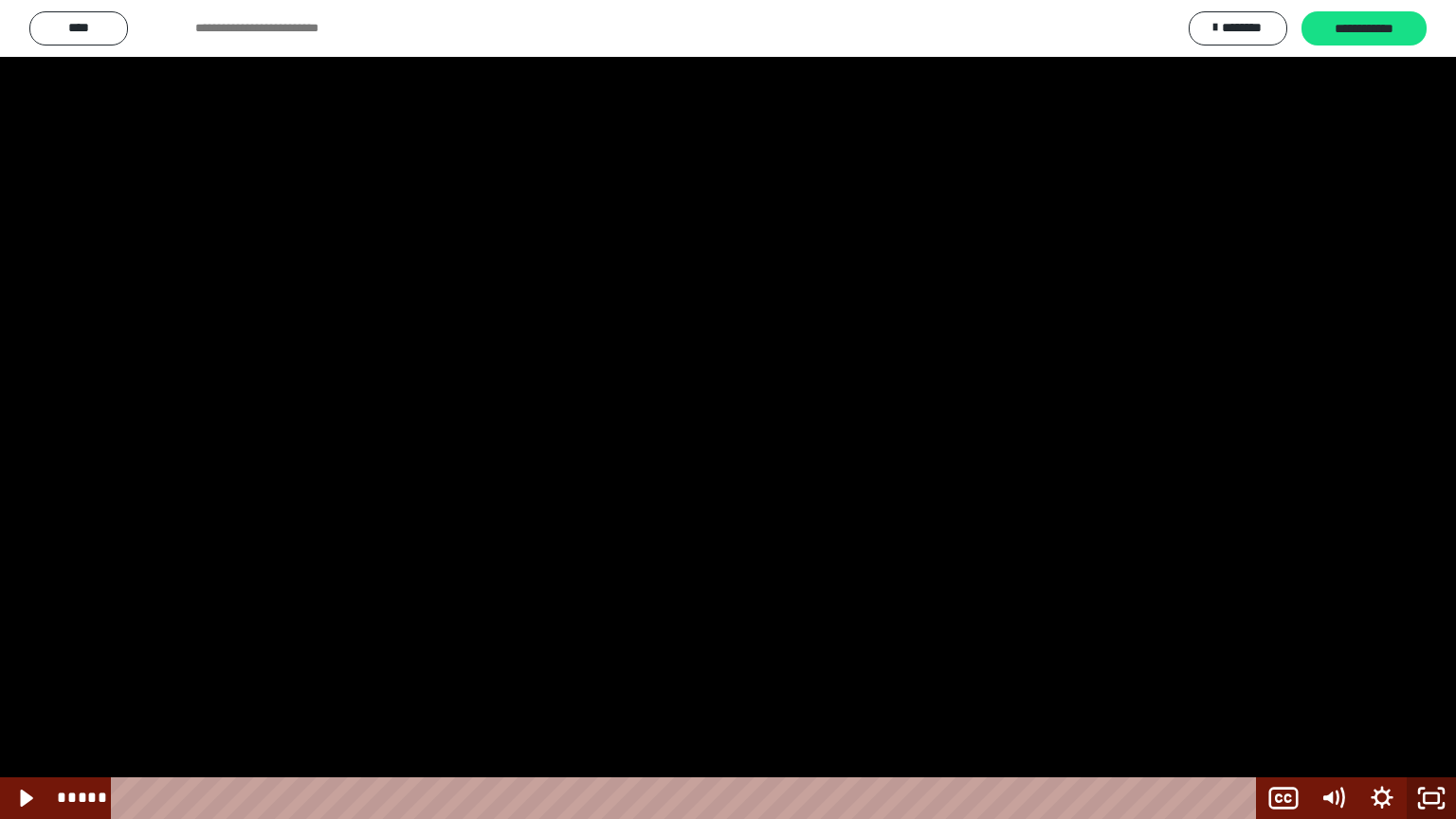 click 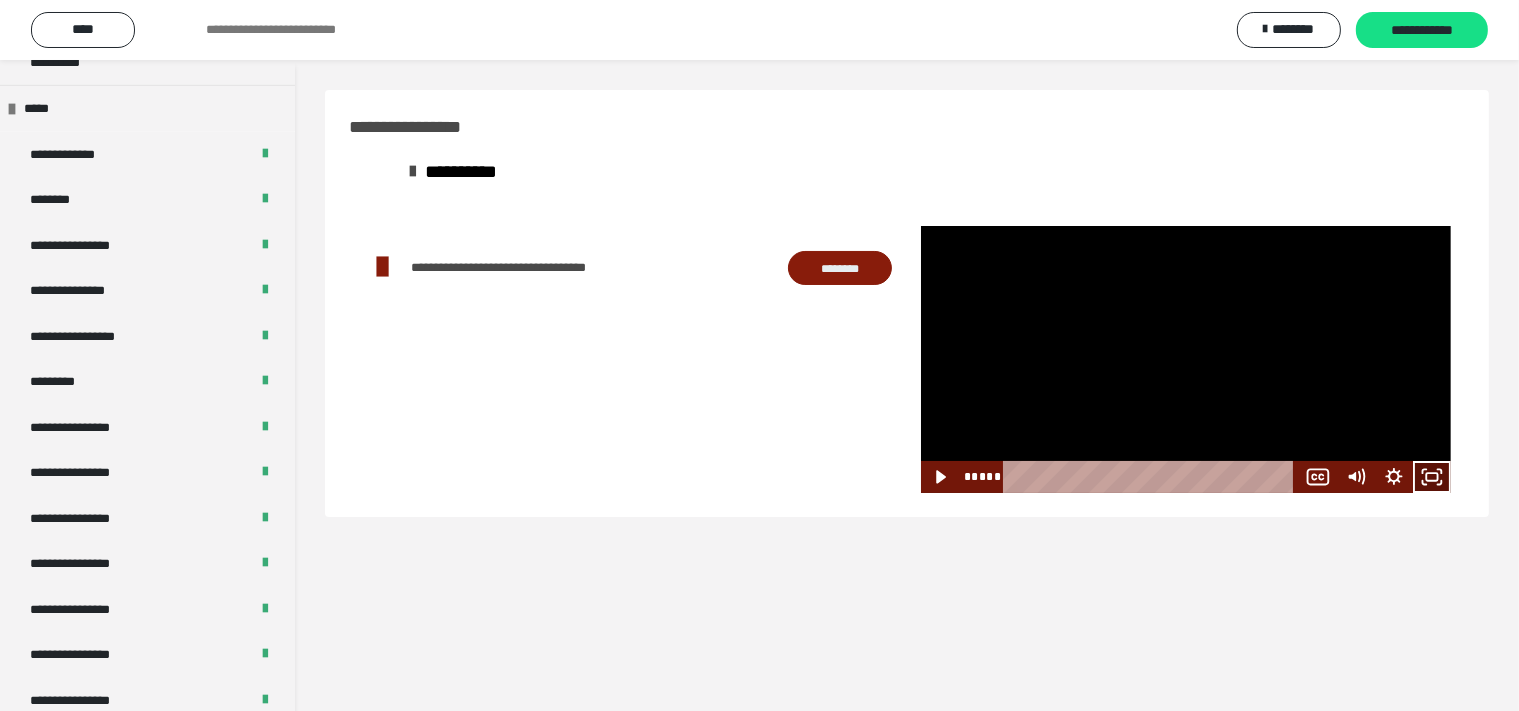 click 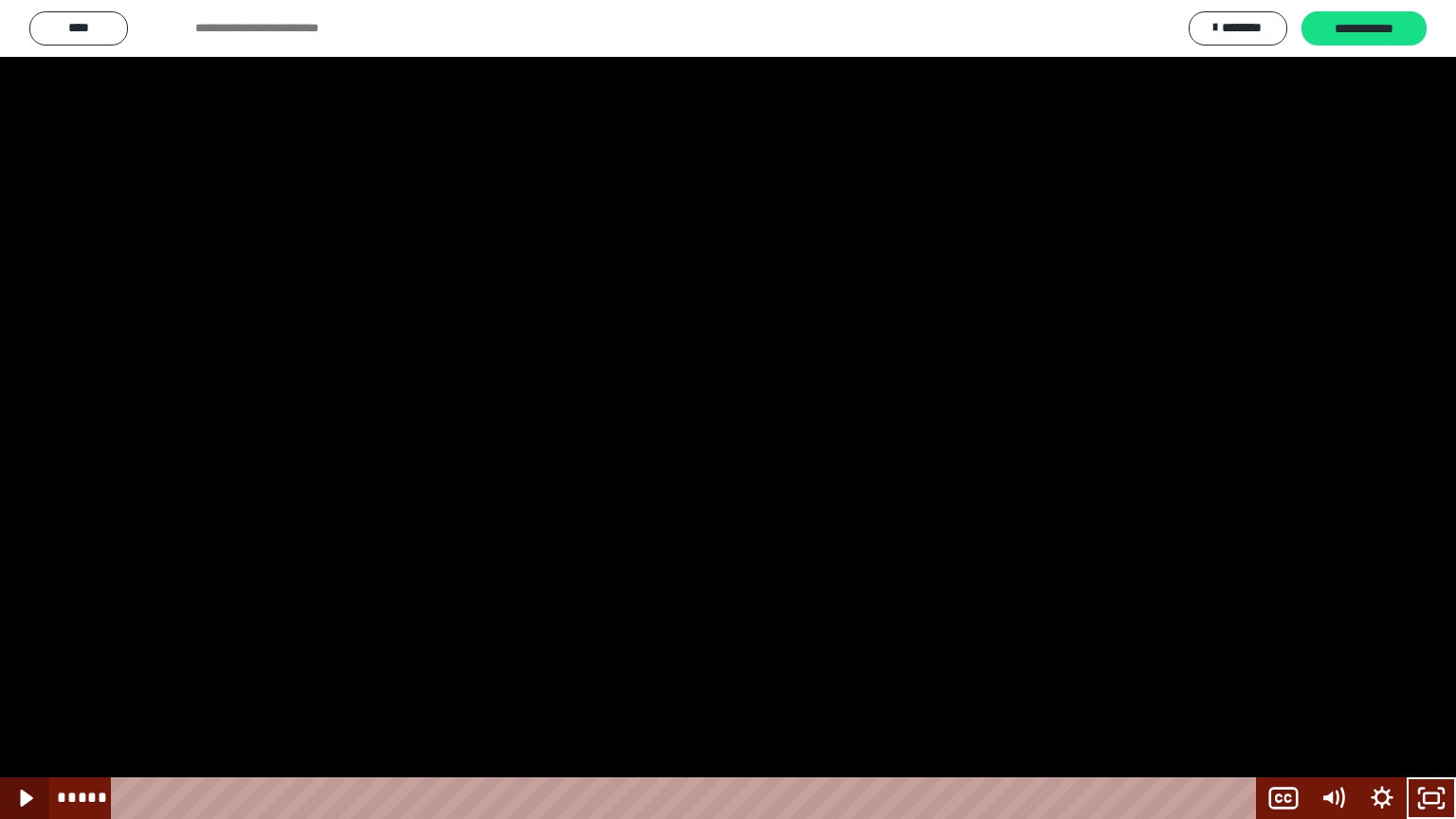click 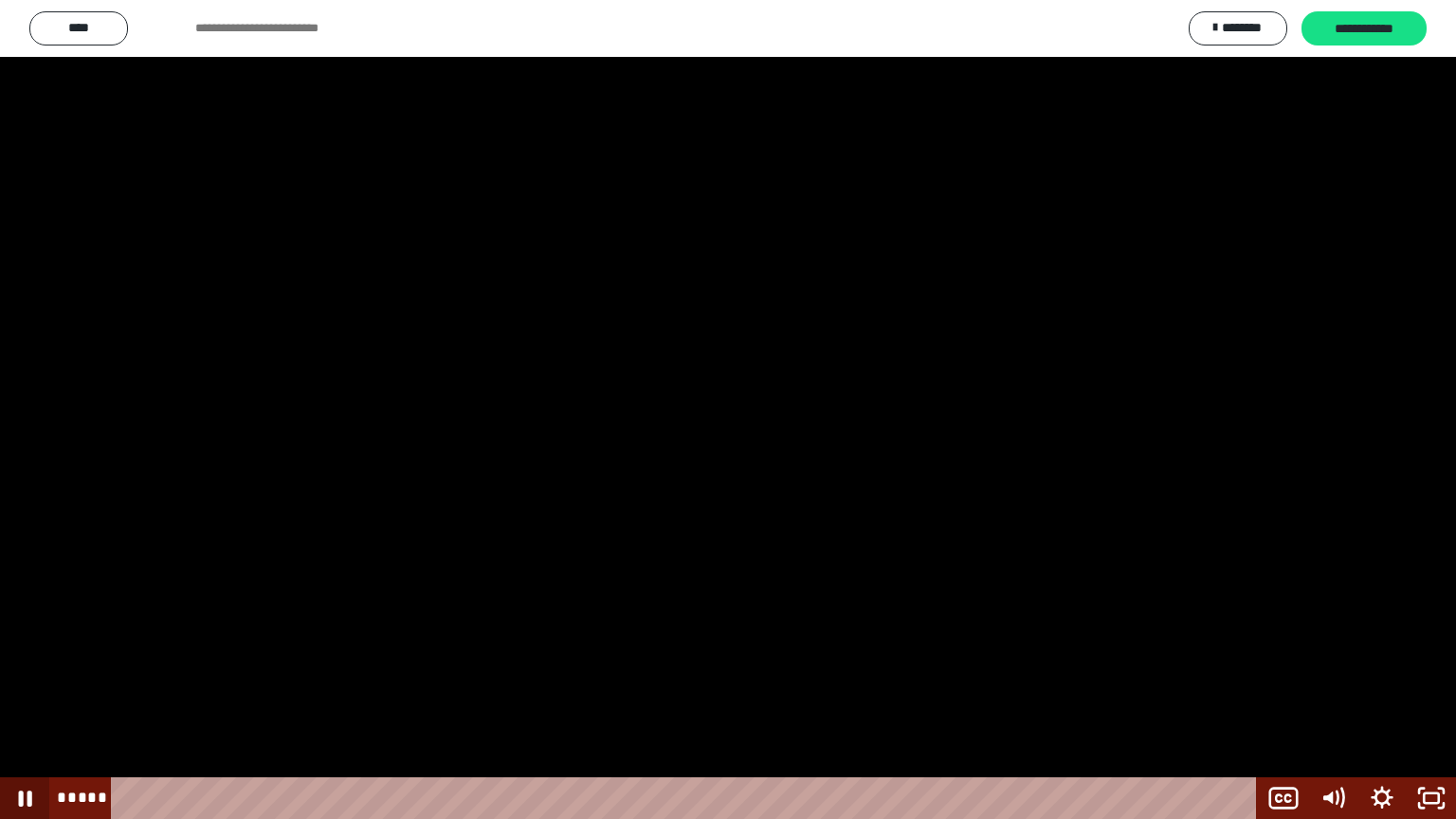 click 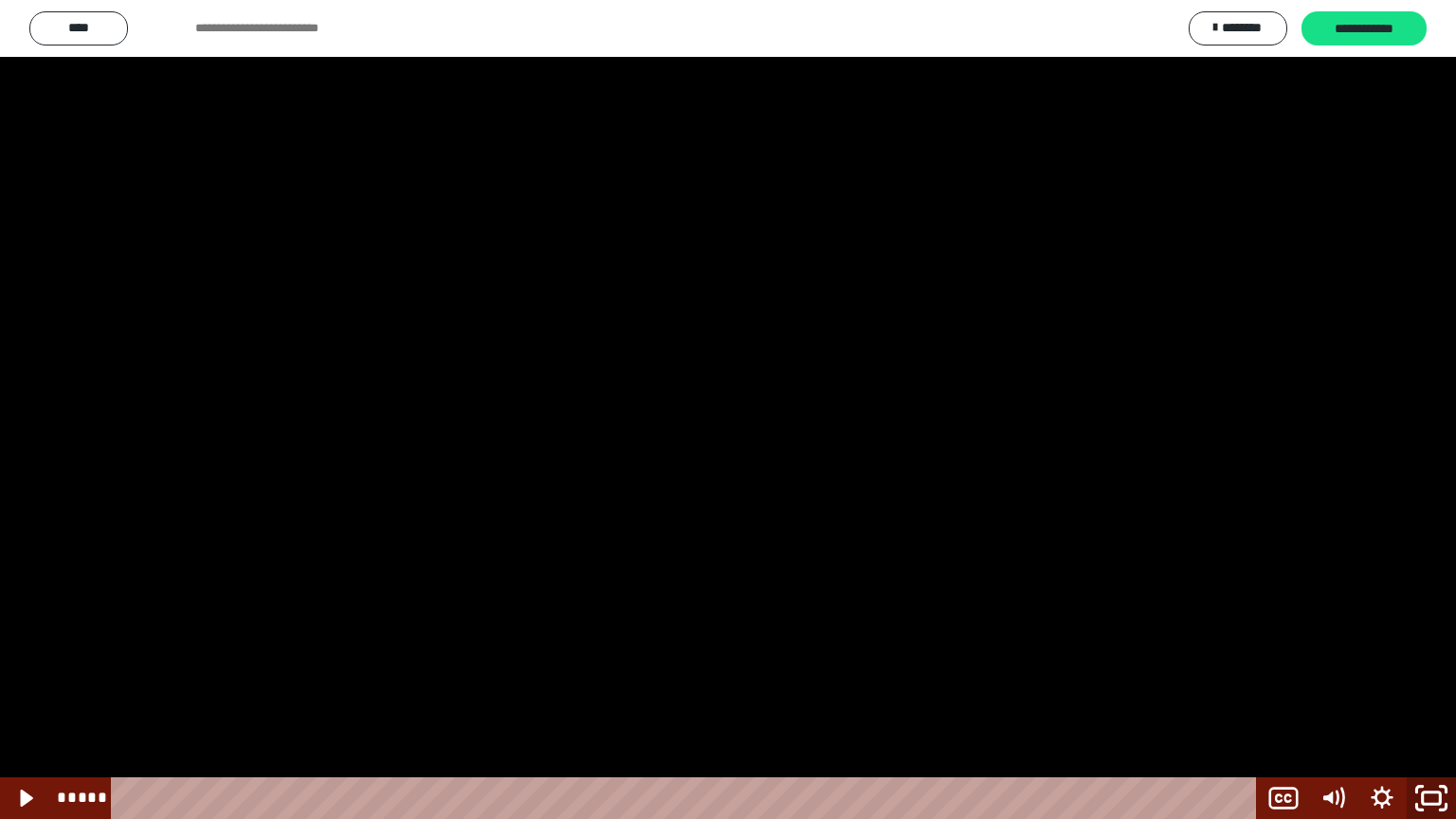 drag, startPoint x: 1420, startPoint y: 801, endPoint x: 1272, endPoint y: 671, distance: 196.98731 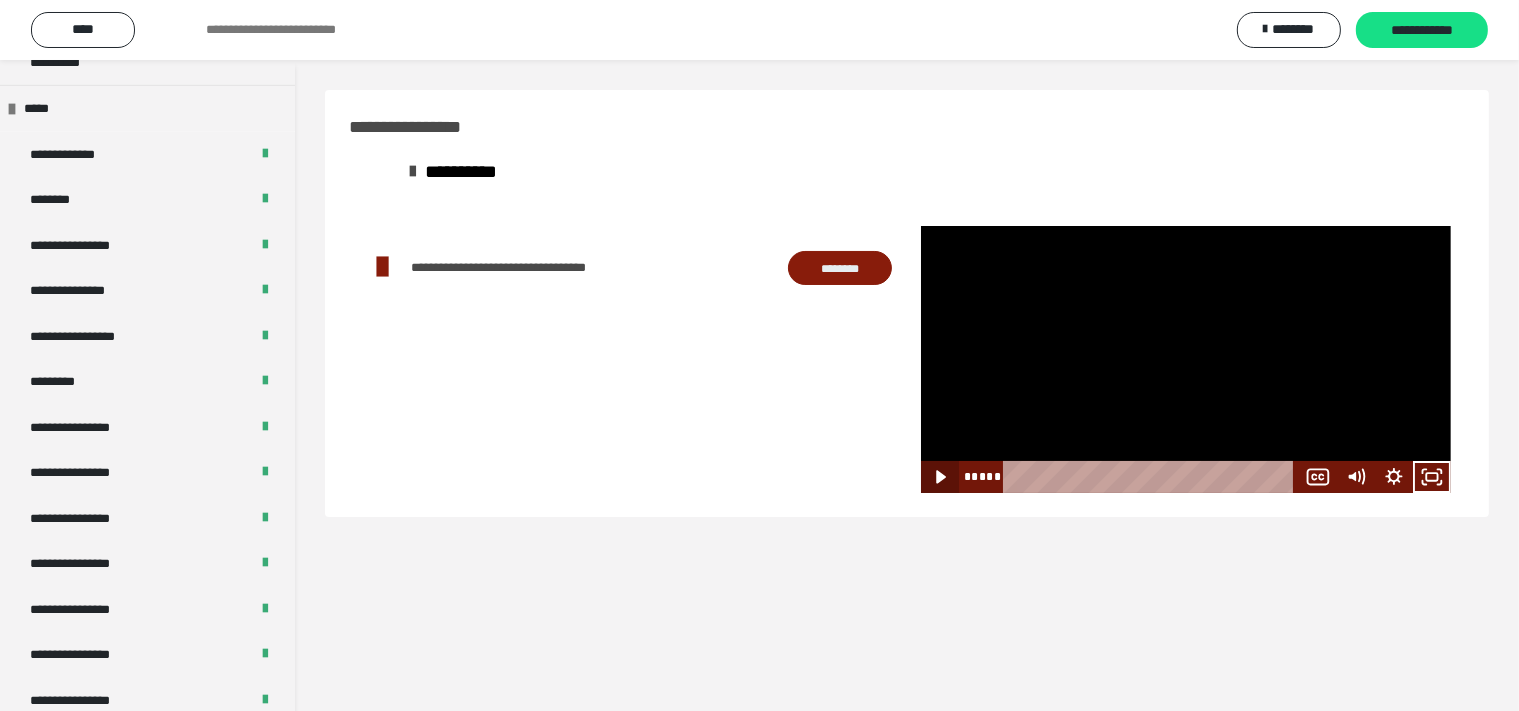 click 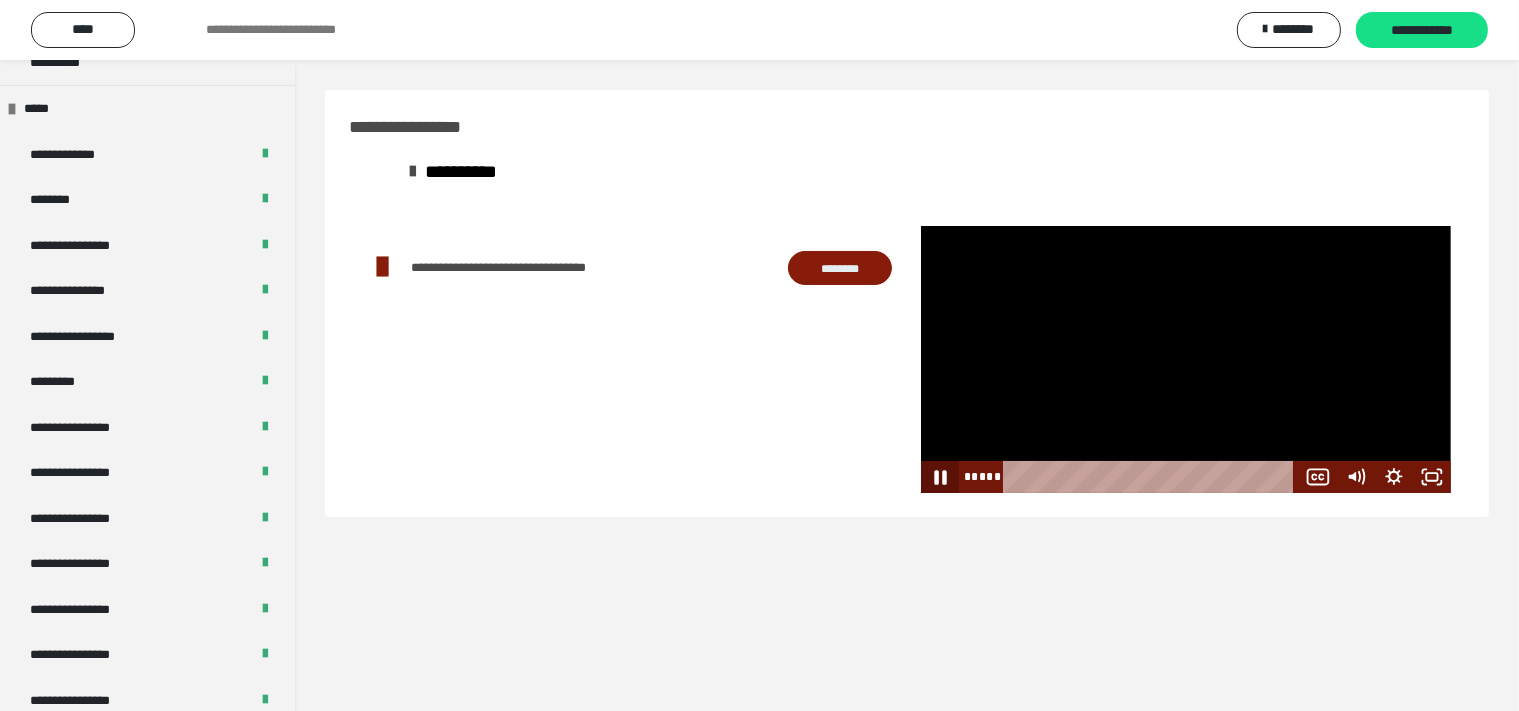 click 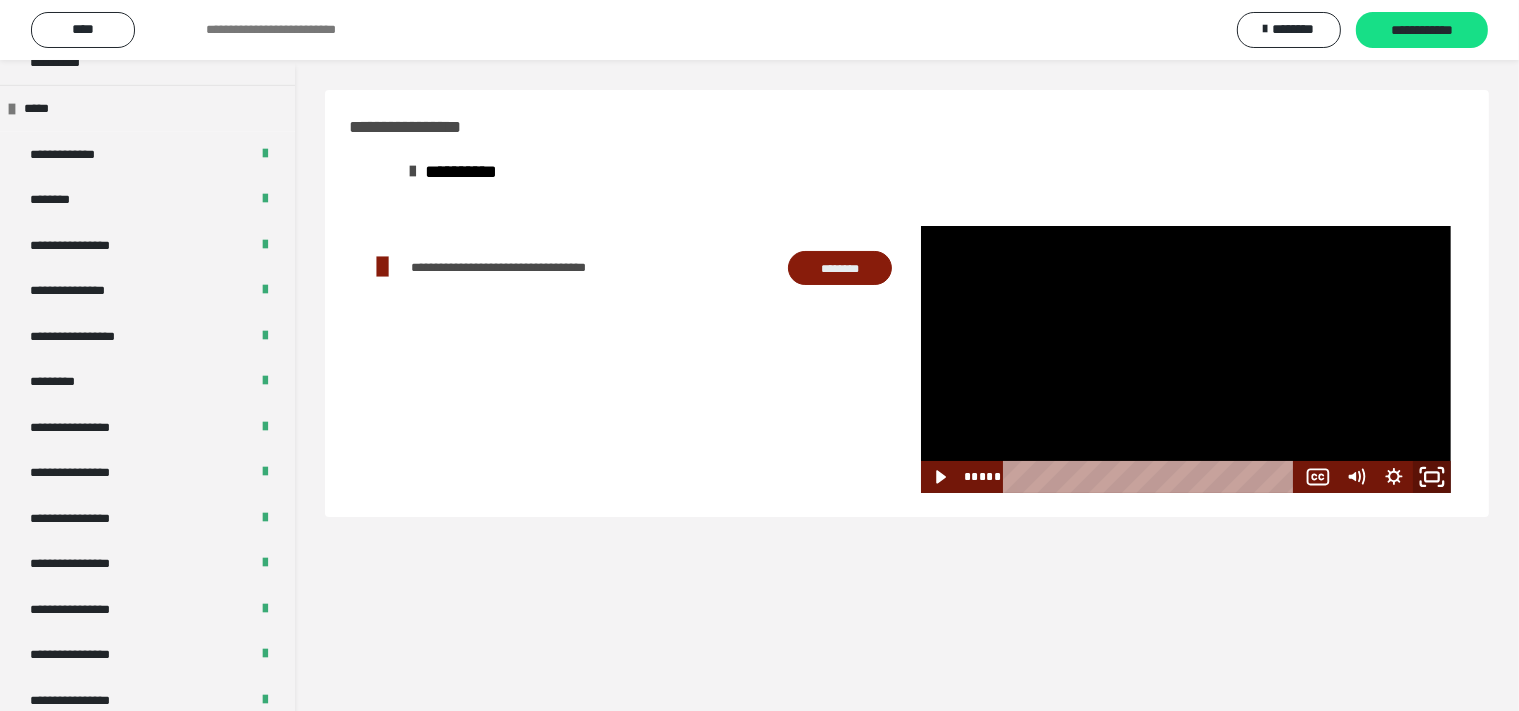 click 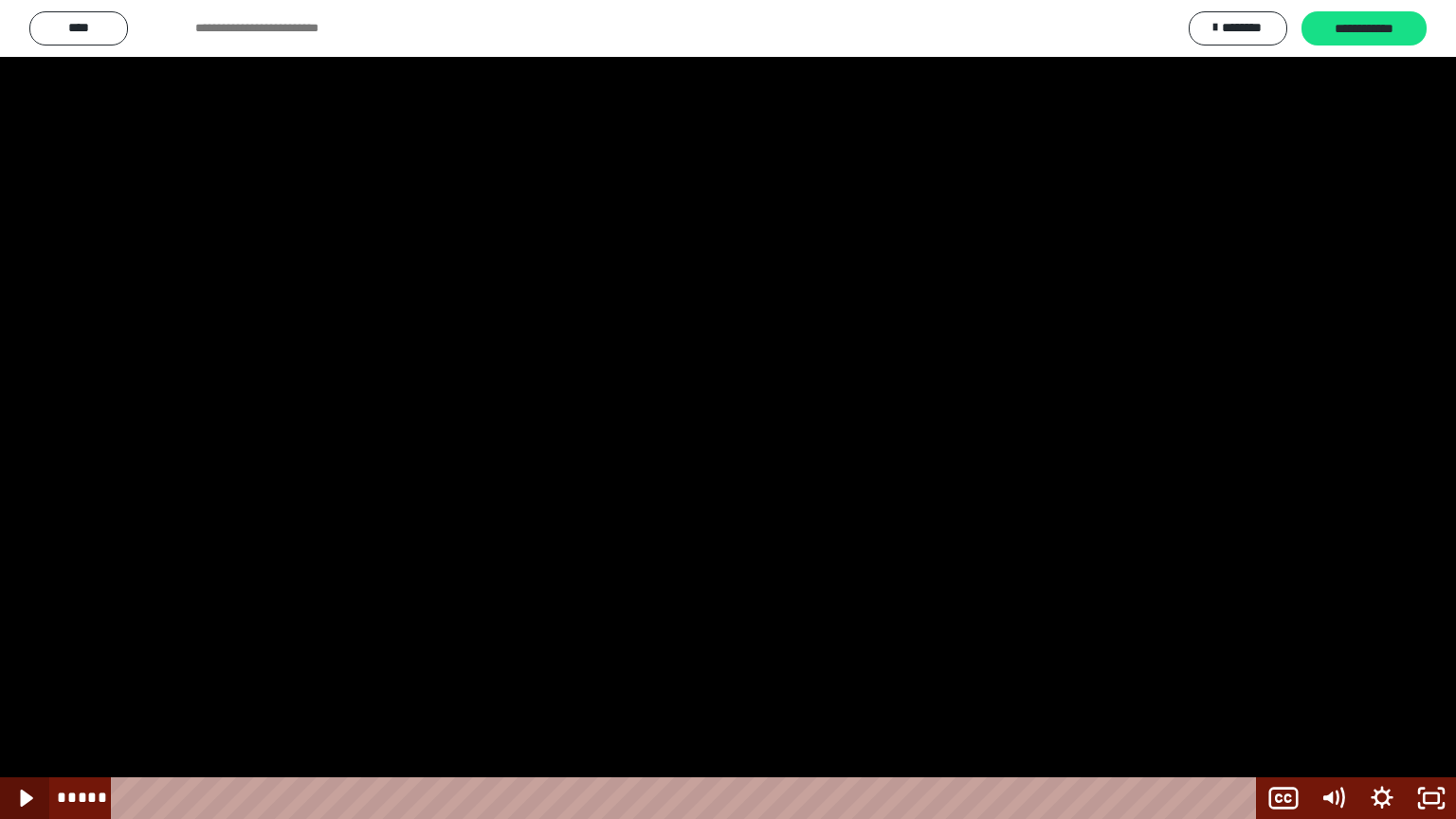 click 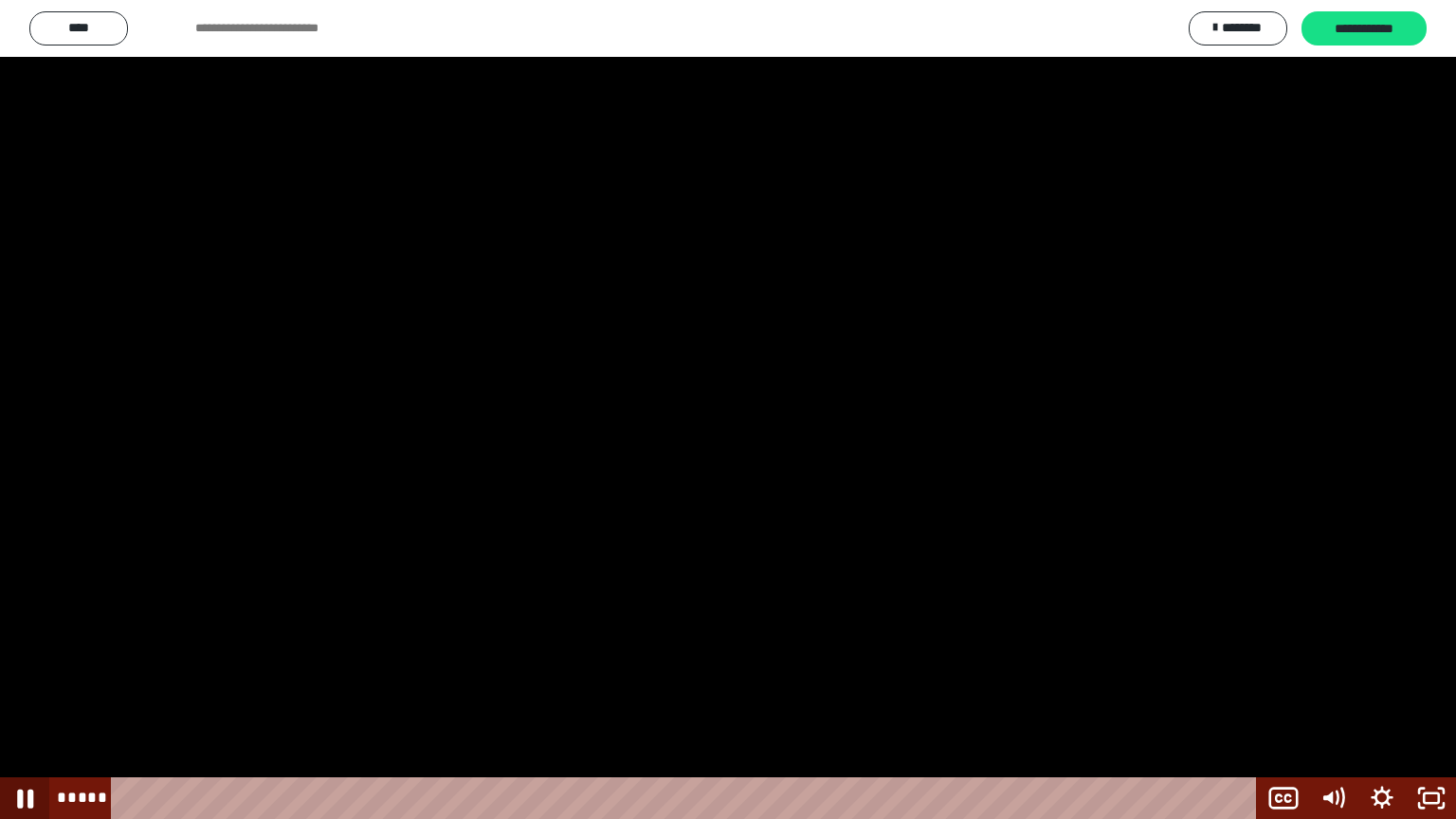 click 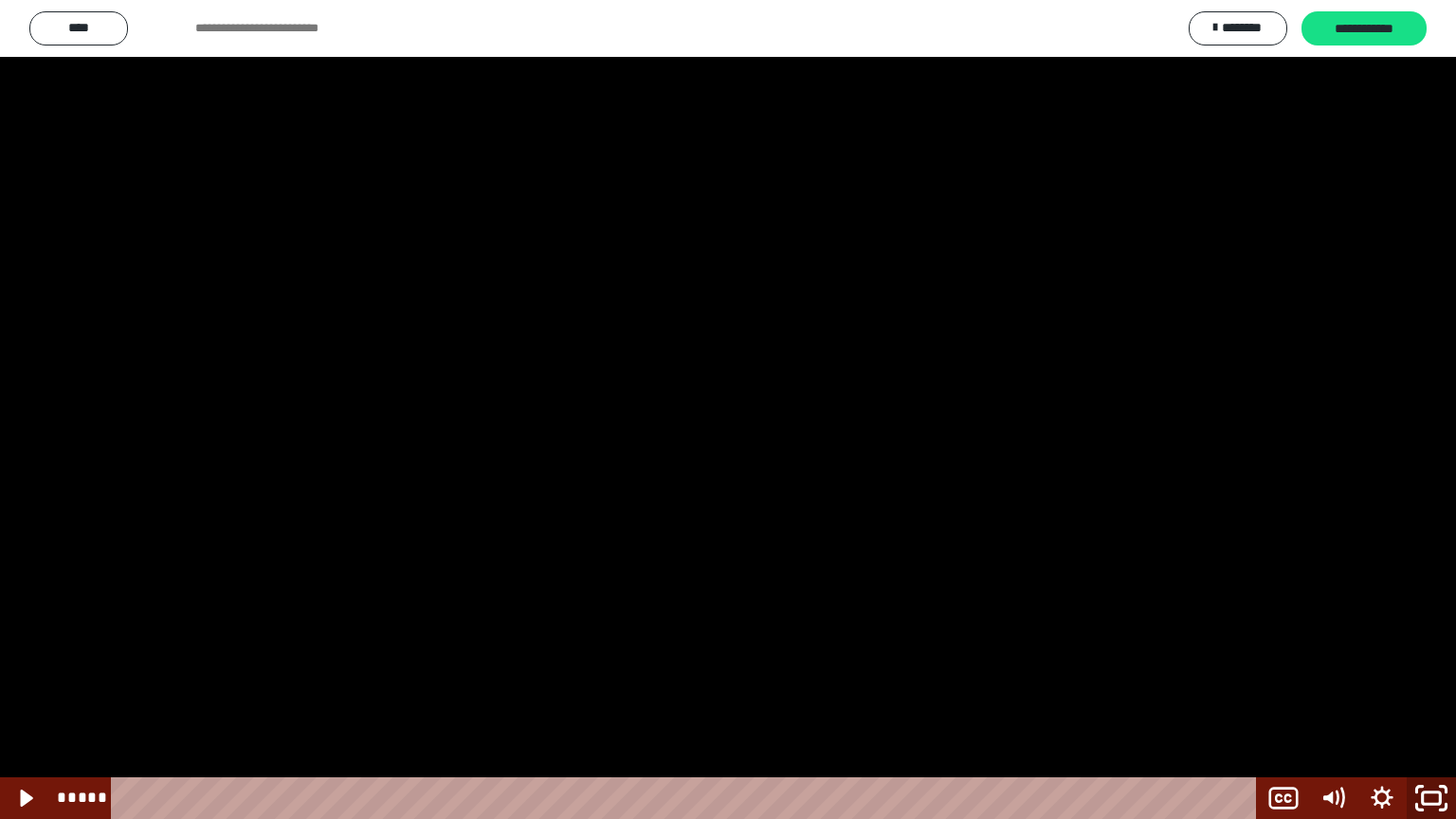 click 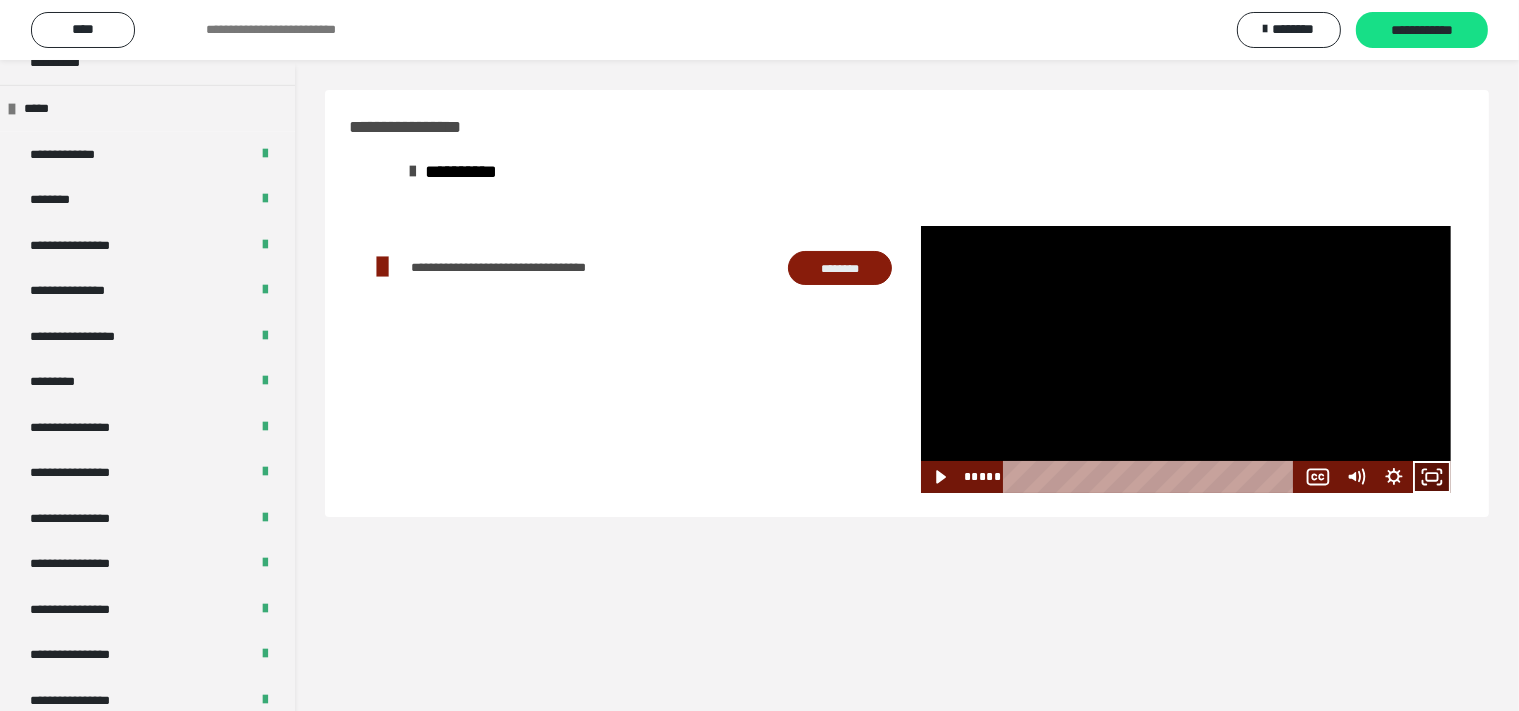 click 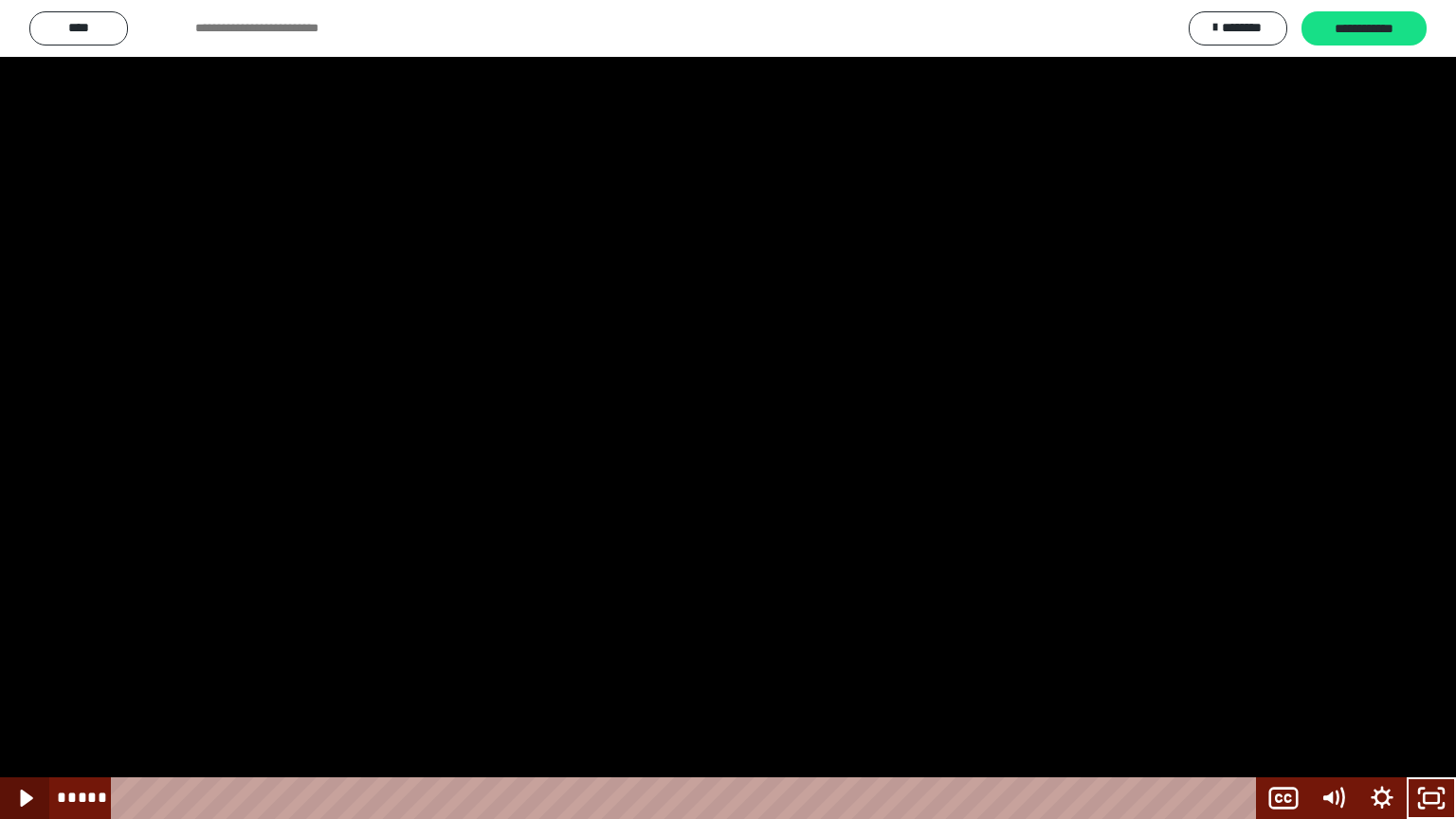 click 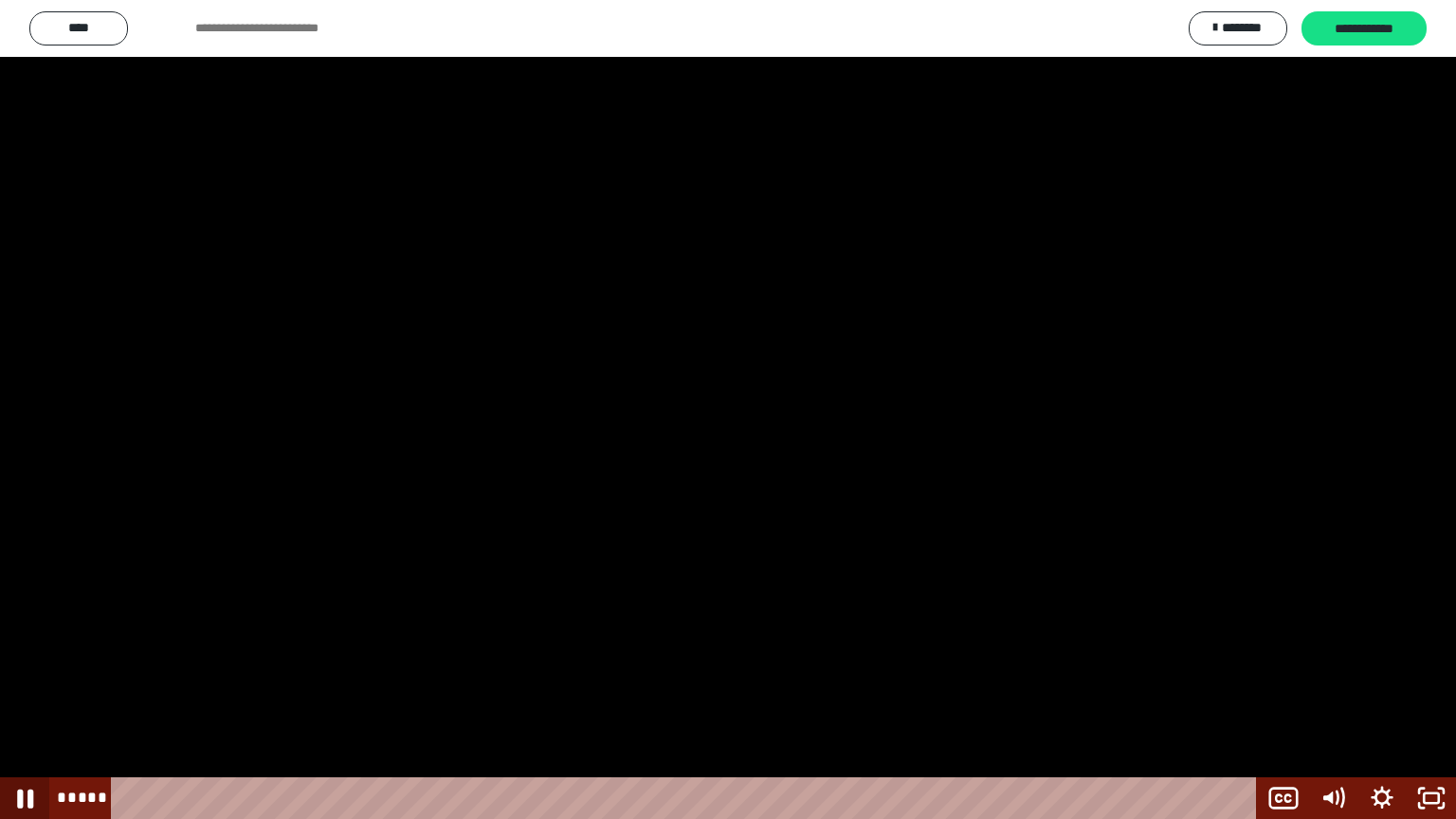 click 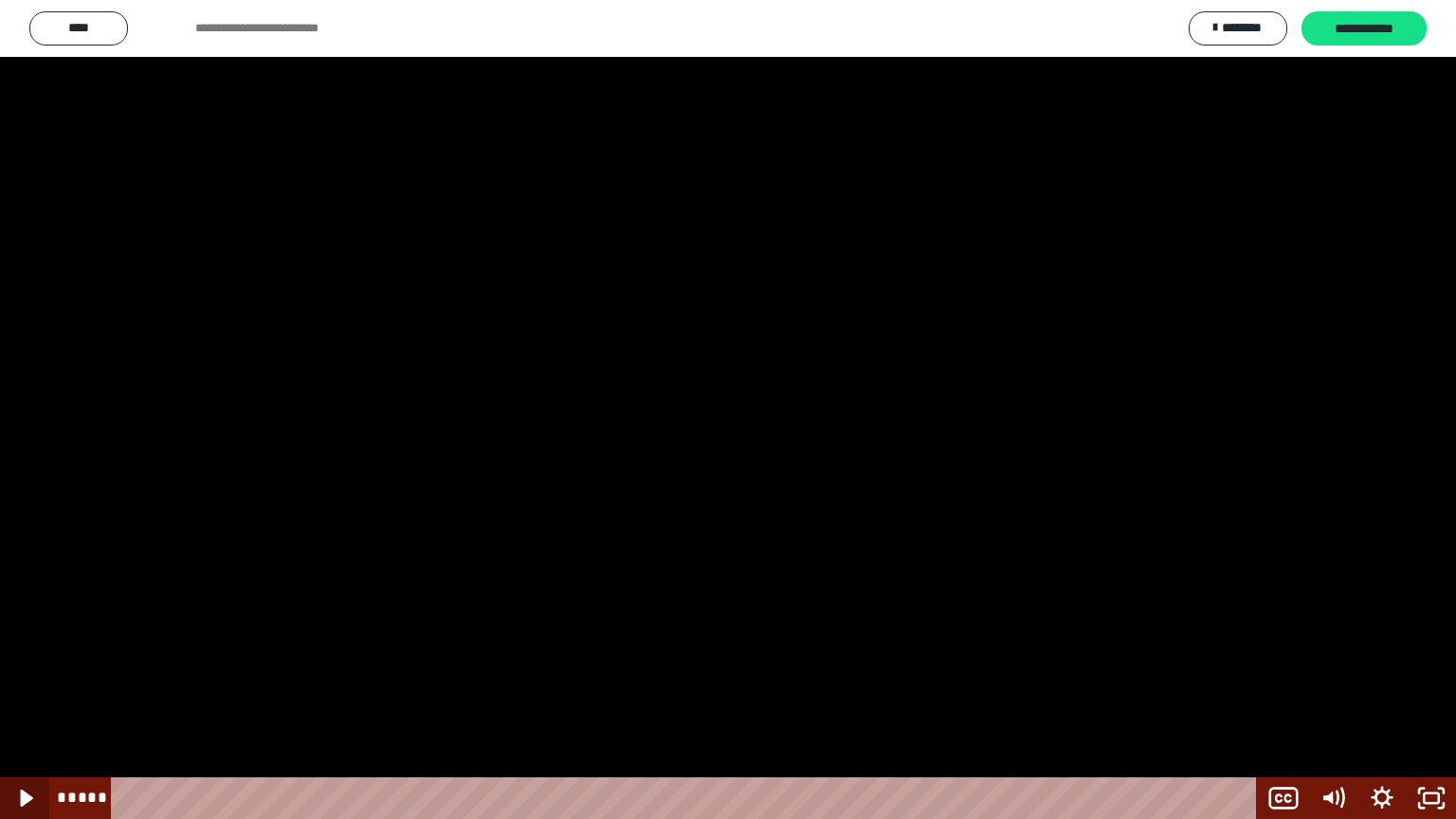 click 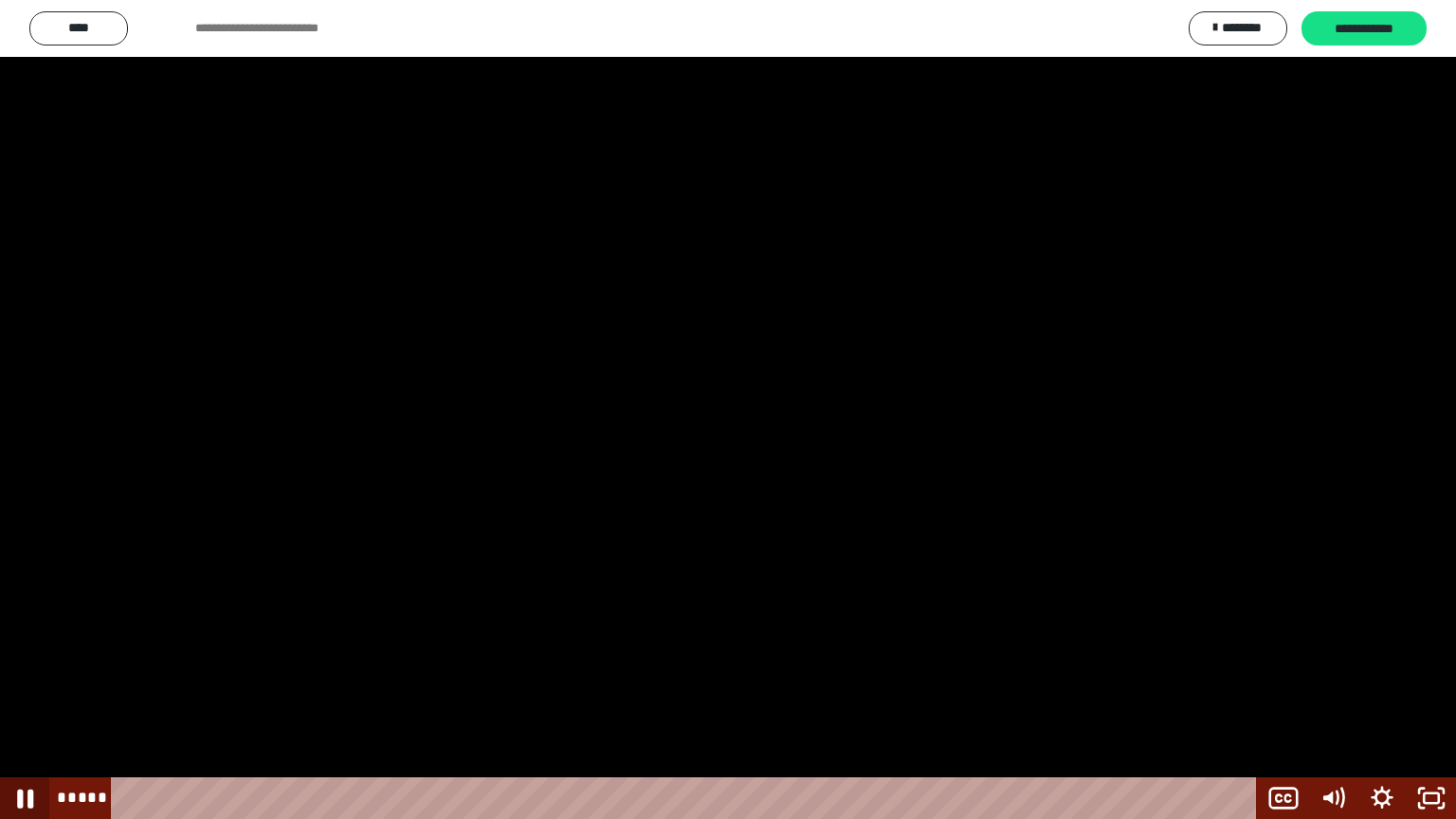 click 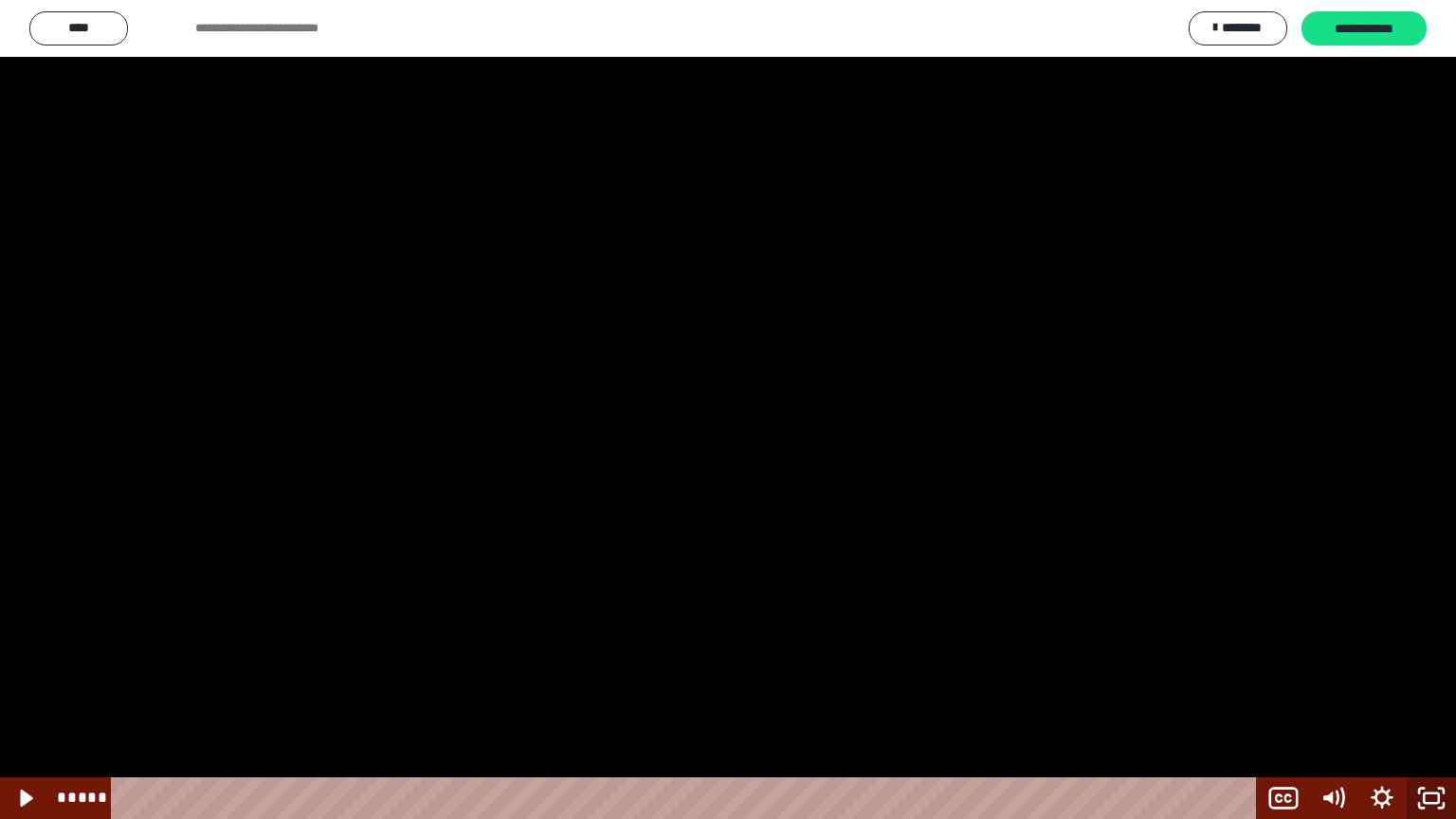 click 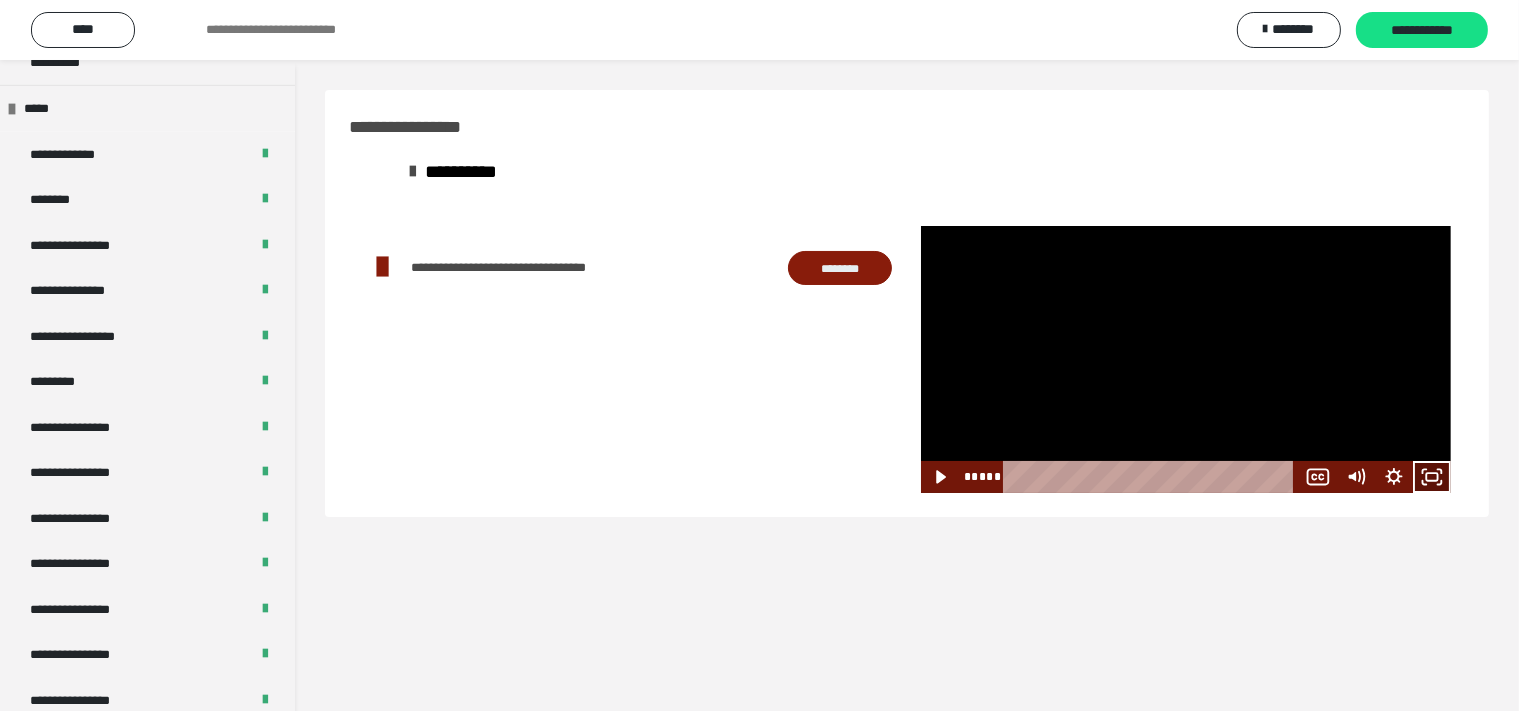 click 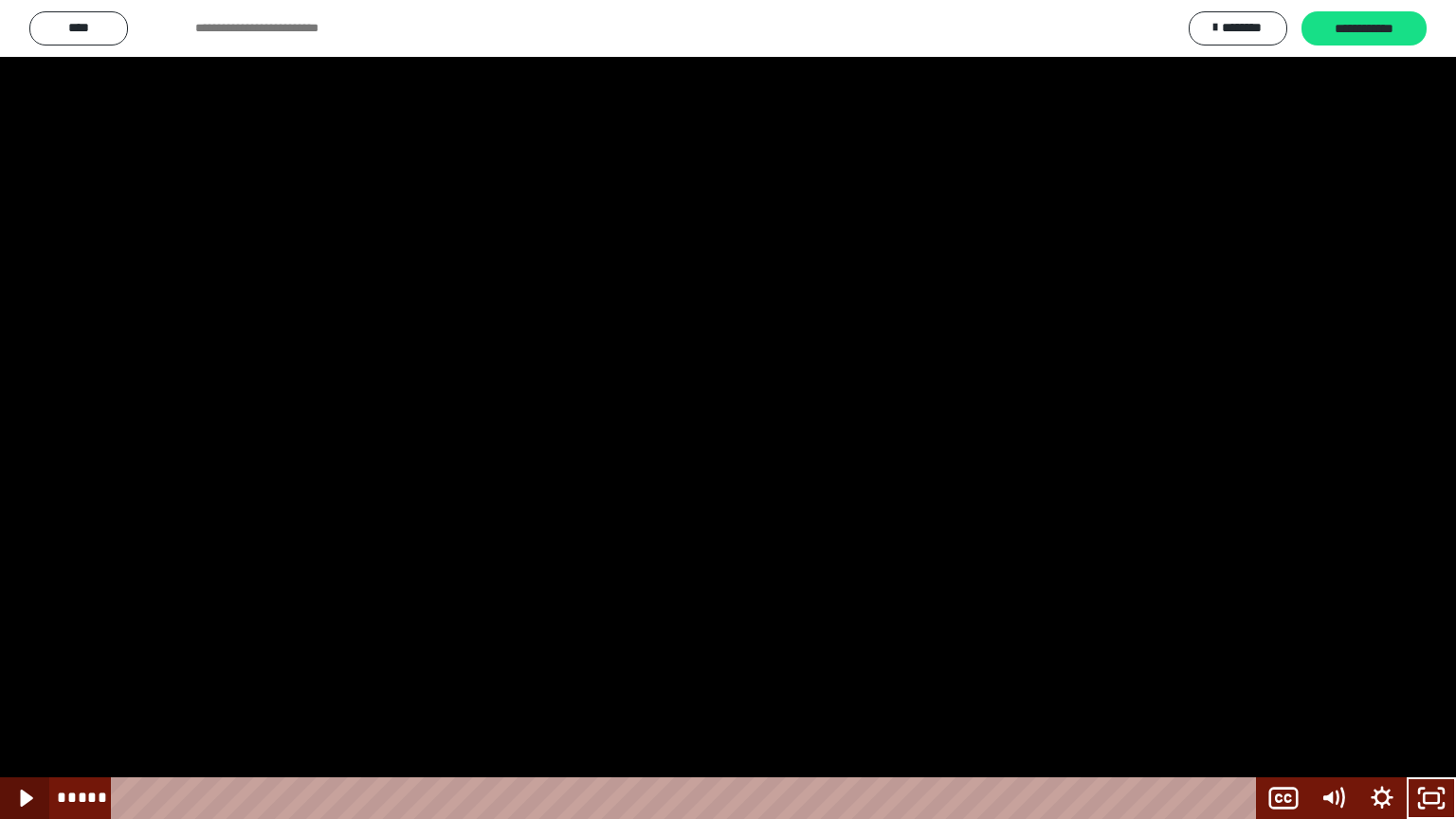 click 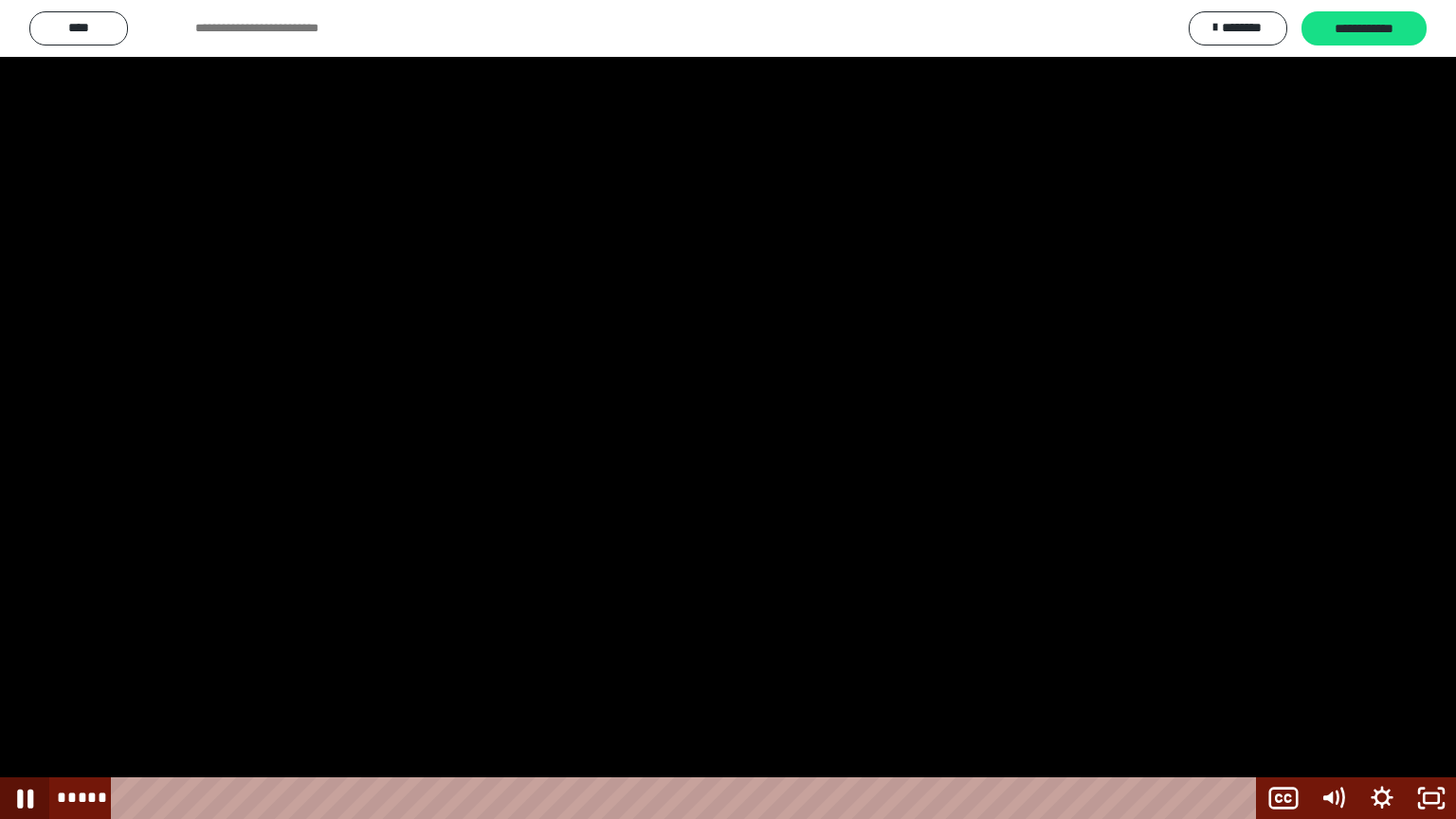 click 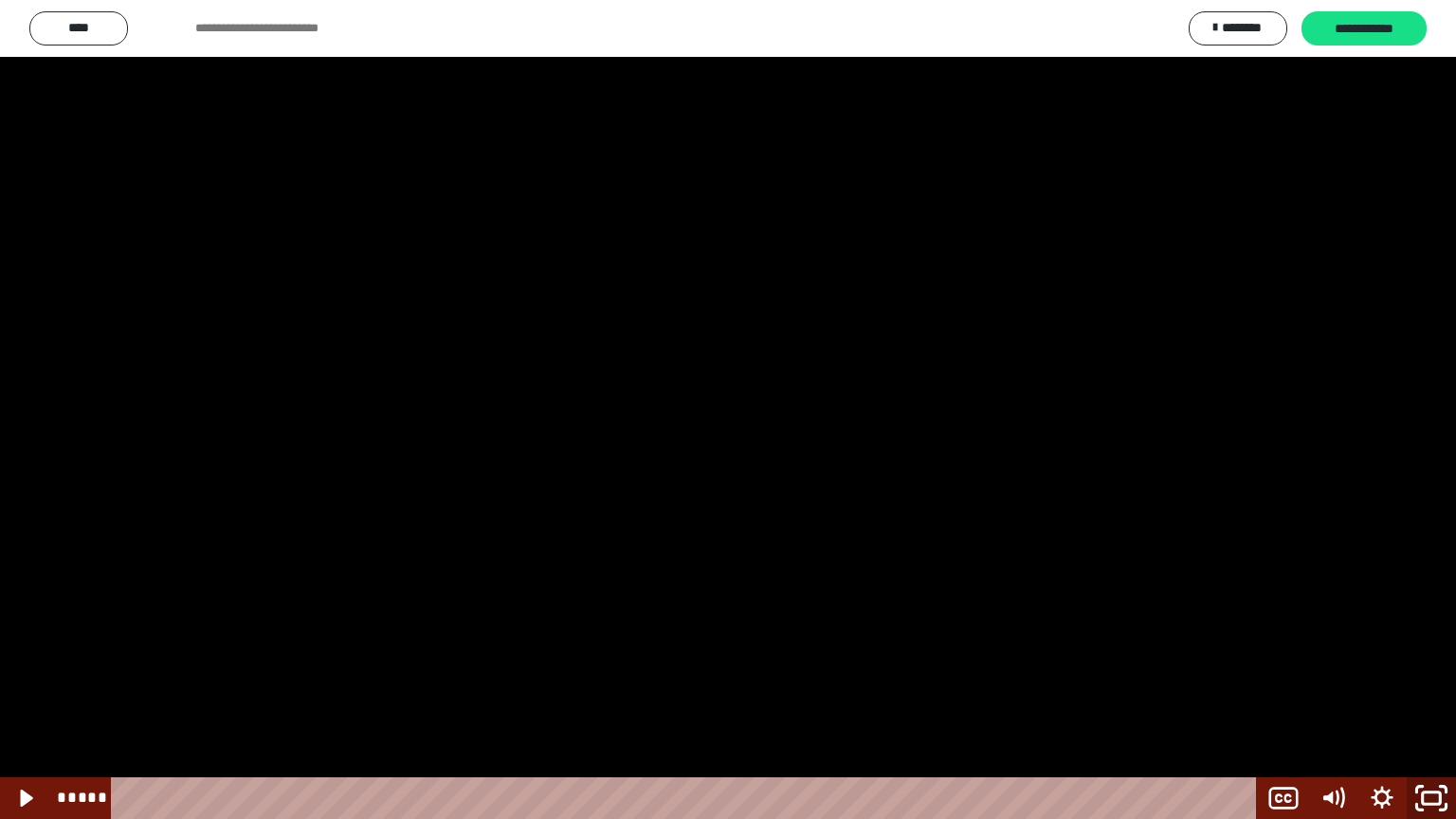 click 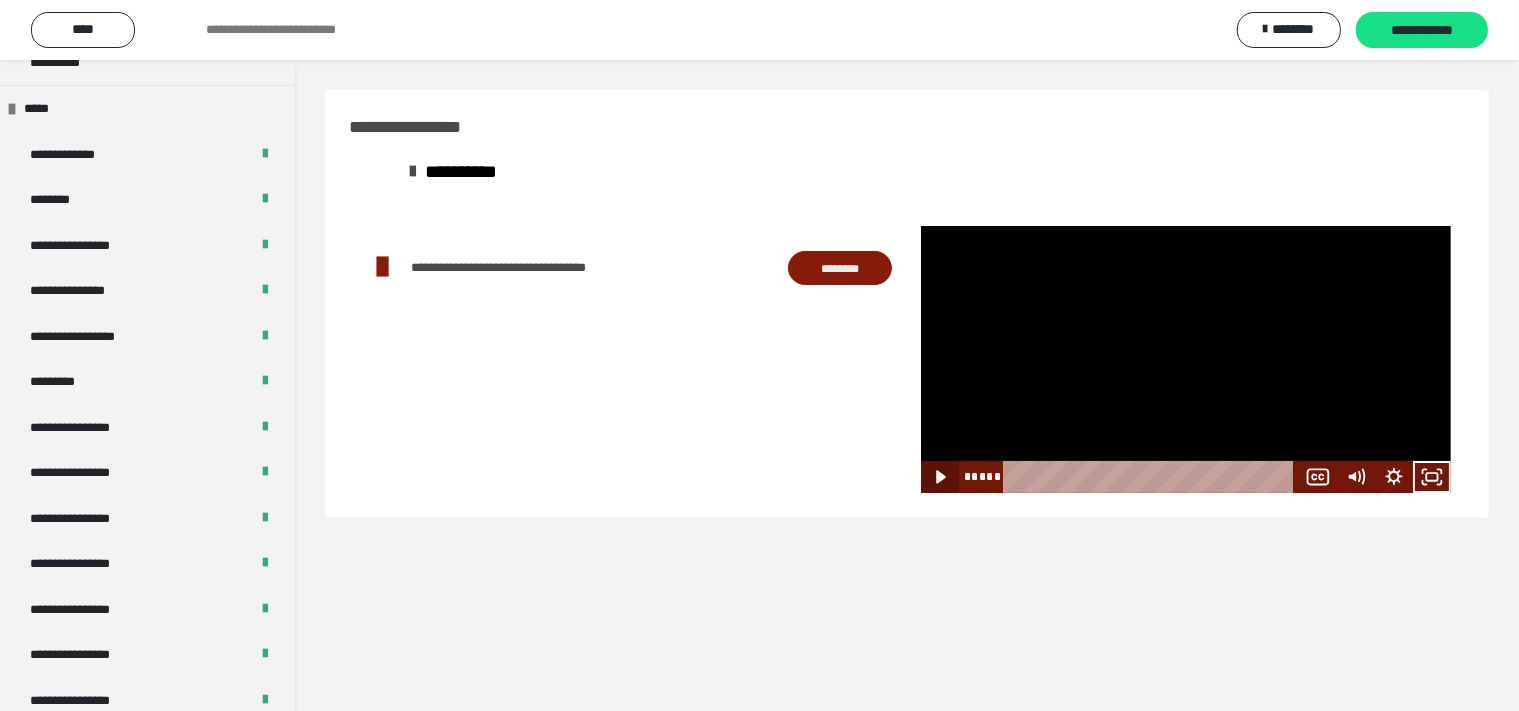 click 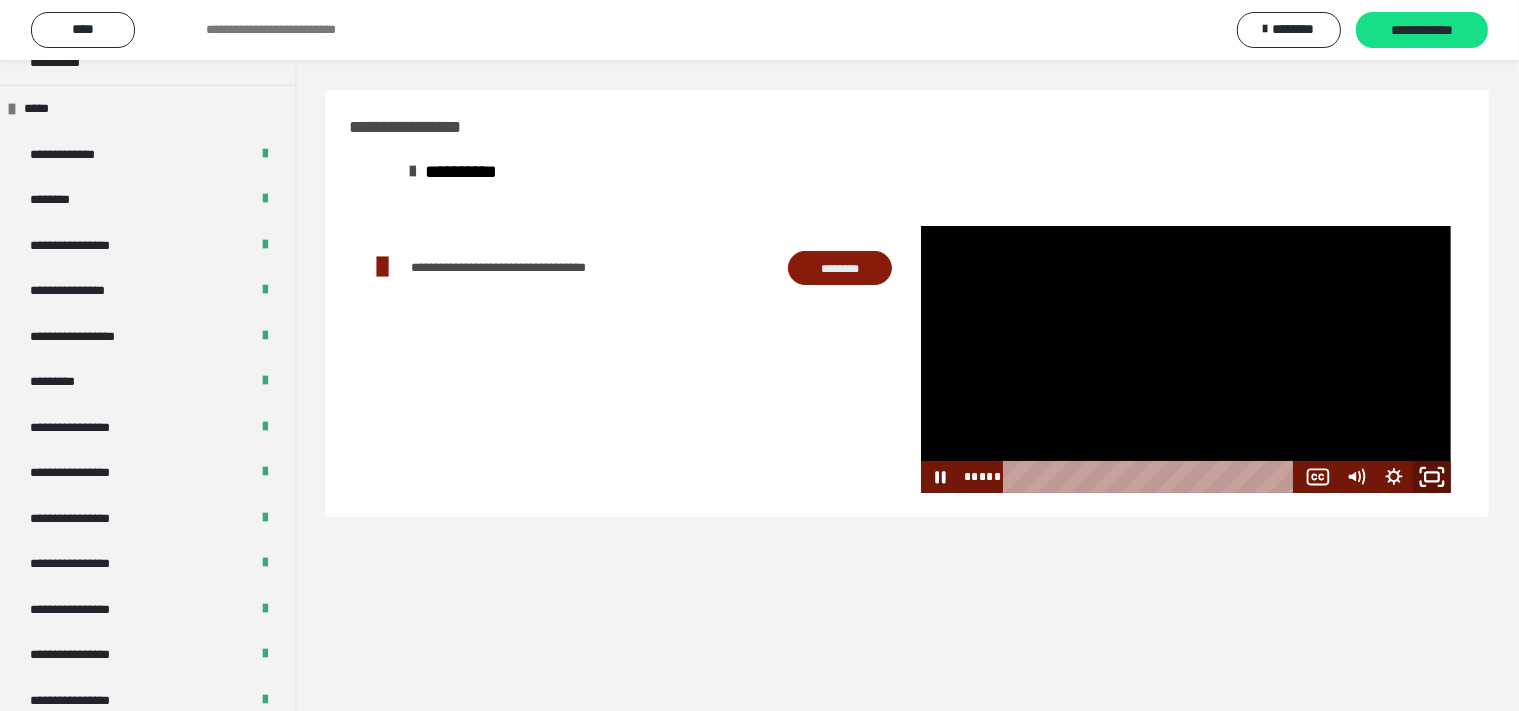 click 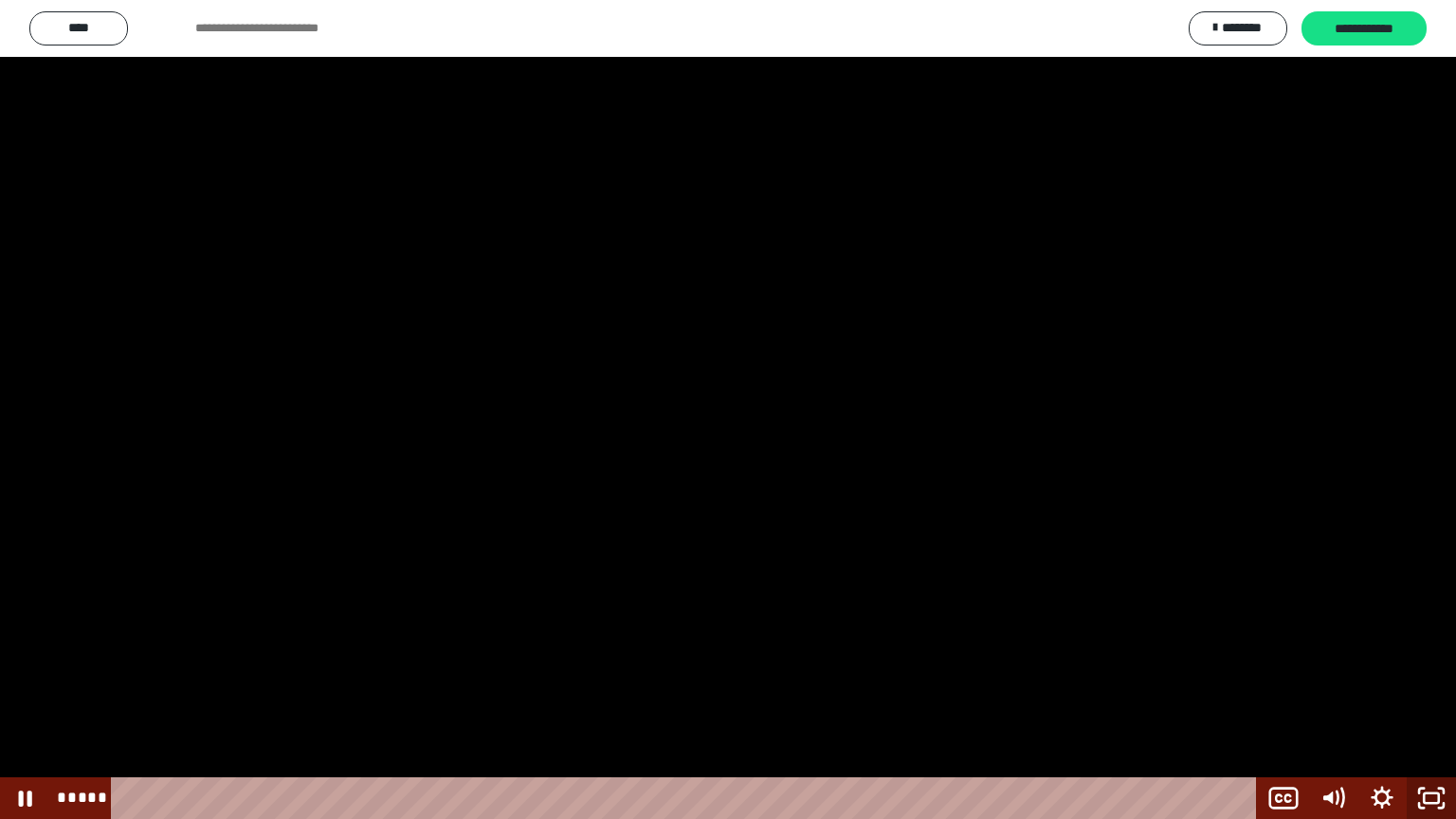 click 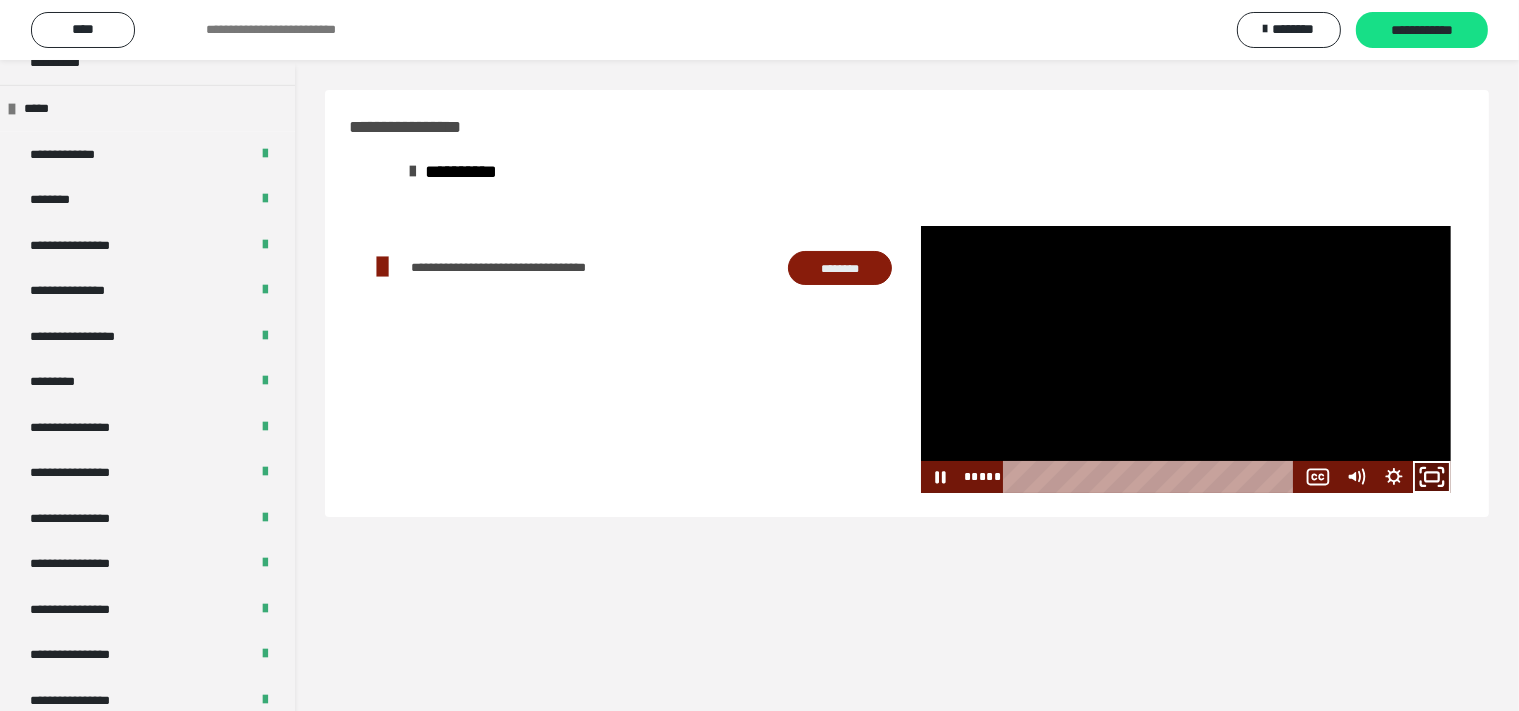 click 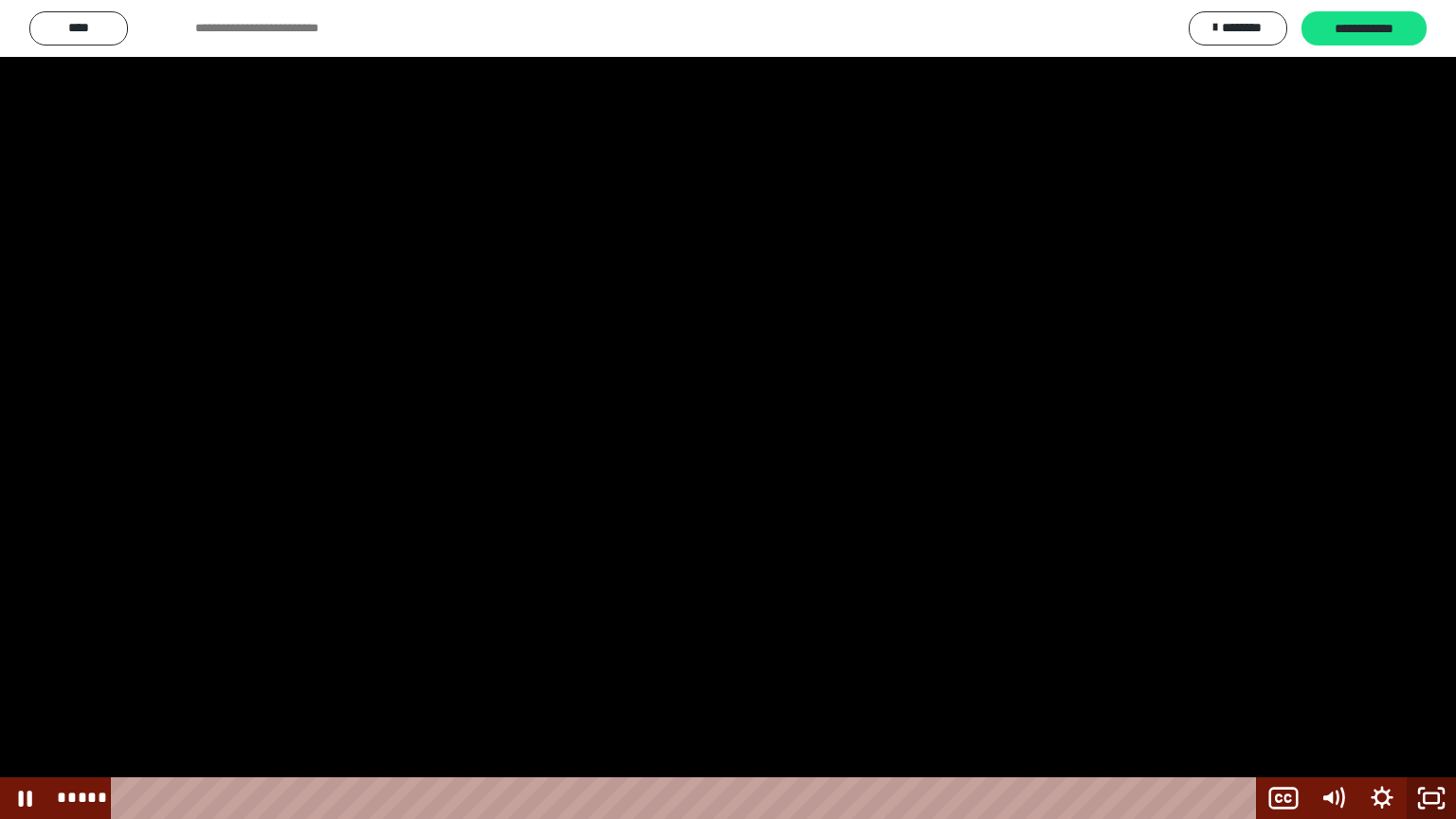click 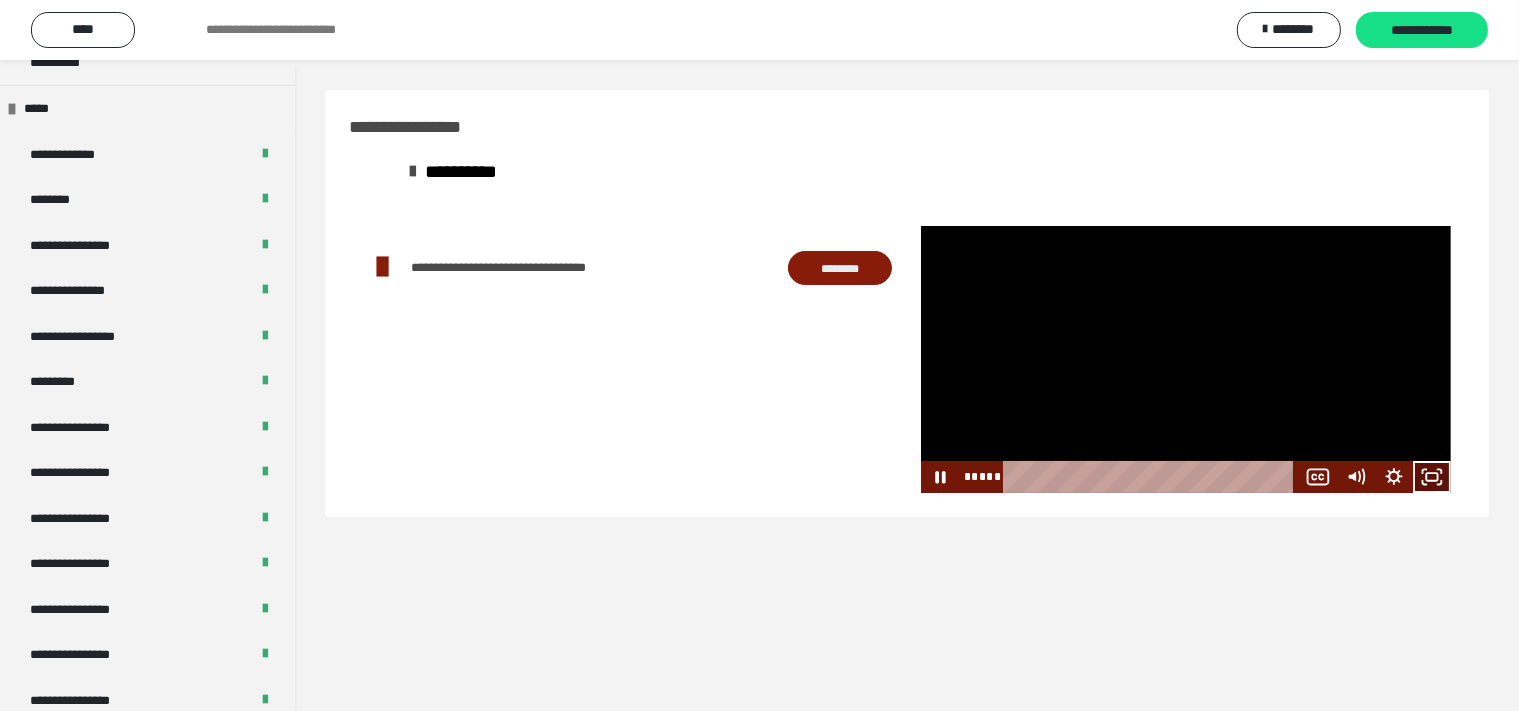 click 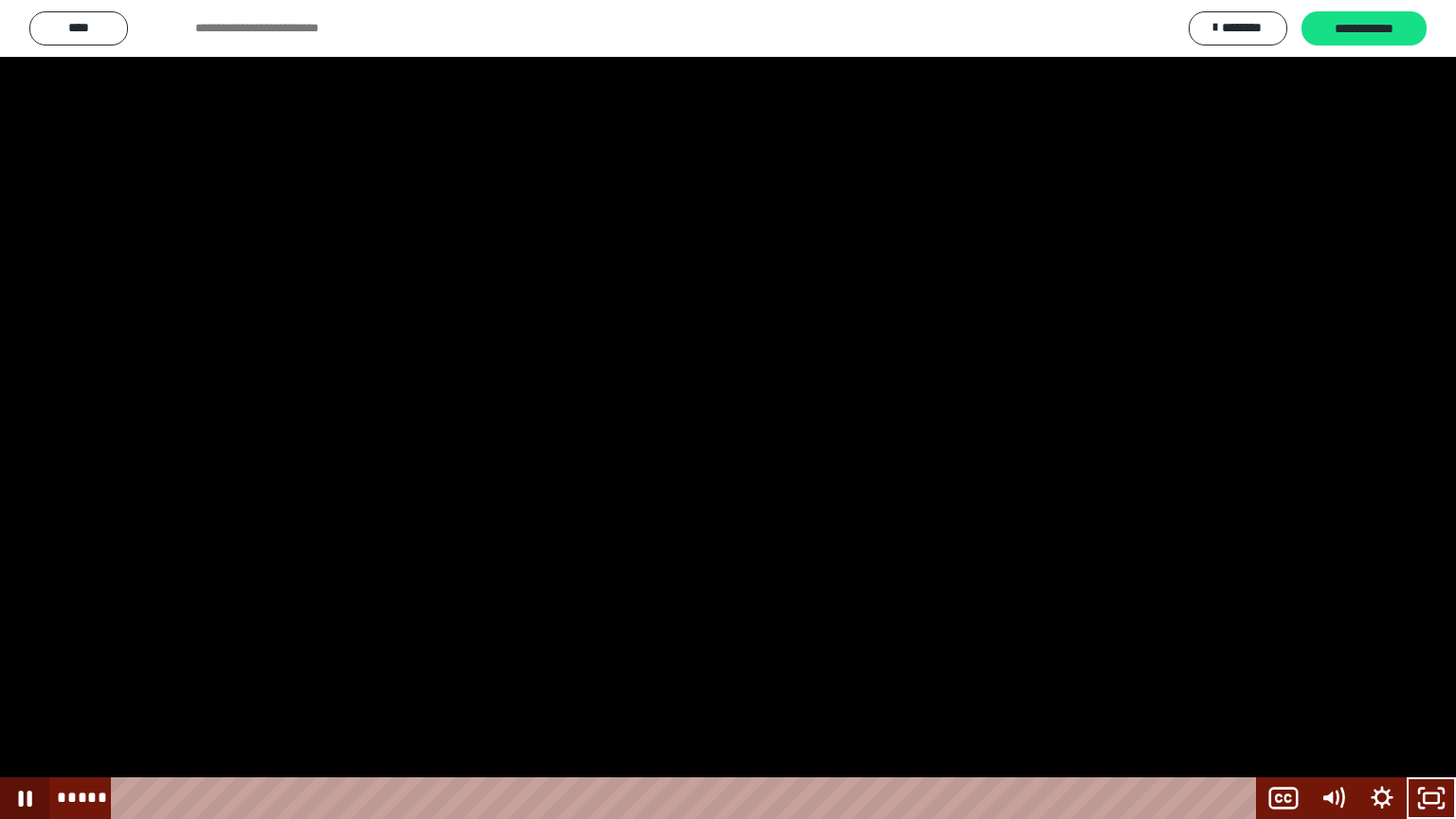 click 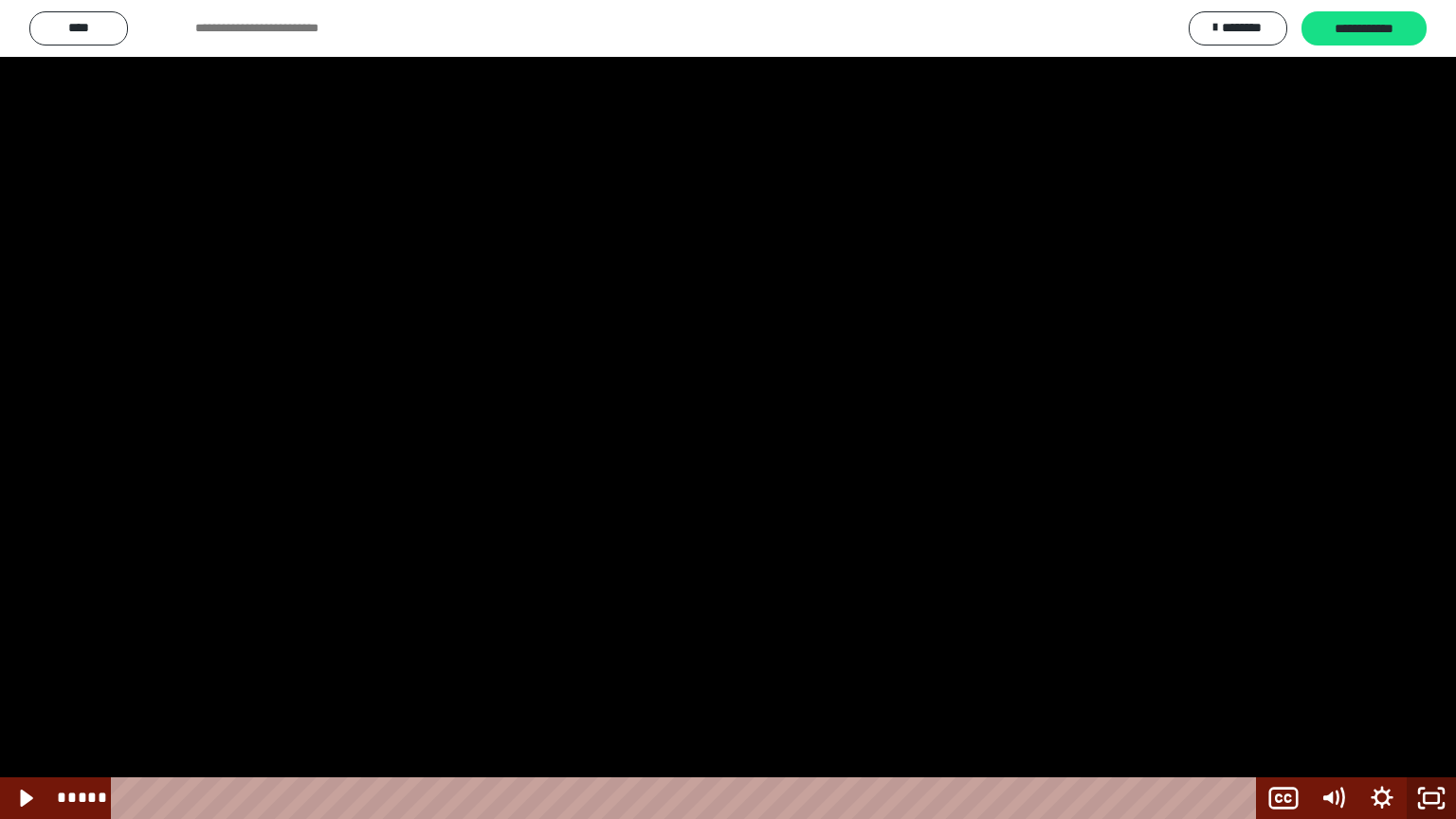 click 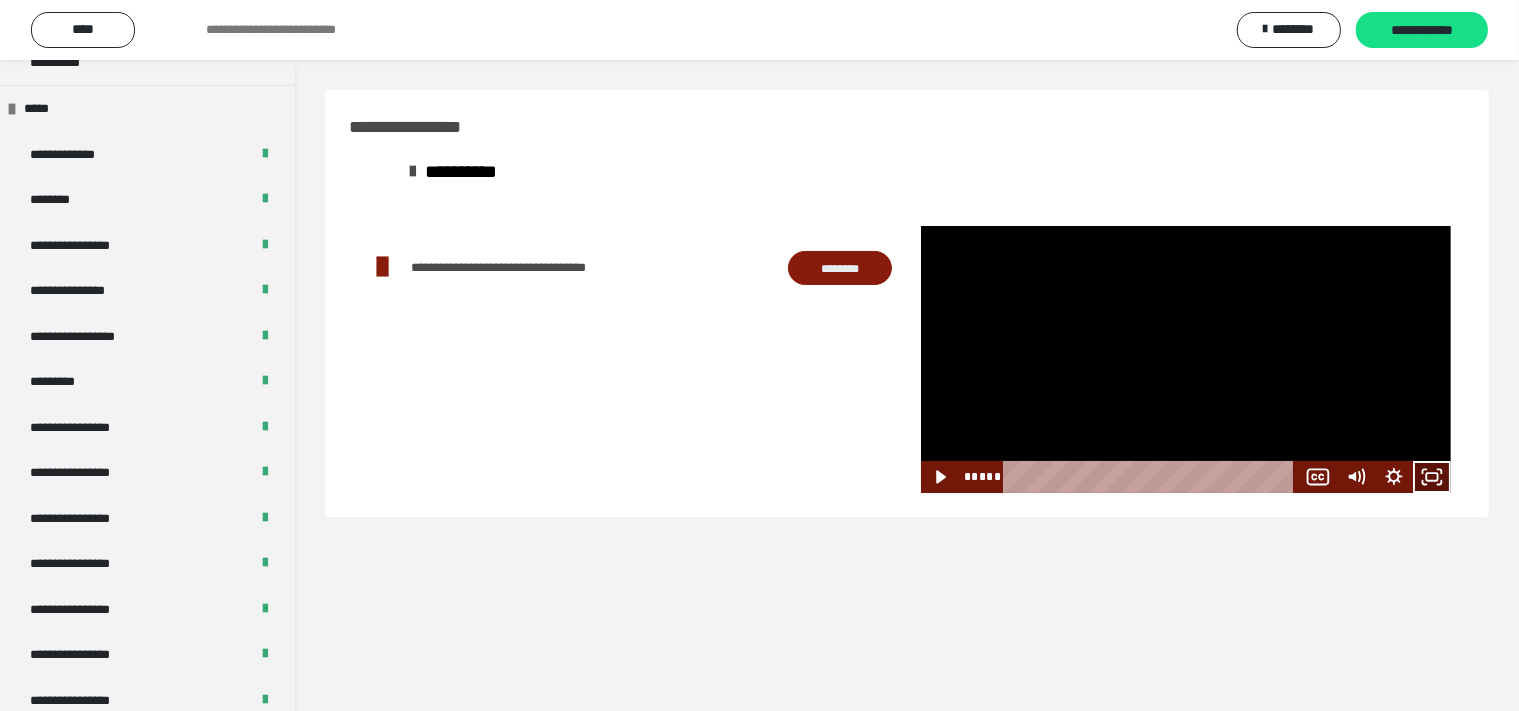 click 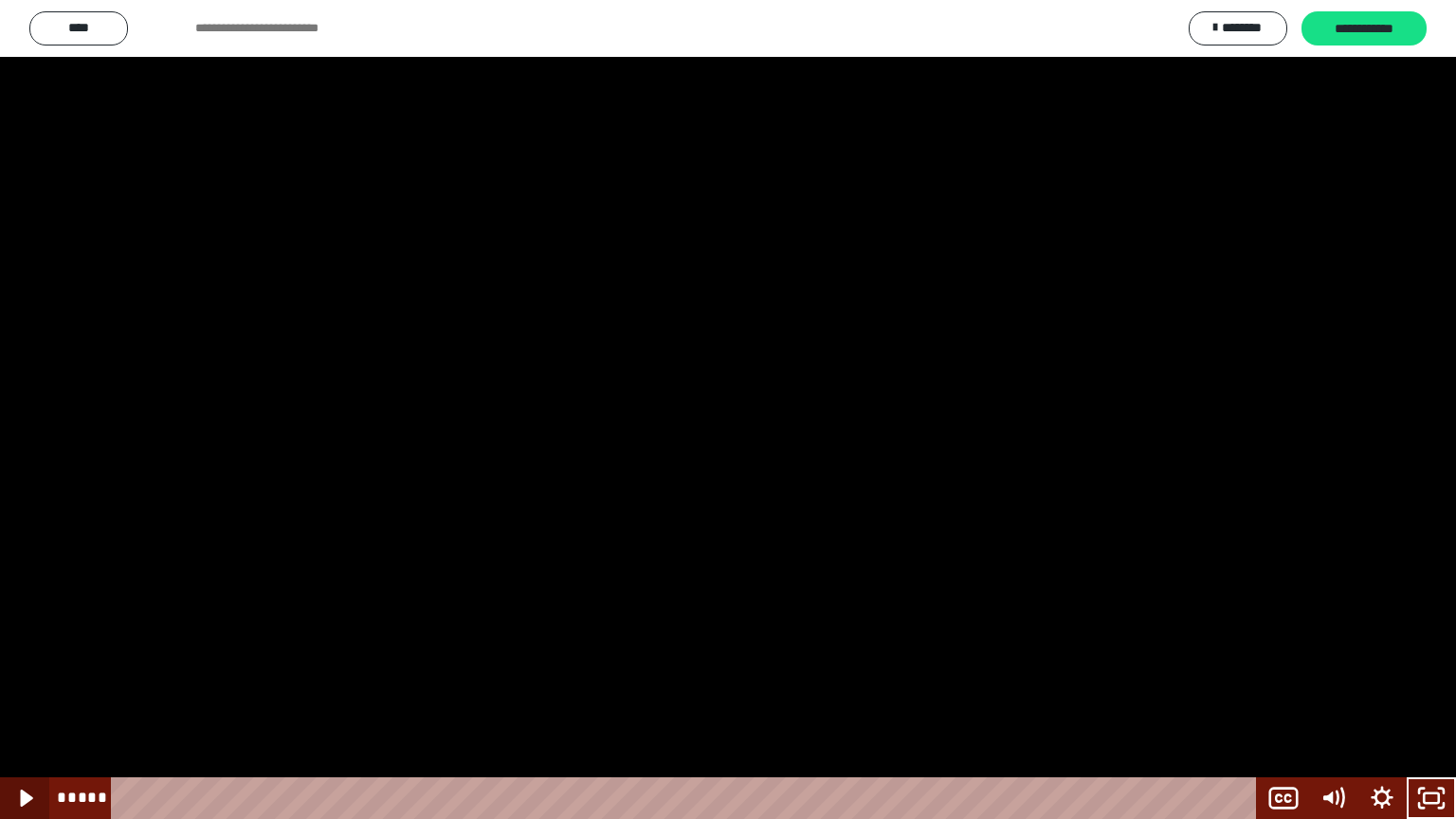 click 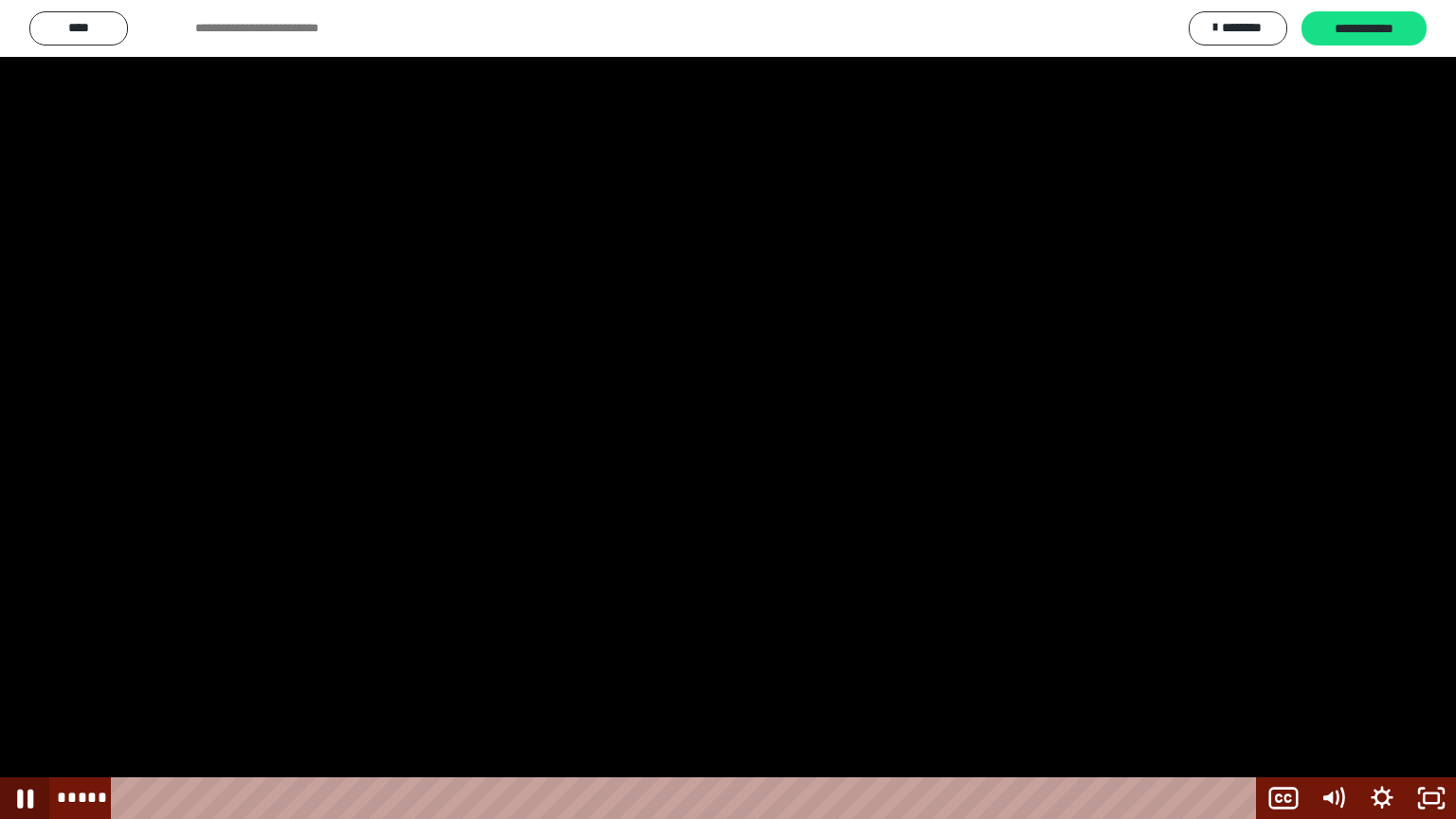click 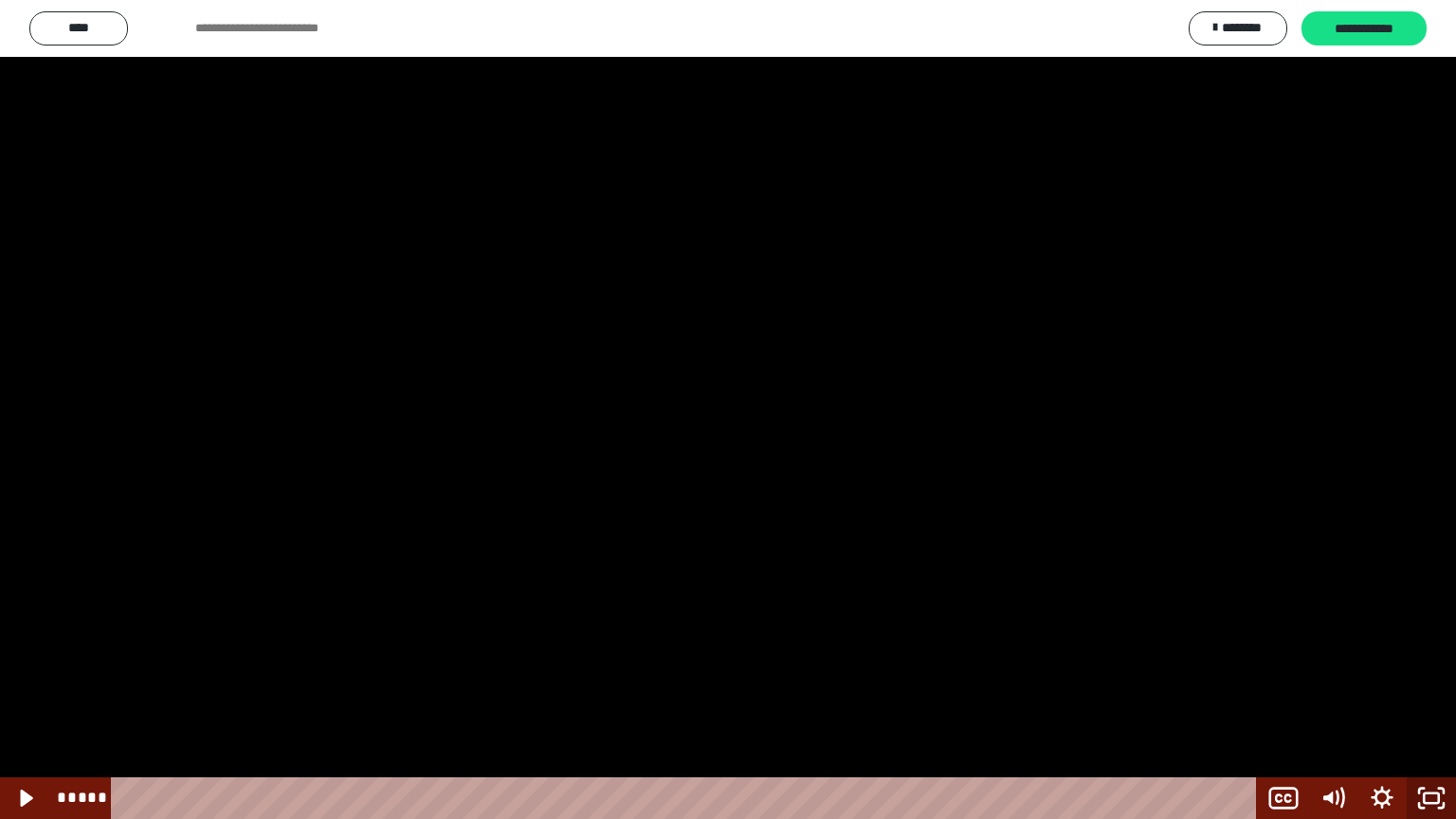 click 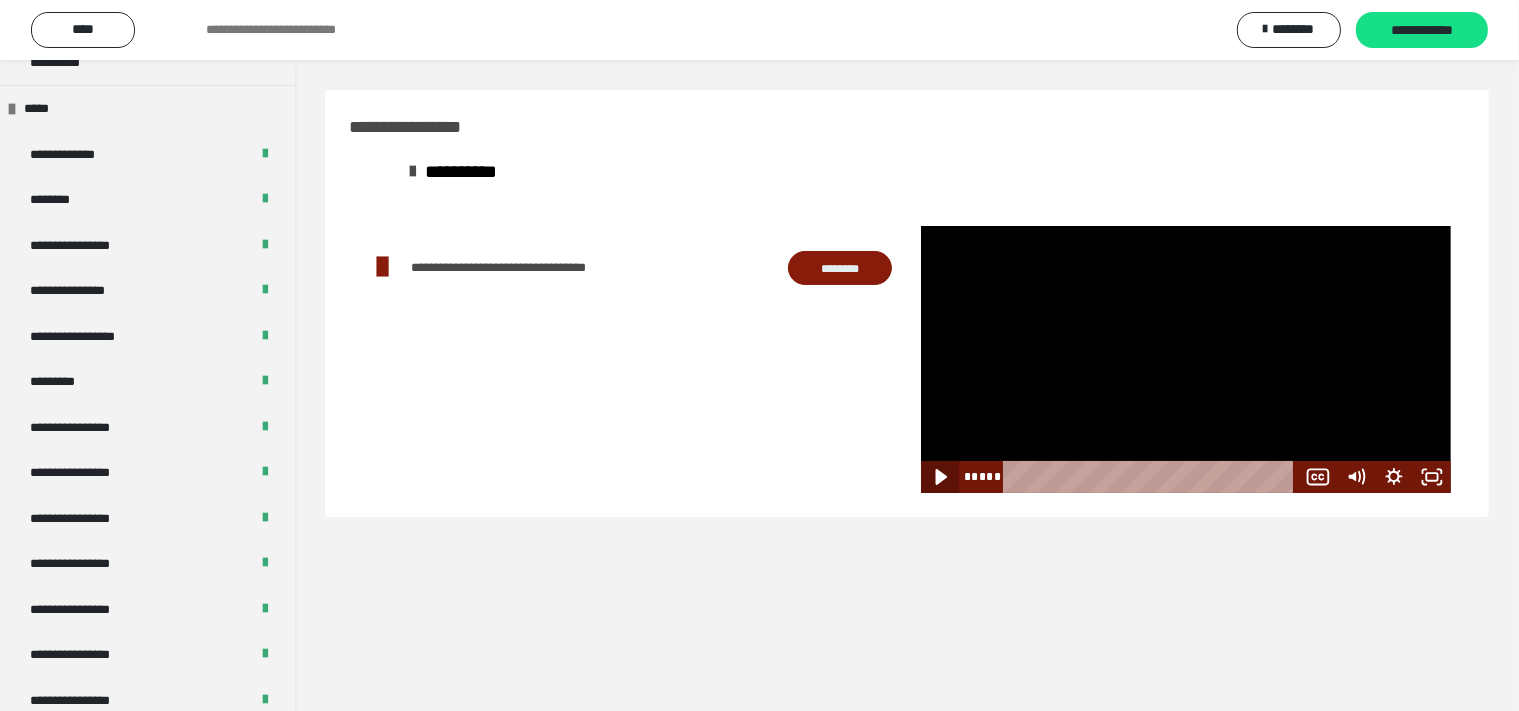 click 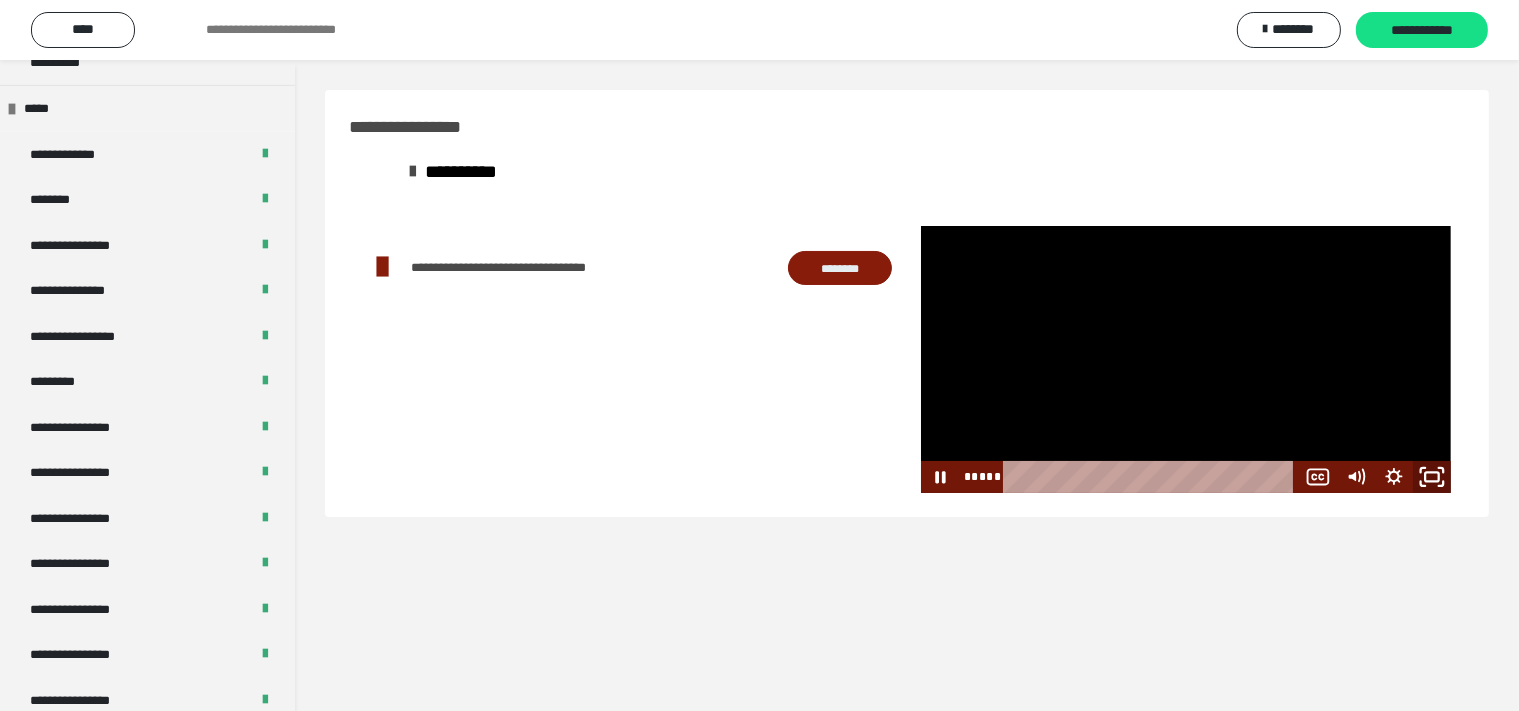 click 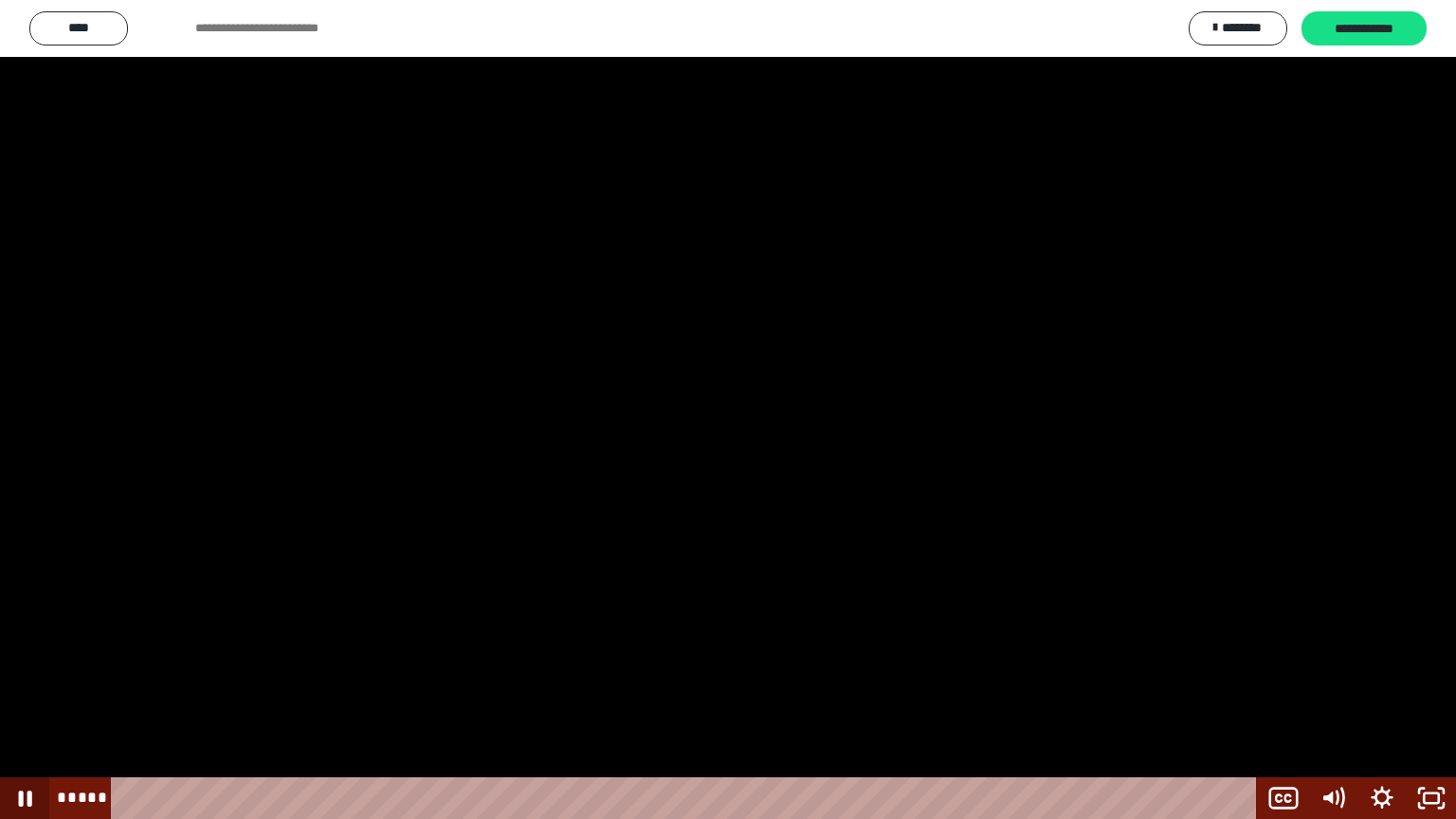 click 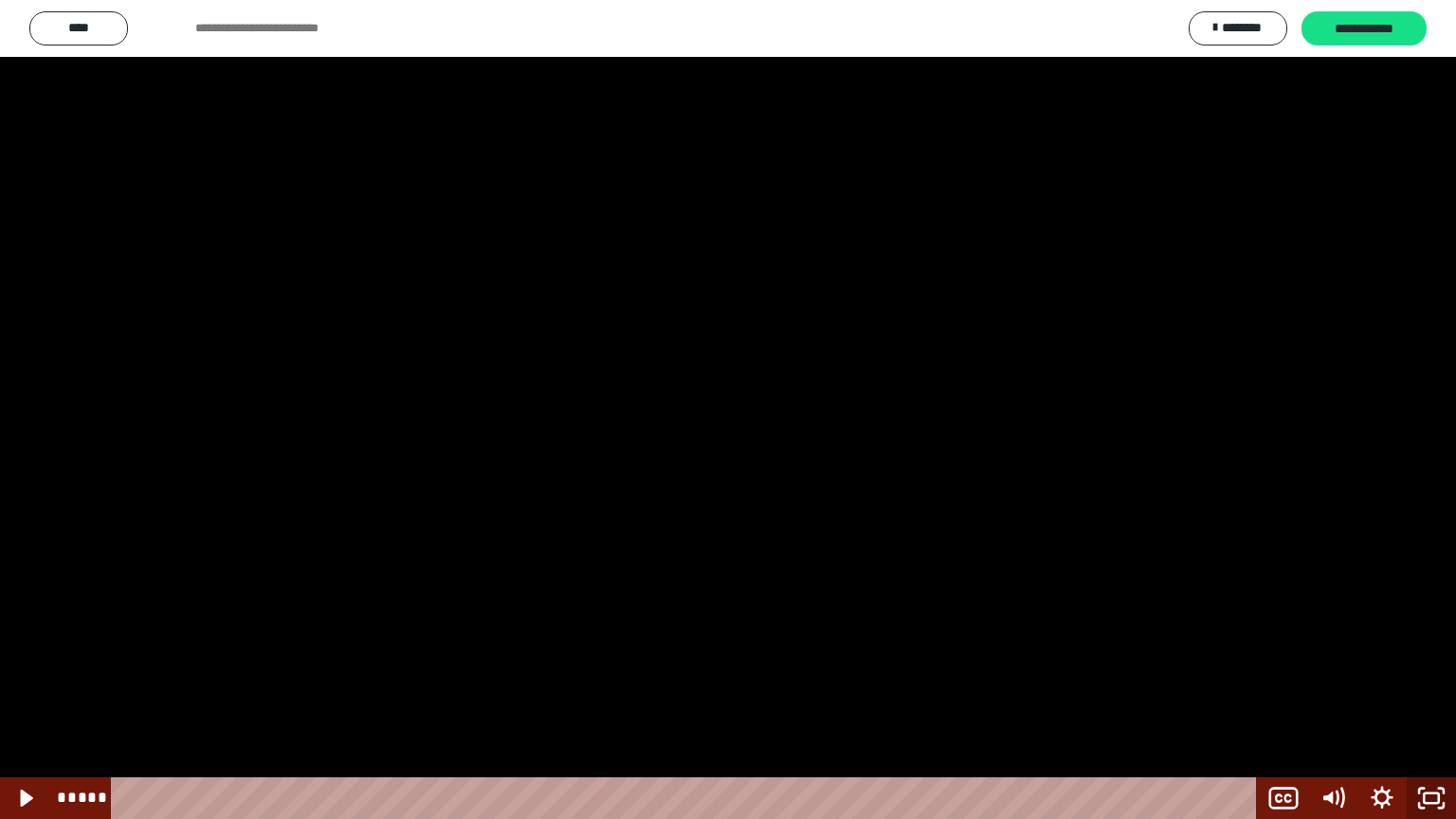 drag, startPoint x: 1452, startPoint y: 794, endPoint x: 1443, endPoint y: 793, distance: 9.055385 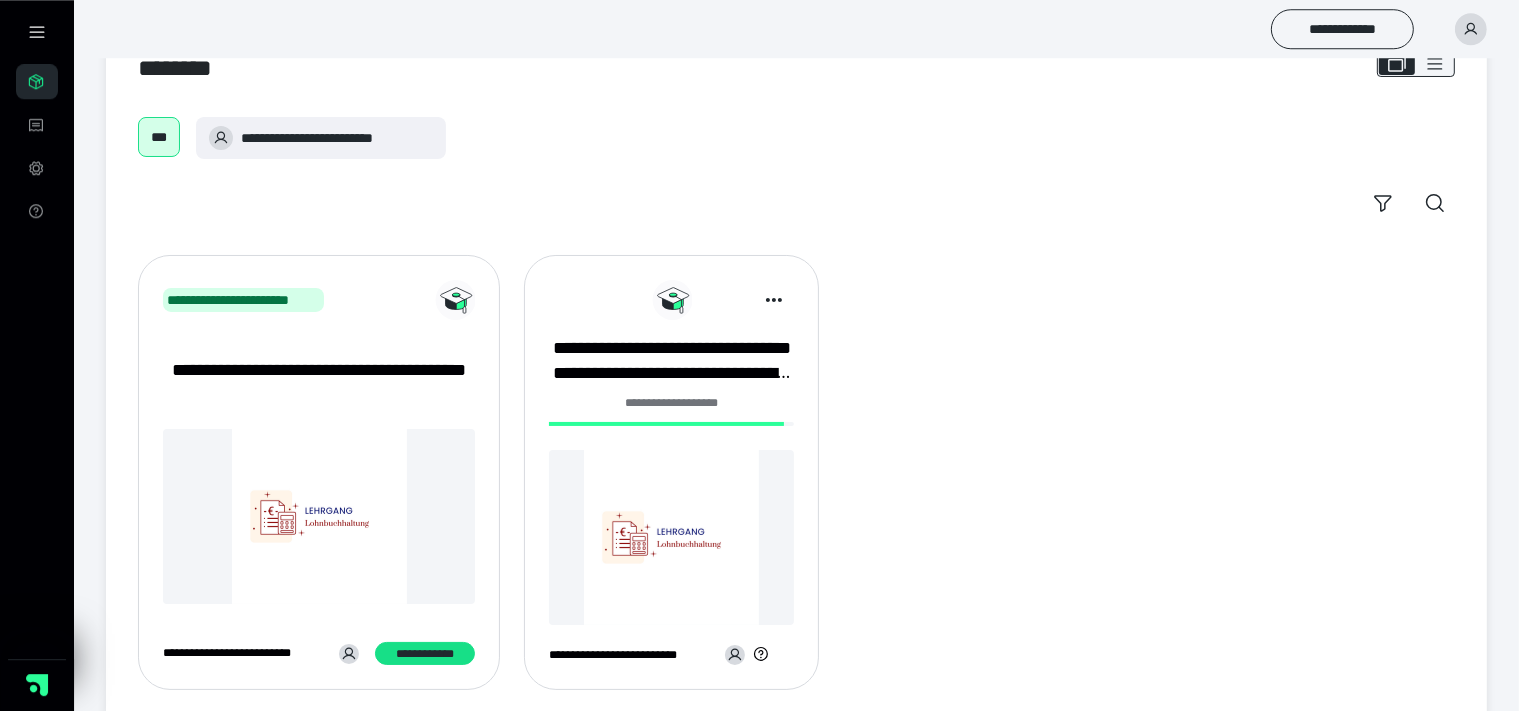 scroll, scrollTop: 95, scrollLeft: 0, axis: vertical 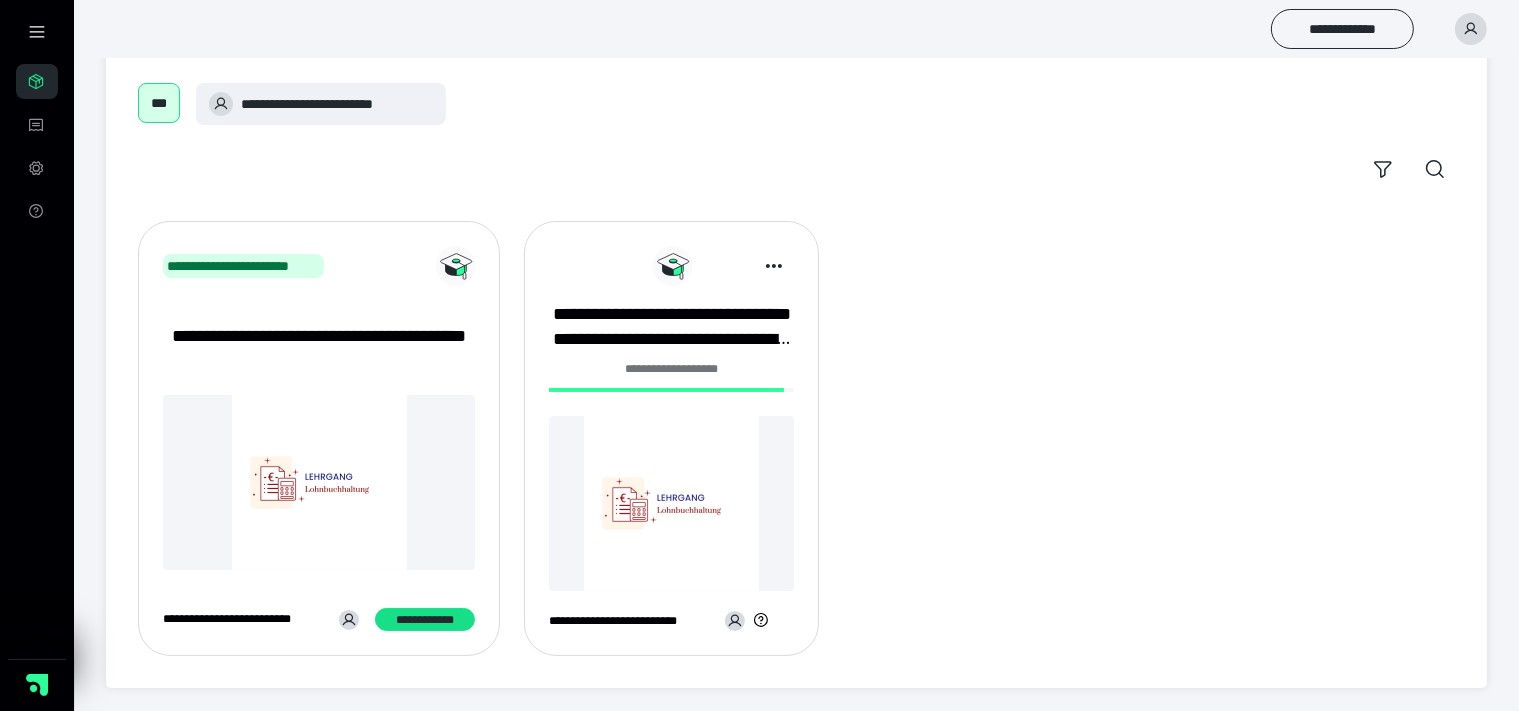 click at bounding box center (671, 503) 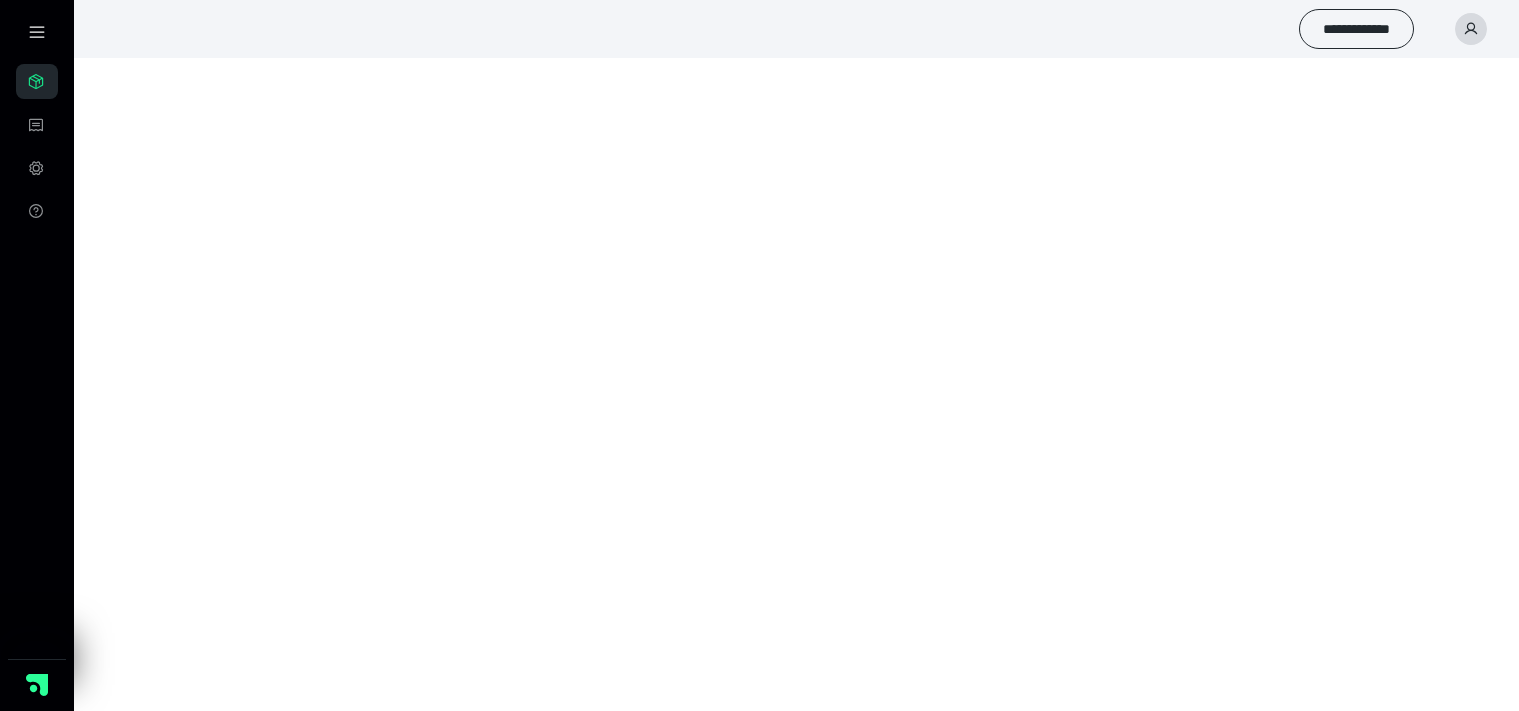 scroll, scrollTop: 0, scrollLeft: 0, axis: both 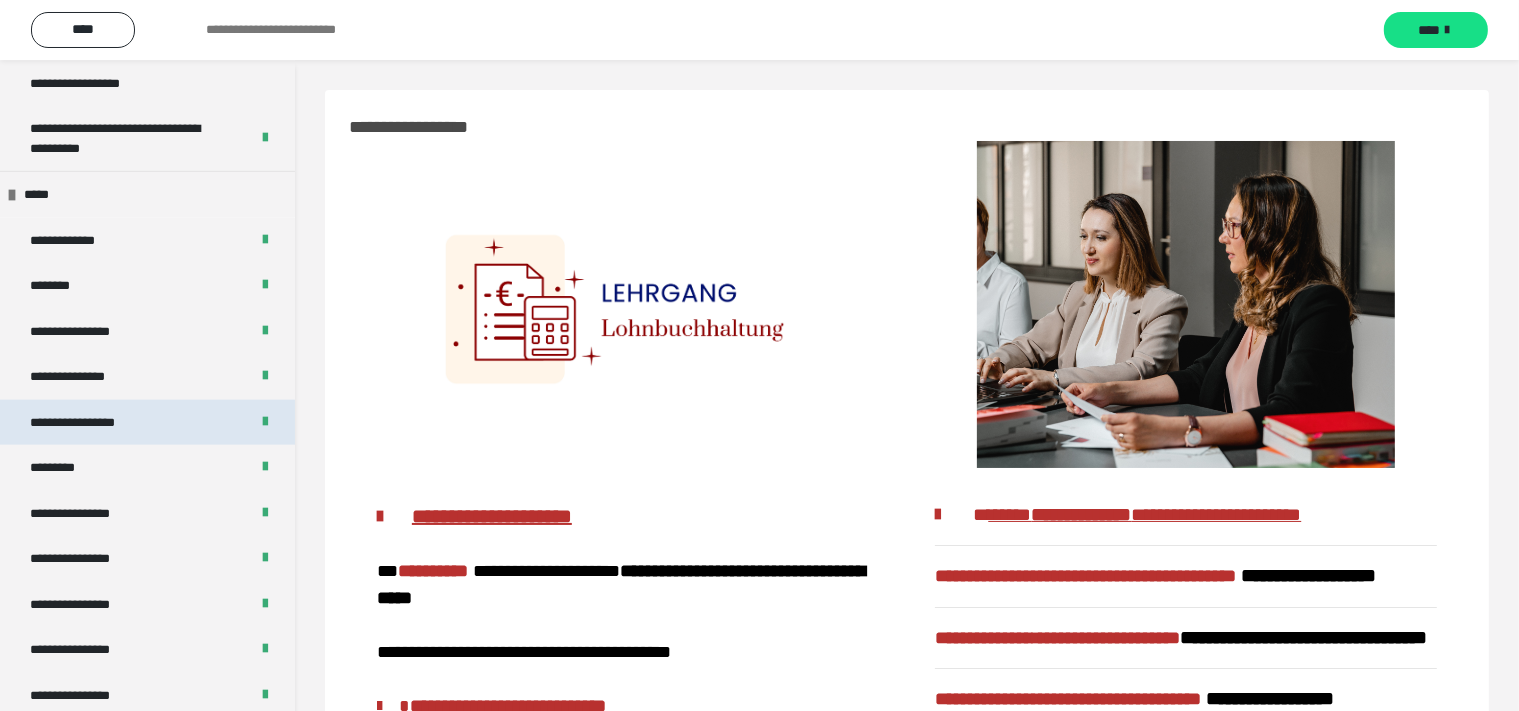 click on "**********" at bounding box center [147, 423] 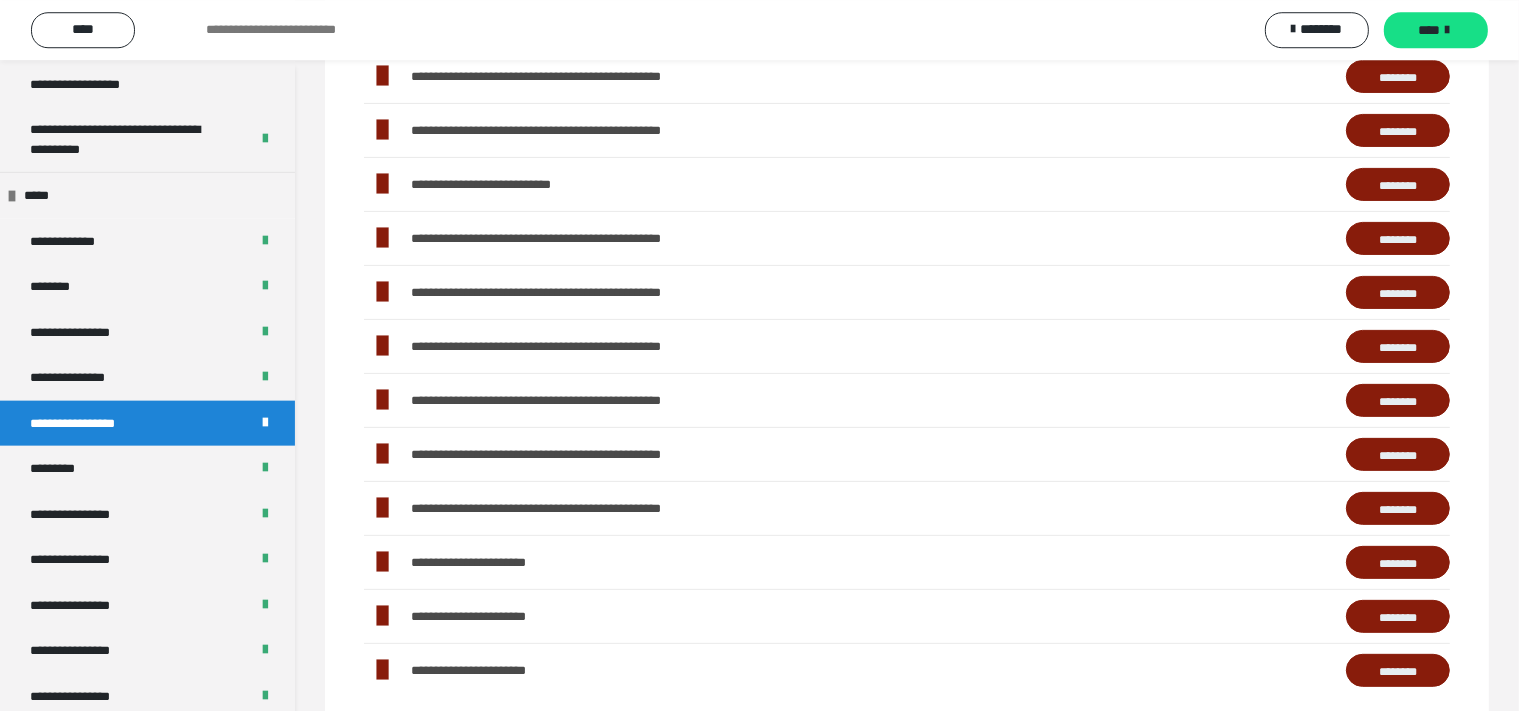 scroll, scrollTop: 633, scrollLeft: 0, axis: vertical 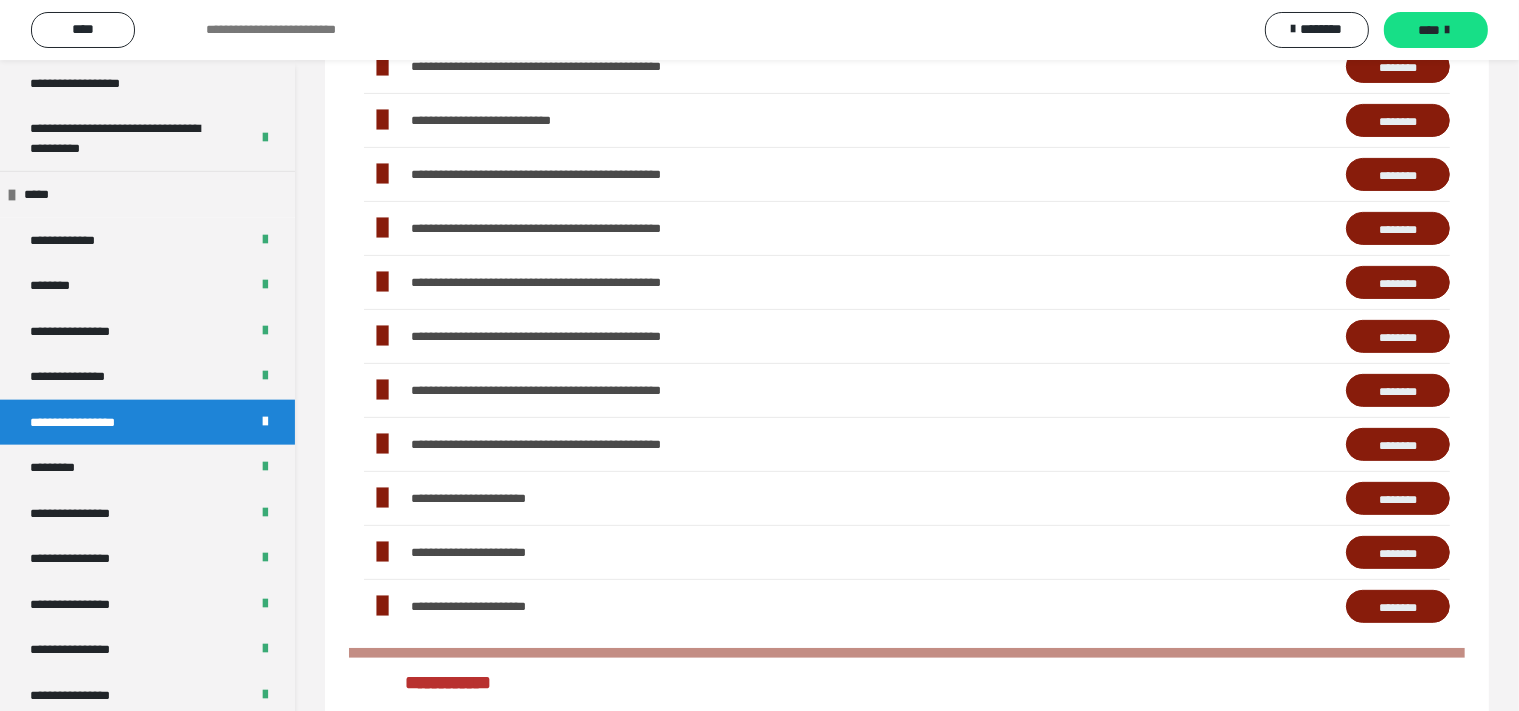 click on "********" at bounding box center [1398, 499] 